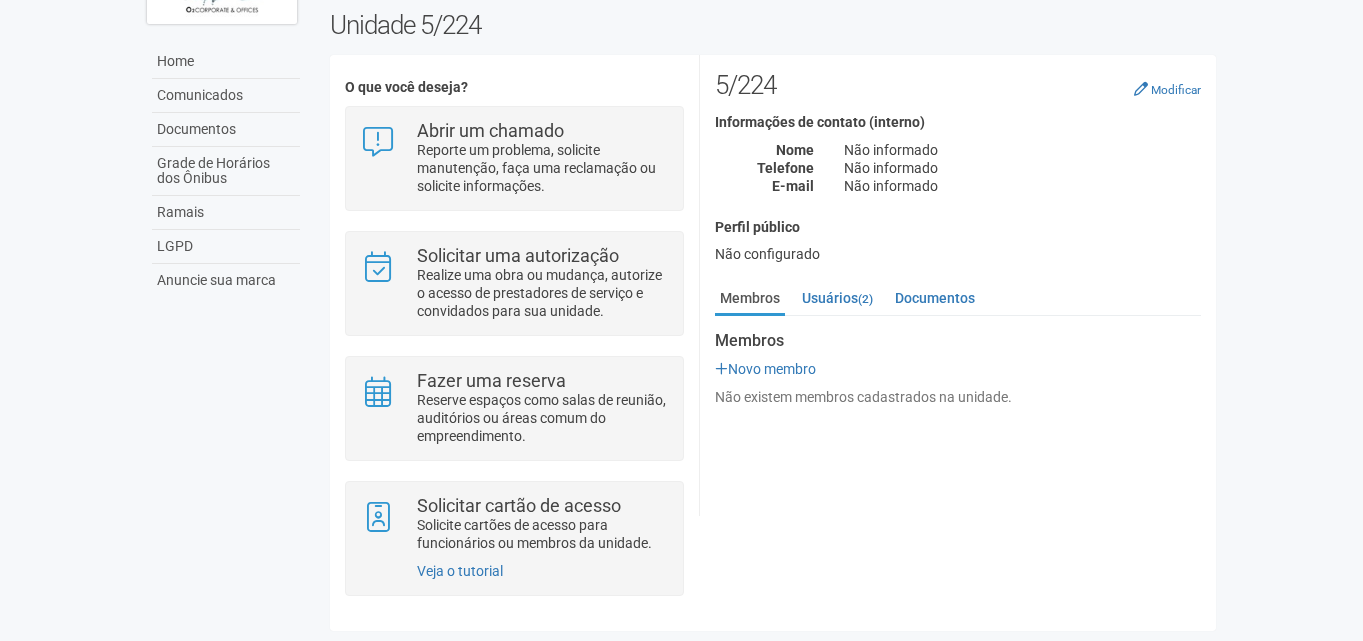 scroll, scrollTop: 110, scrollLeft: 0, axis: vertical 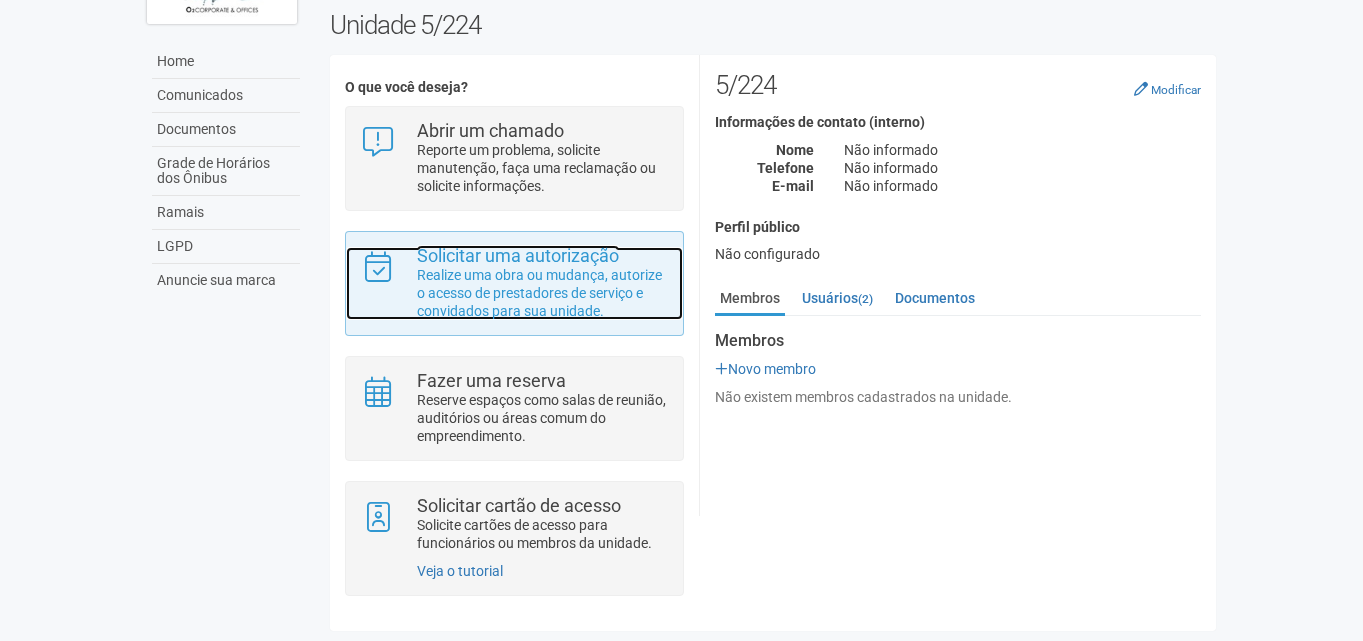 click on "Realize uma obra ou mudança, autorize o acesso de prestadores de serviço e convidados para sua unidade." at bounding box center (542, 293) 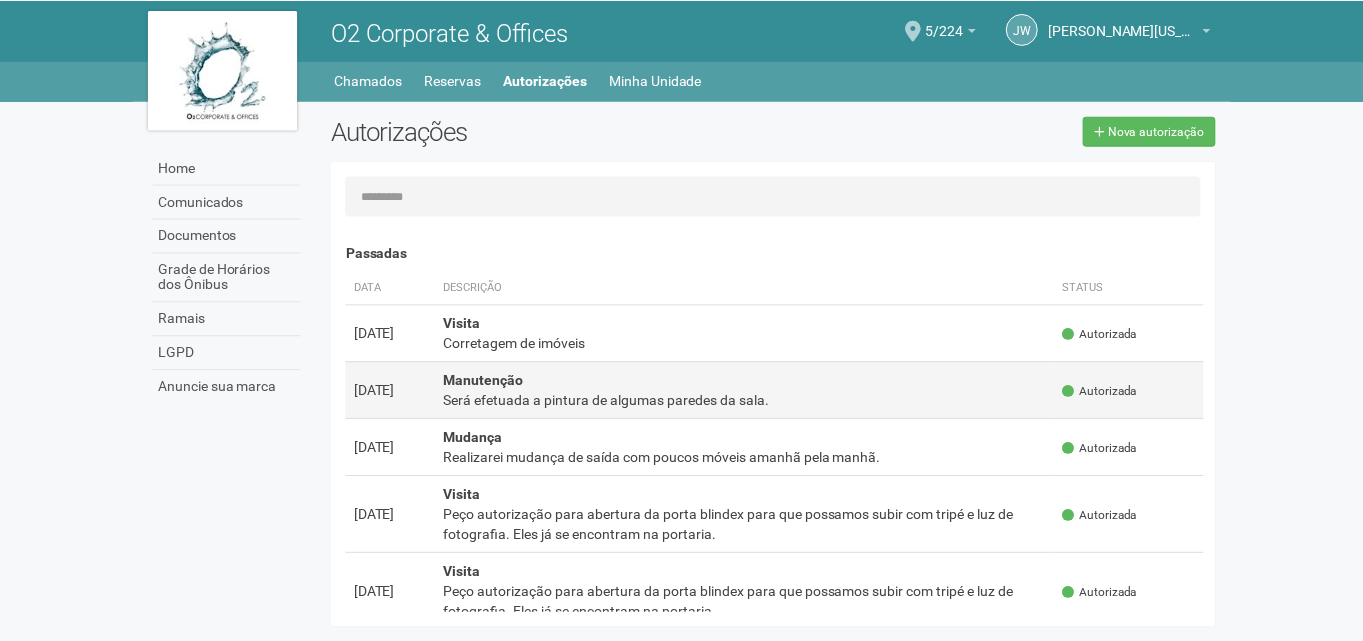 scroll, scrollTop: 0, scrollLeft: 0, axis: both 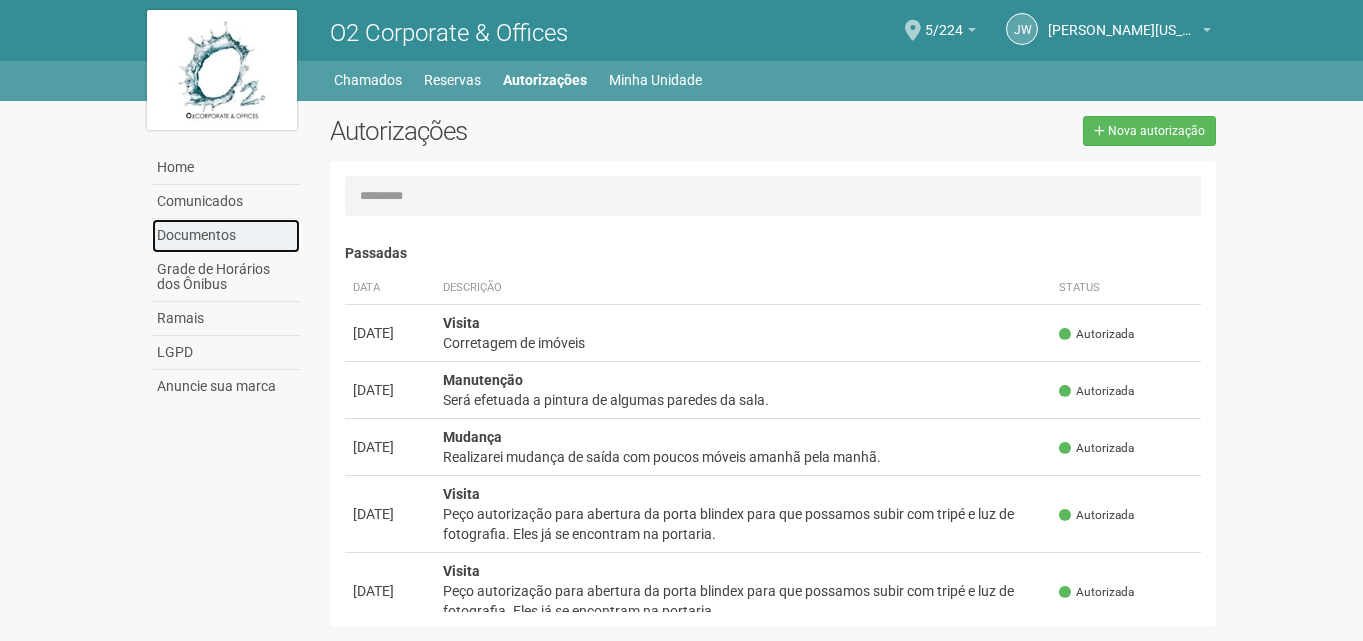 click on "Documentos" at bounding box center [226, 236] 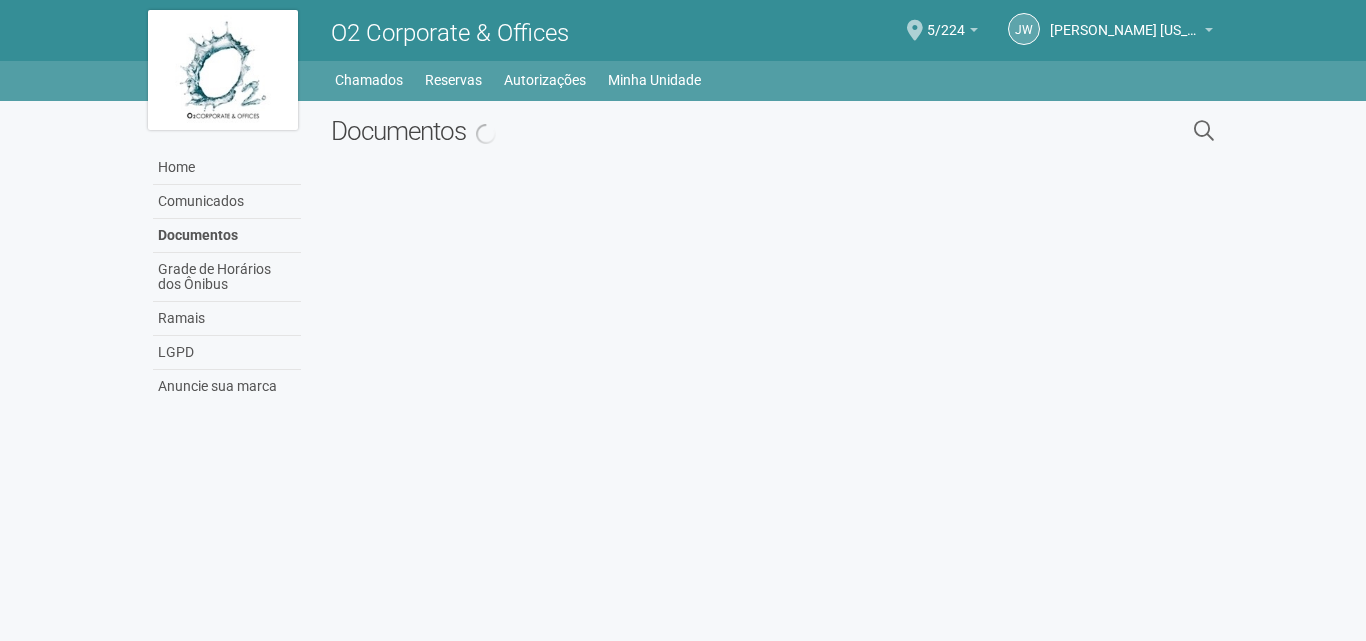 scroll, scrollTop: 0, scrollLeft: 0, axis: both 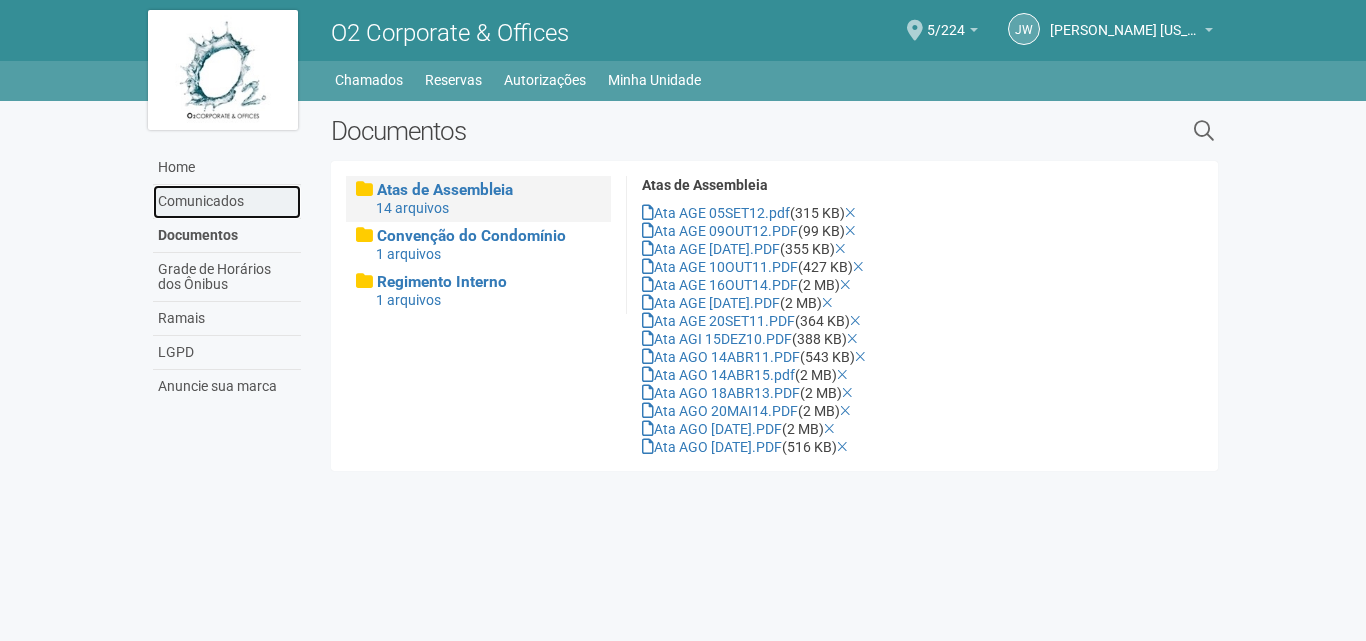 click on "Comunicados" at bounding box center [227, 202] 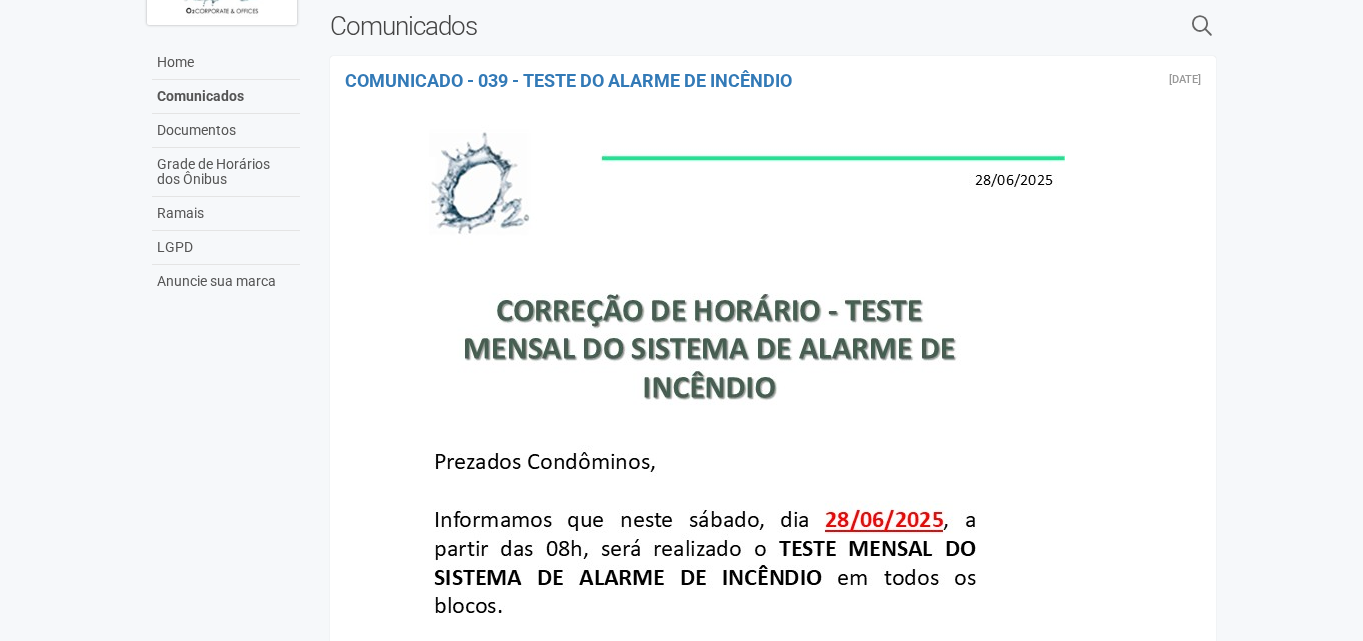 scroll, scrollTop: 0, scrollLeft: 0, axis: both 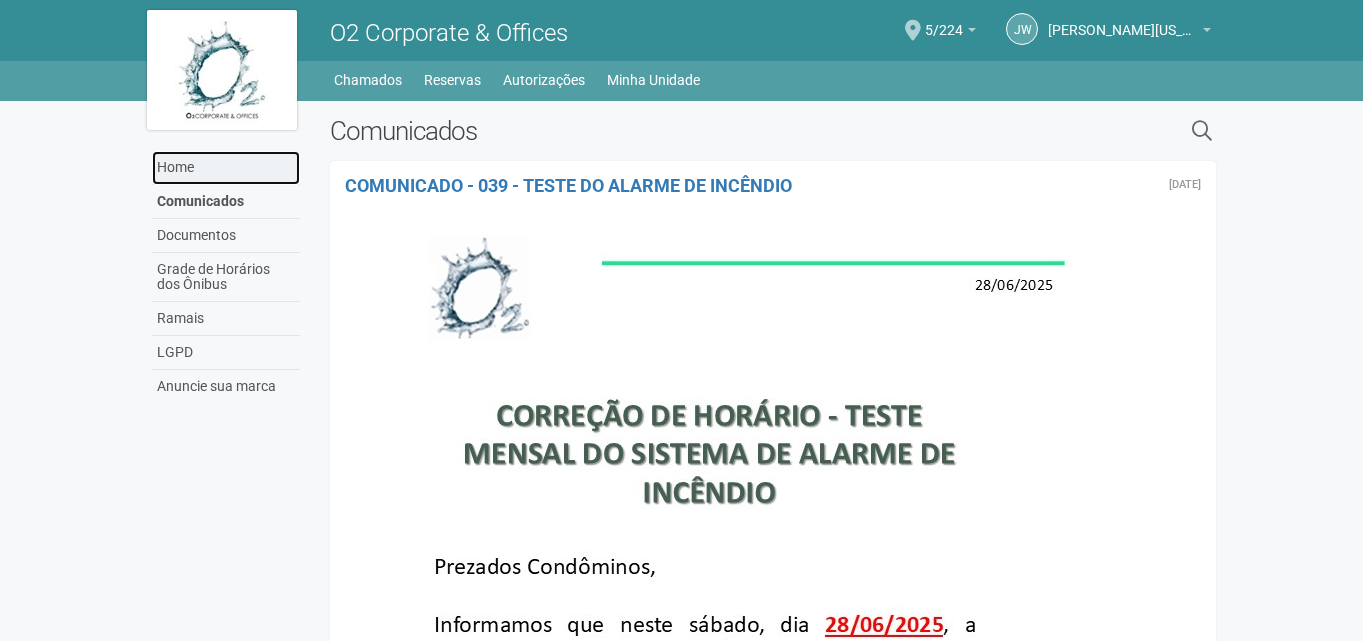 click on "Home" at bounding box center [226, 168] 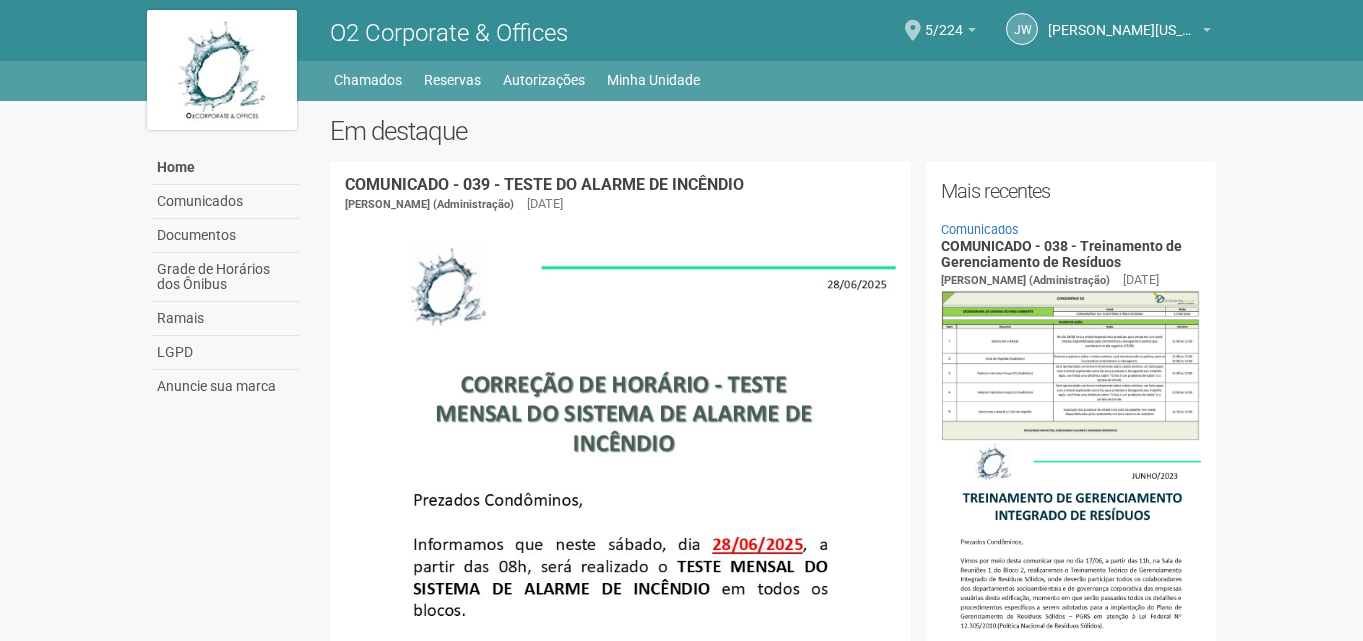 scroll, scrollTop: 0, scrollLeft: 0, axis: both 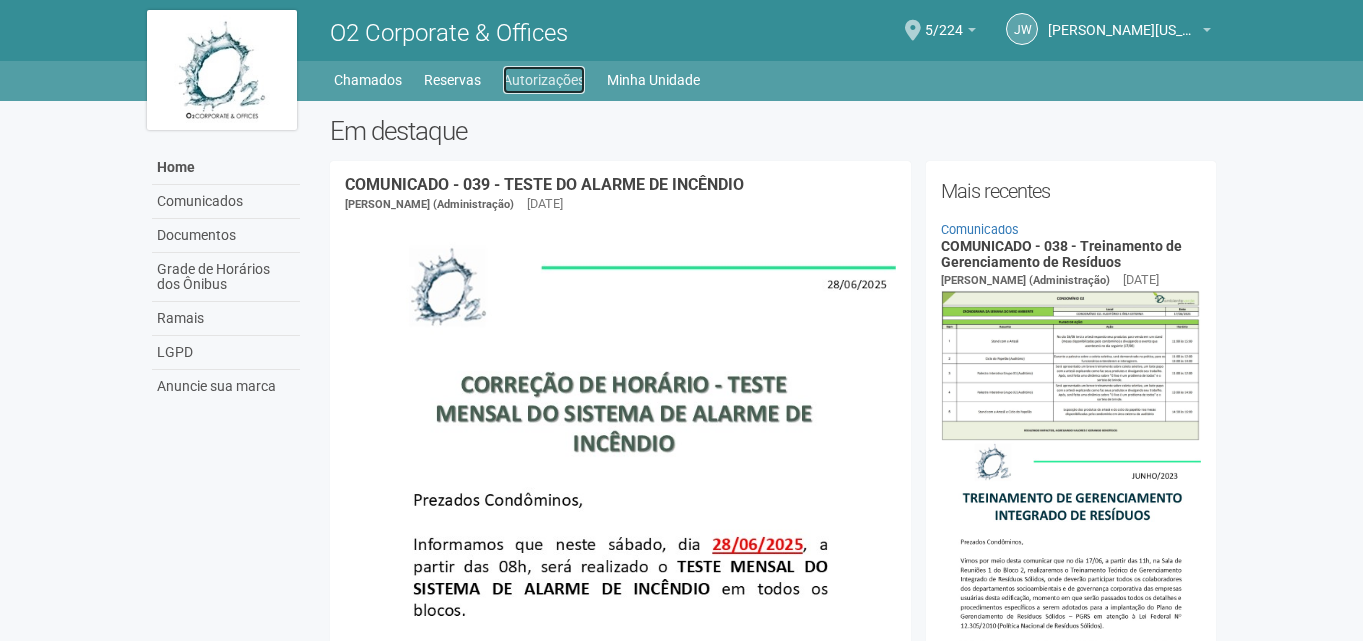 click on "Autorizações" at bounding box center [544, 80] 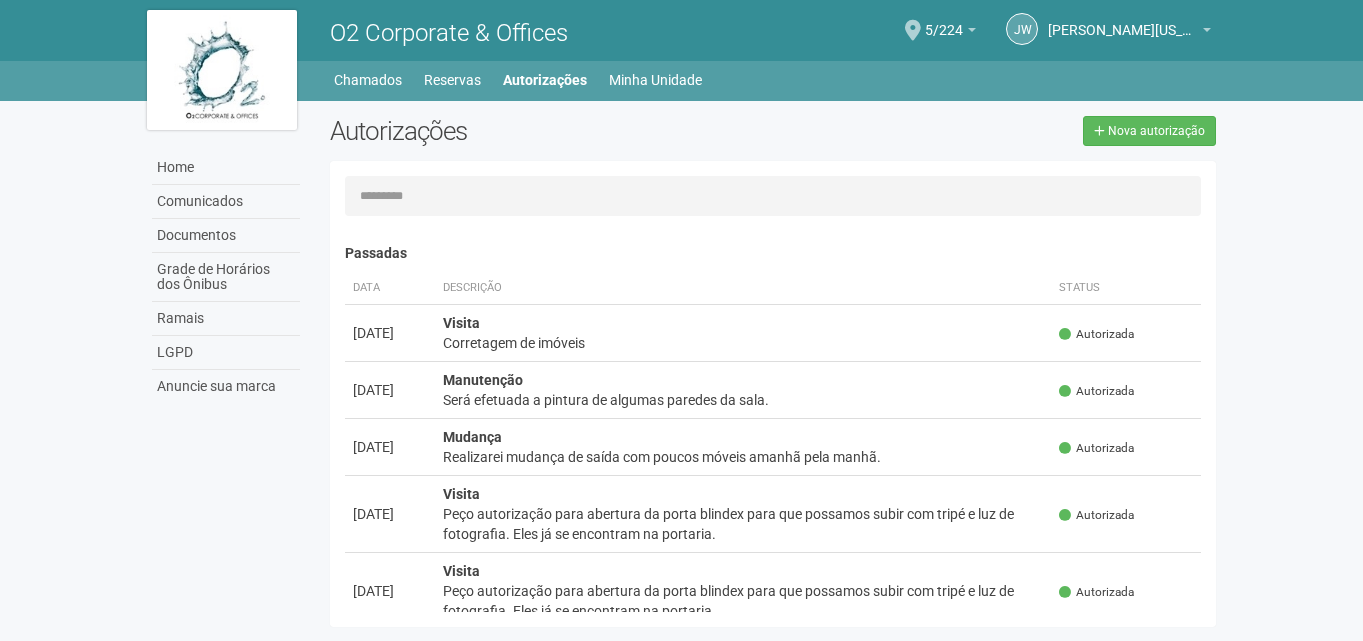 scroll, scrollTop: 0, scrollLeft: 0, axis: both 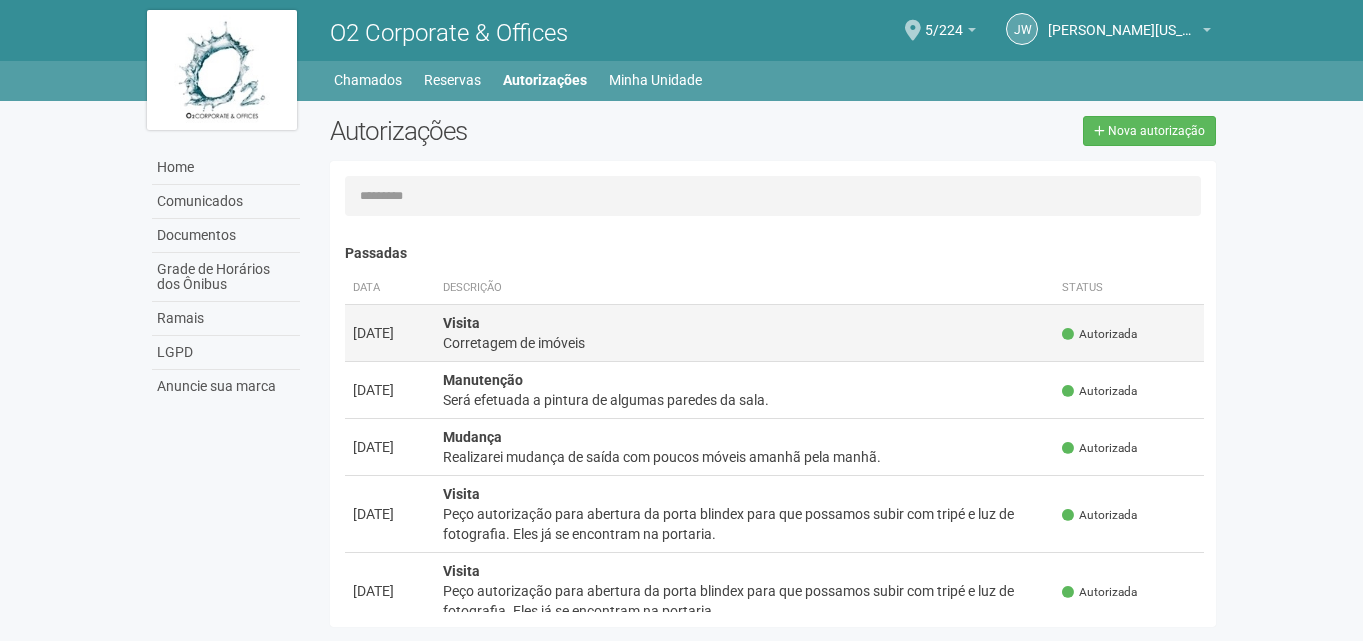 click on "Corretagem de imóveis" at bounding box center [745, 343] 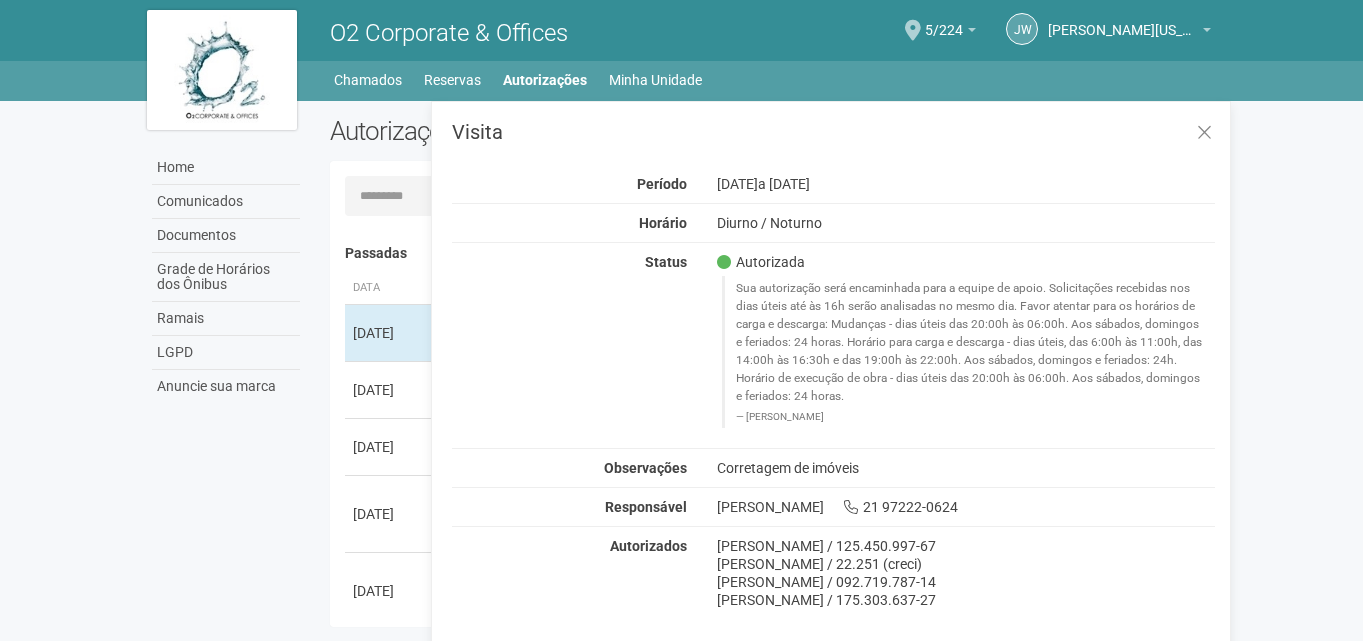 scroll, scrollTop: 31, scrollLeft: 0, axis: vertical 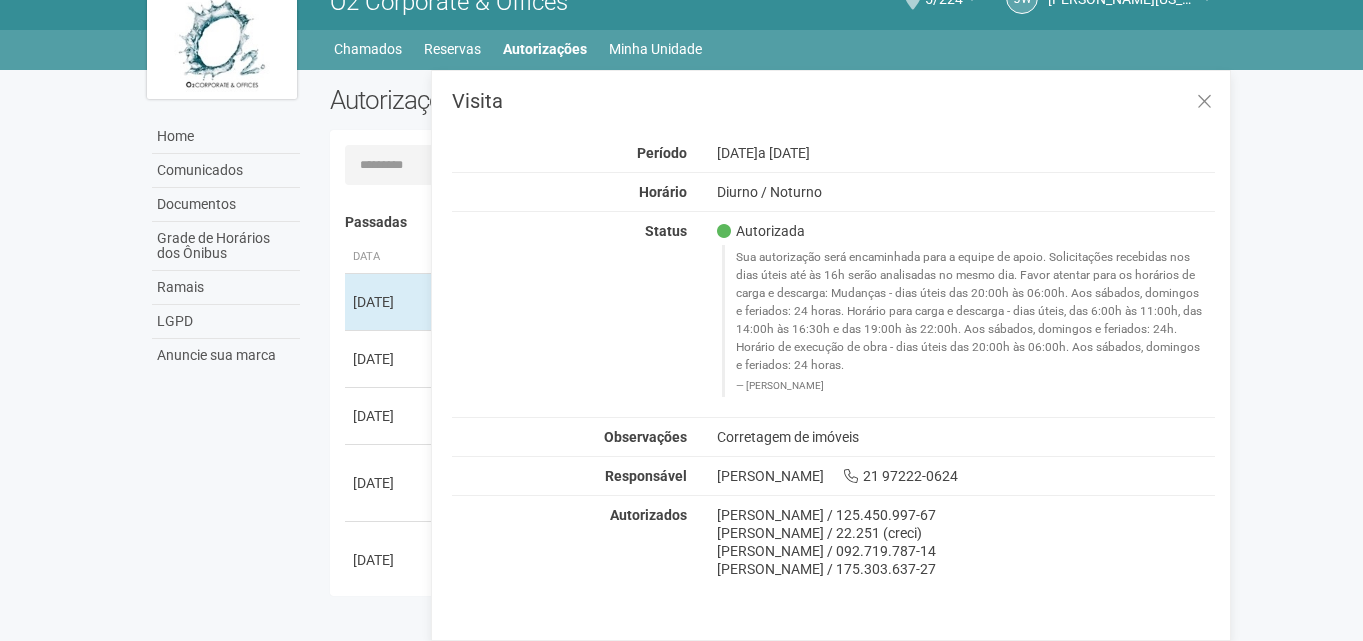 click on "Aguarde...
O2 Corporate & Offices
JW
[PERSON_NAME][US_STATE]
[PERSON_NAME][US_STATE]
[EMAIL_ADDRESS][DOMAIN_NAME]
Meu perfil
Alterar senha
Sair
5/224
Você está na unidade
5/224
Ir para a unidade
Home
Home
Comunicados
Documentos
Grade de Horários dos Ônibus
Ramais
LGPD
Anuncie sua marca" at bounding box center (681, 289) 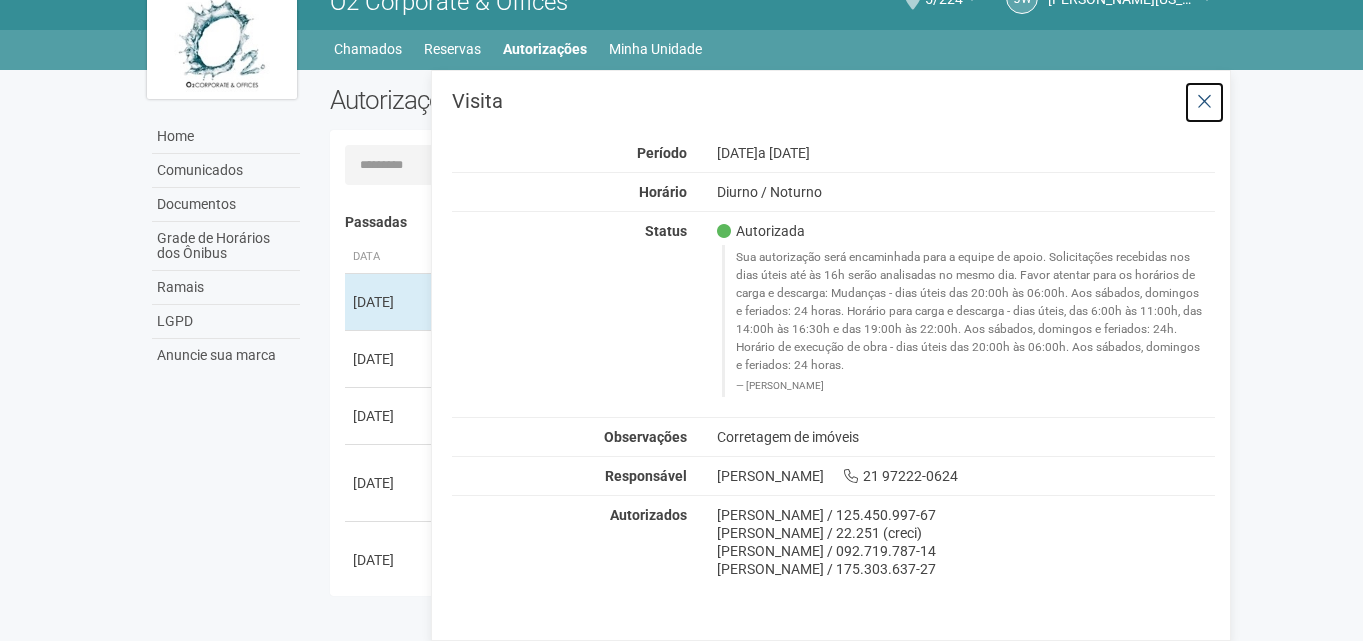 click at bounding box center [1204, 102] 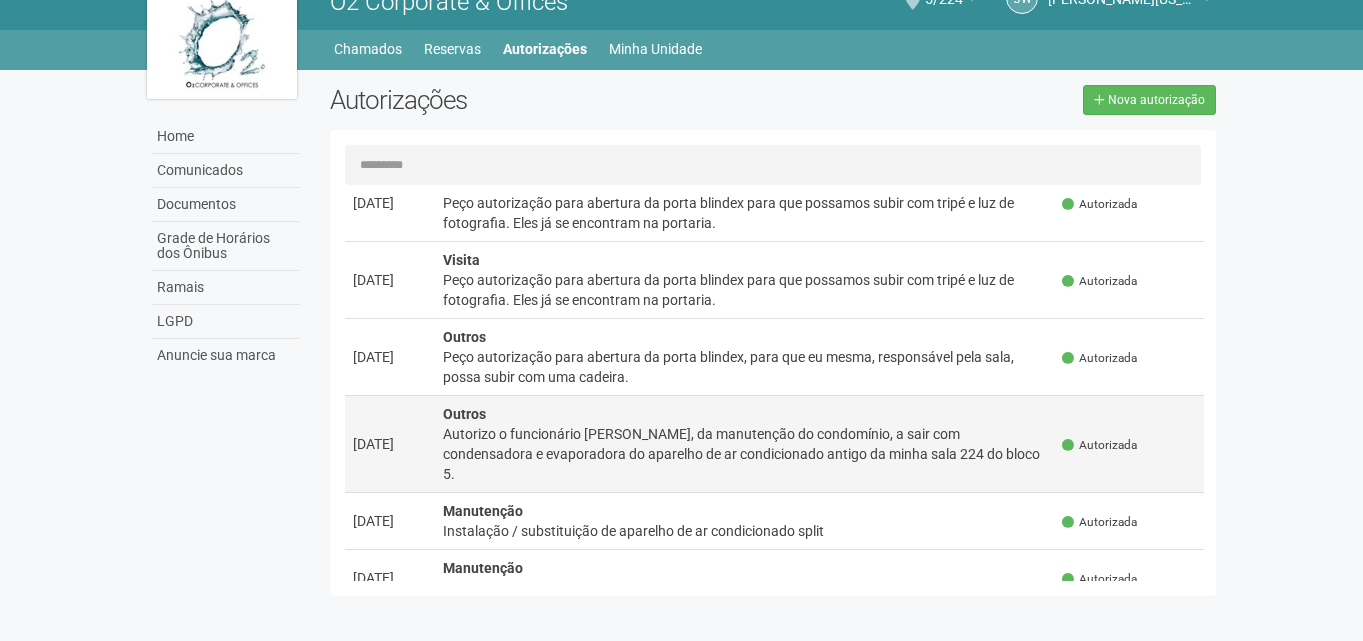 scroll, scrollTop: 0, scrollLeft: 0, axis: both 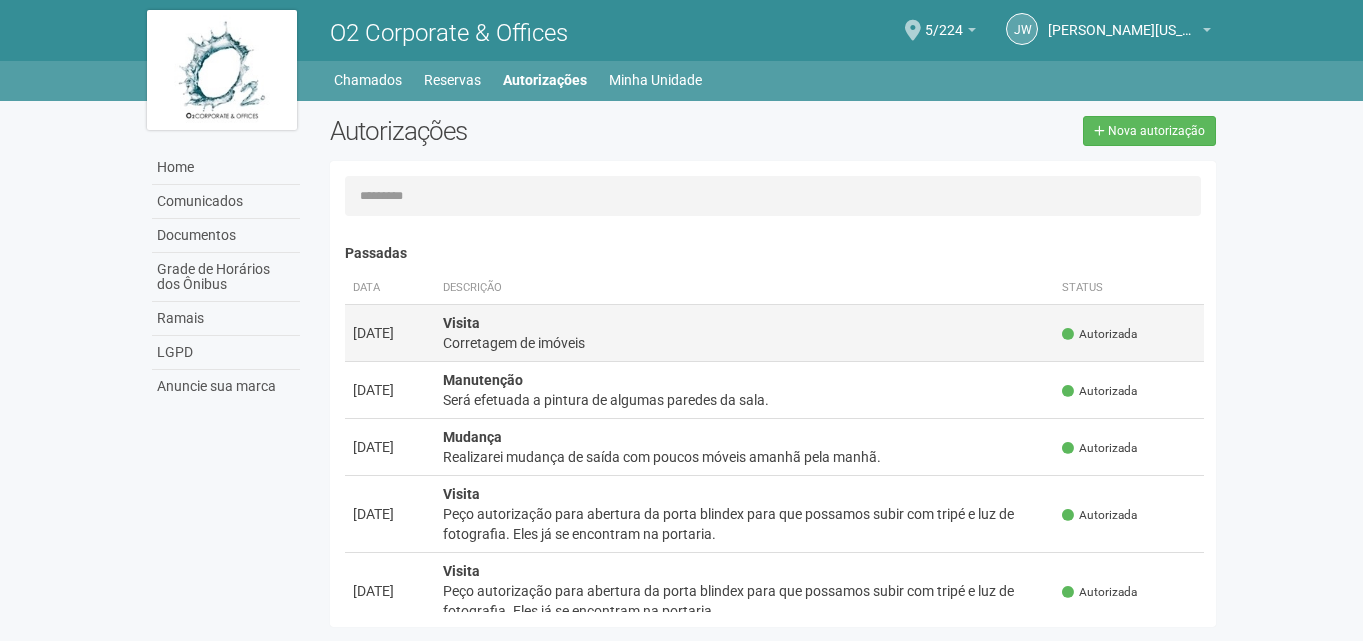 click on "Corretagem de imóveis" at bounding box center (745, 343) 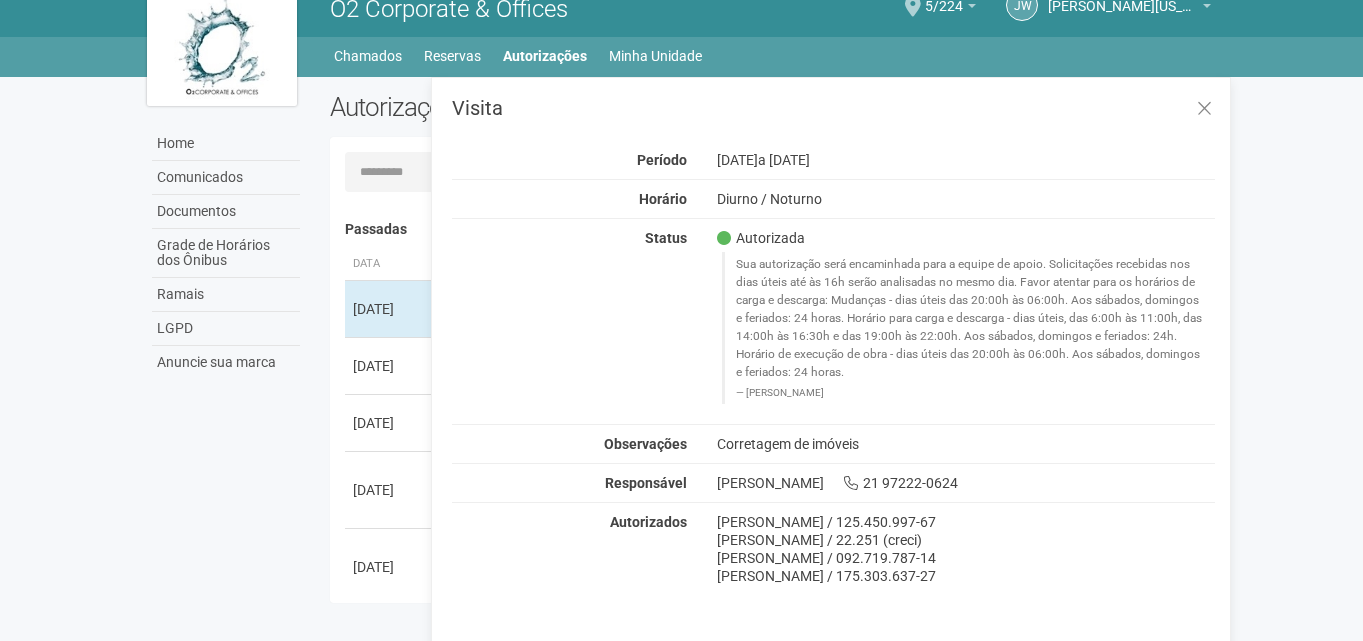 scroll, scrollTop: 31, scrollLeft: 0, axis: vertical 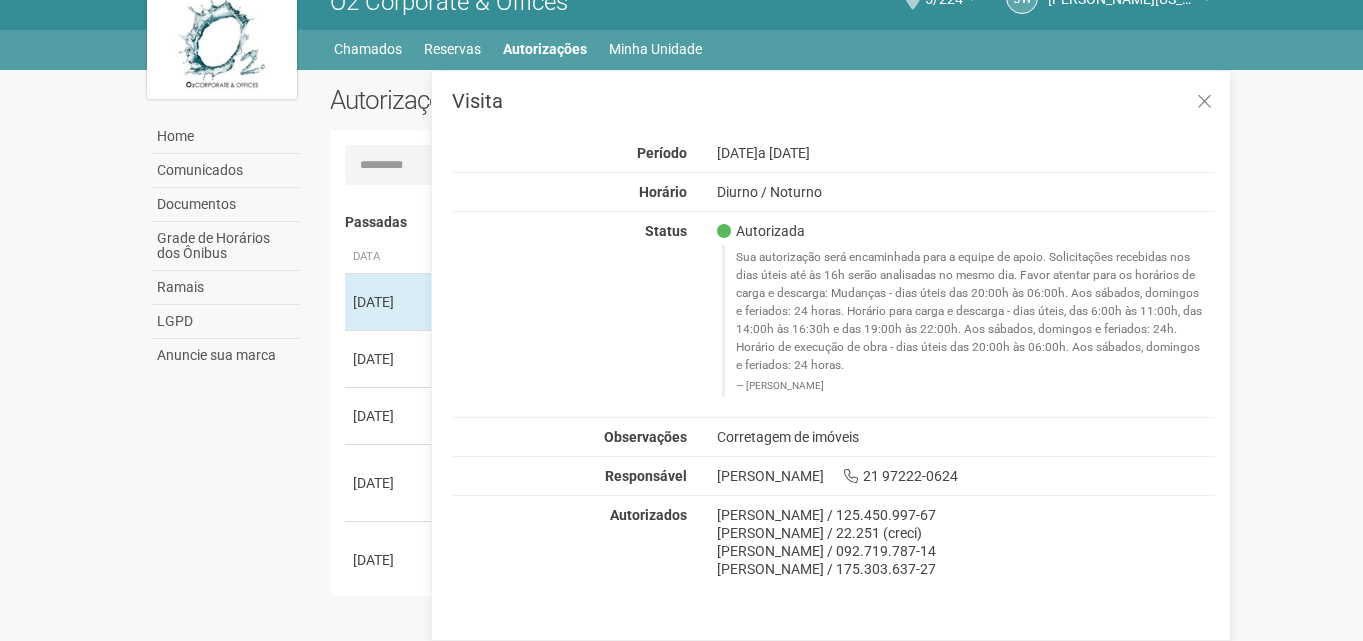 drag, startPoint x: 1299, startPoint y: 361, endPoint x: 1276, endPoint y: 348, distance: 26.41969 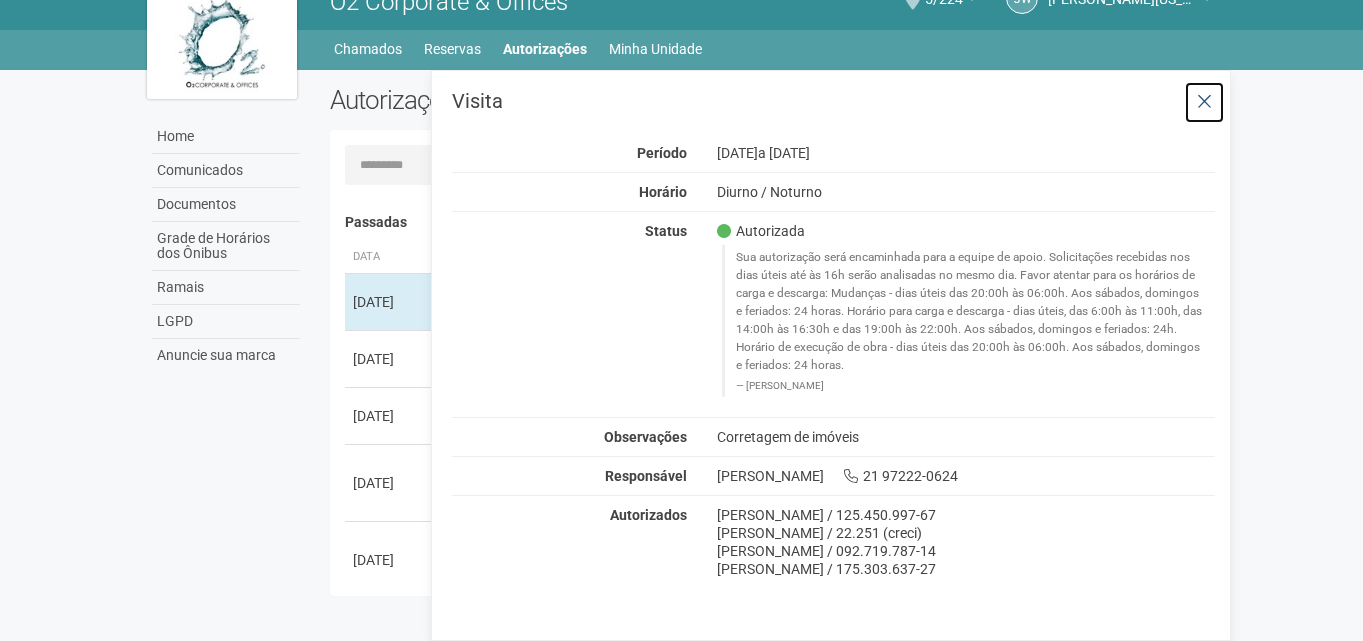 click at bounding box center [1204, 102] 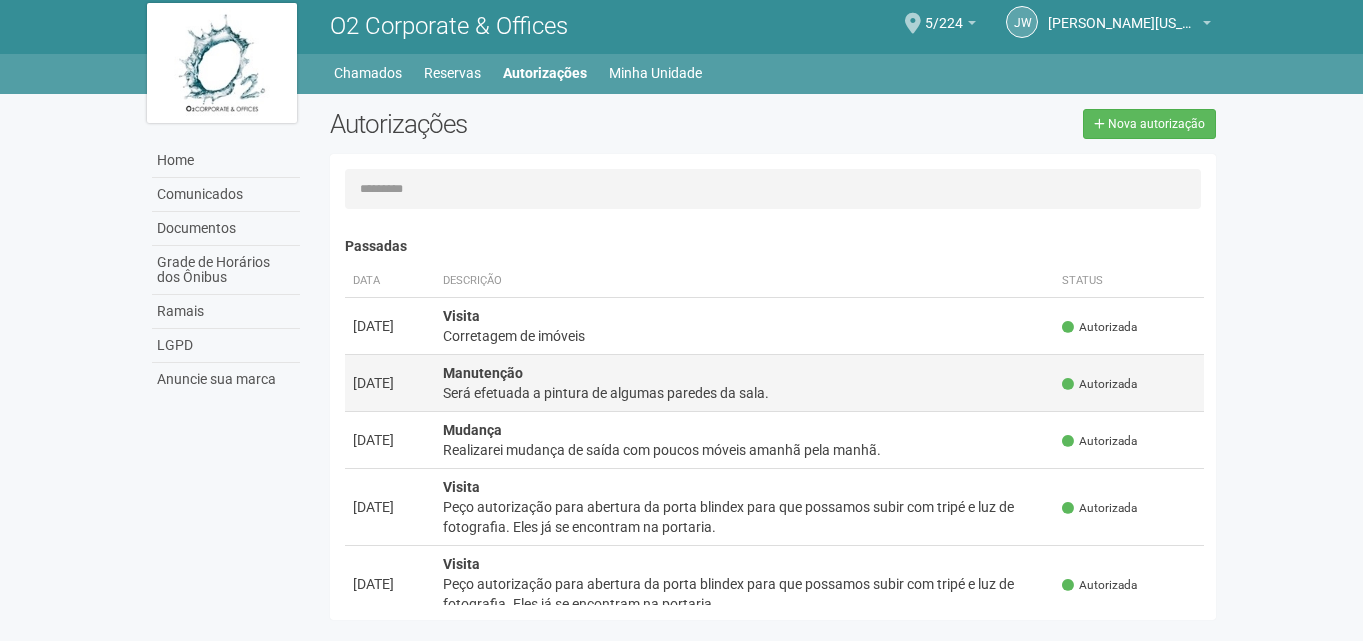 scroll, scrollTop: 0, scrollLeft: 0, axis: both 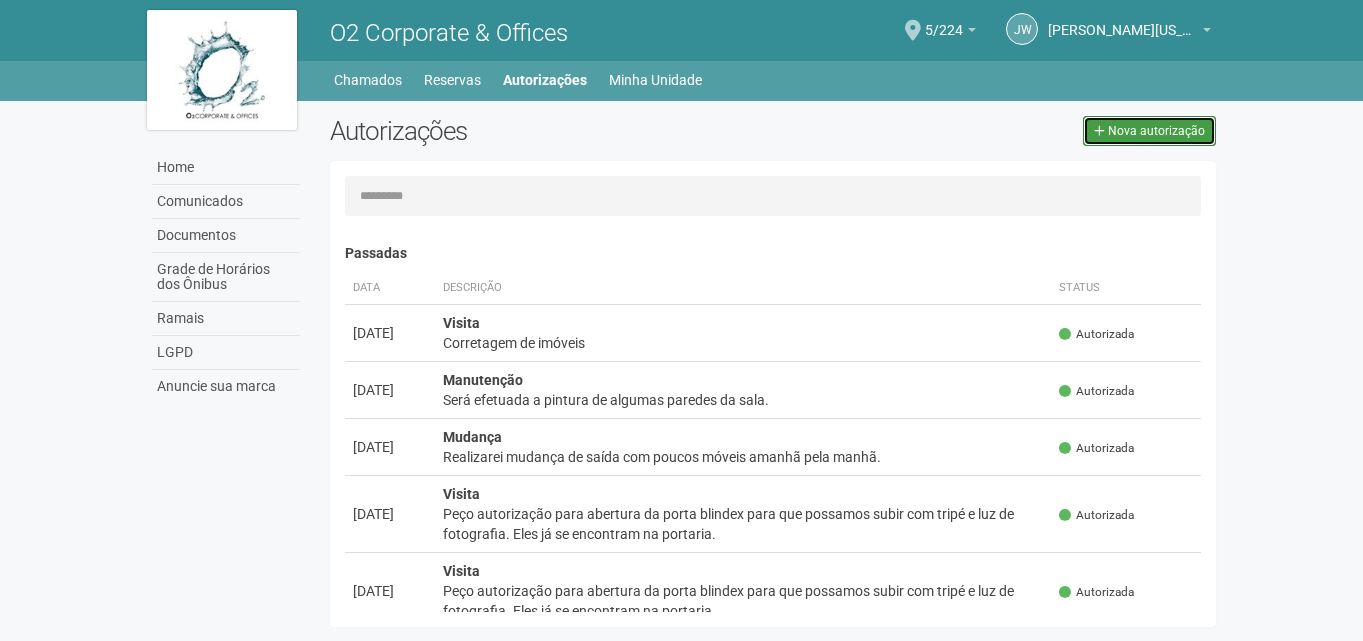 click on "Nova autorização" at bounding box center (1156, 131) 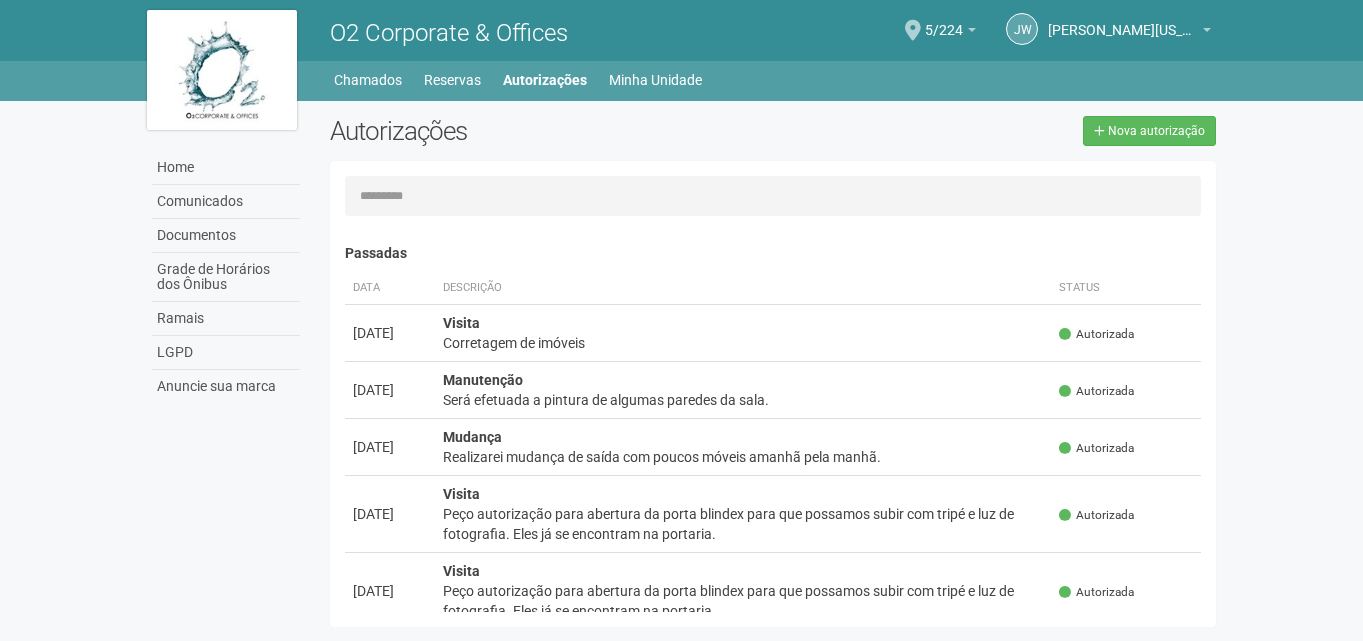 select on "**" 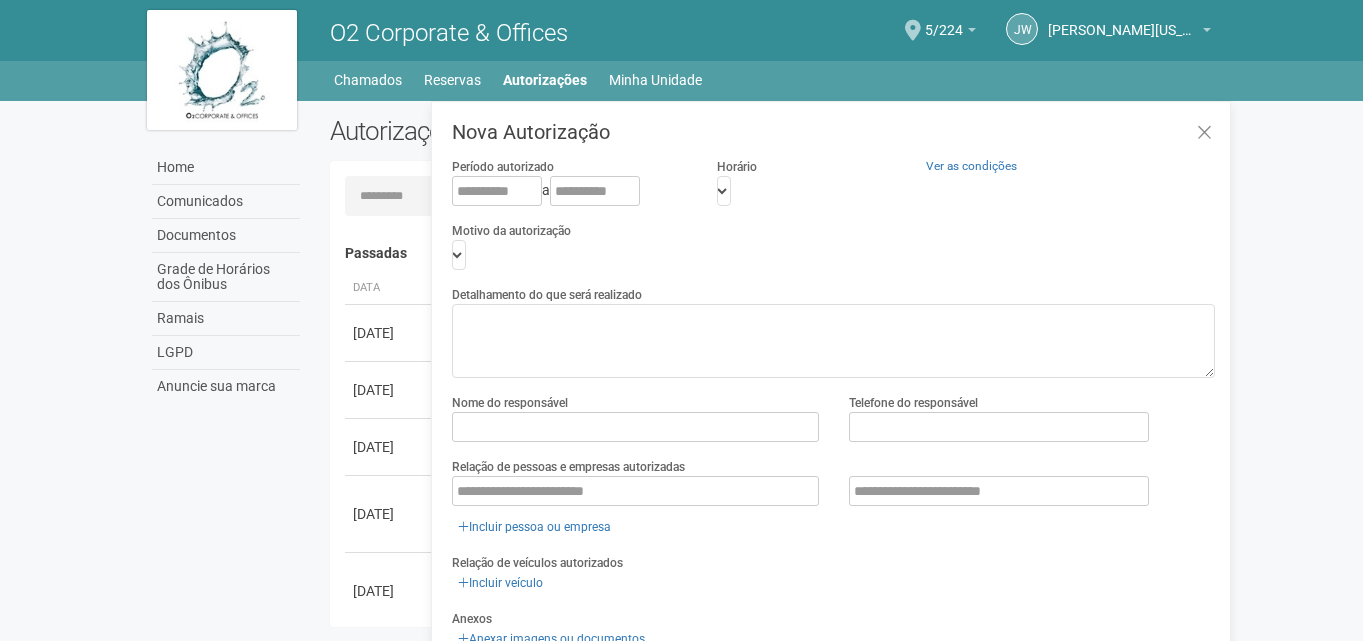 scroll, scrollTop: 31, scrollLeft: 0, axis: vertical 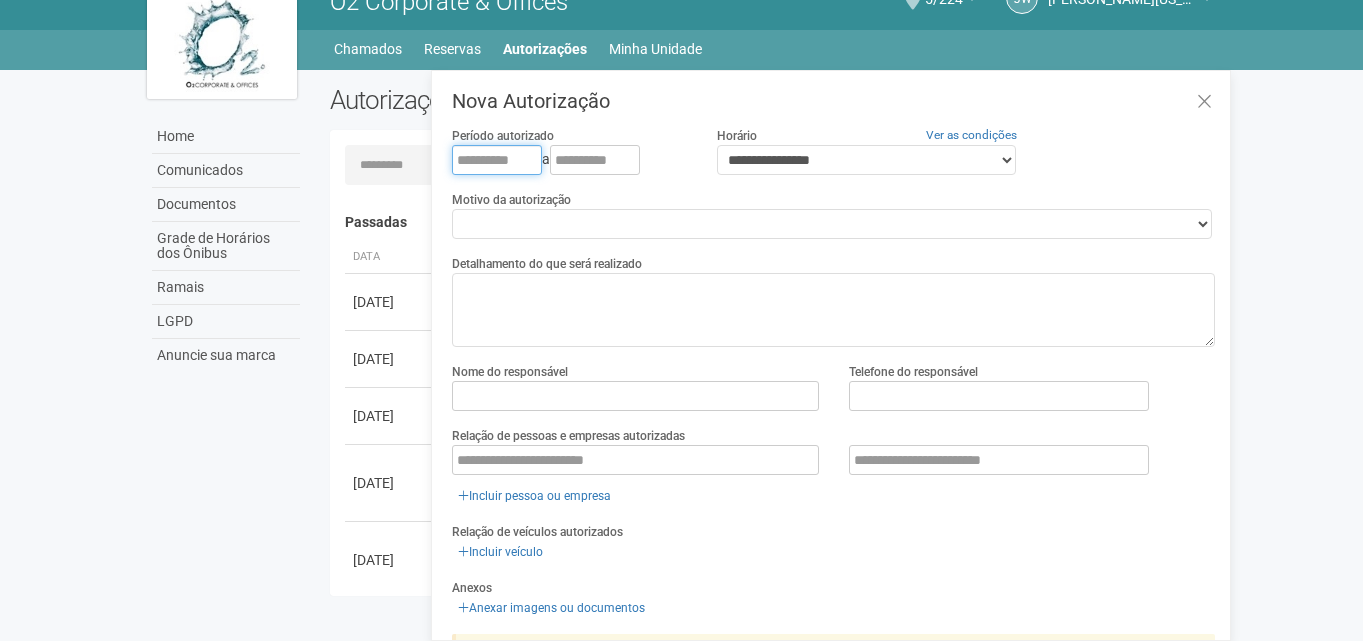 click at bounding box center (497, 160) 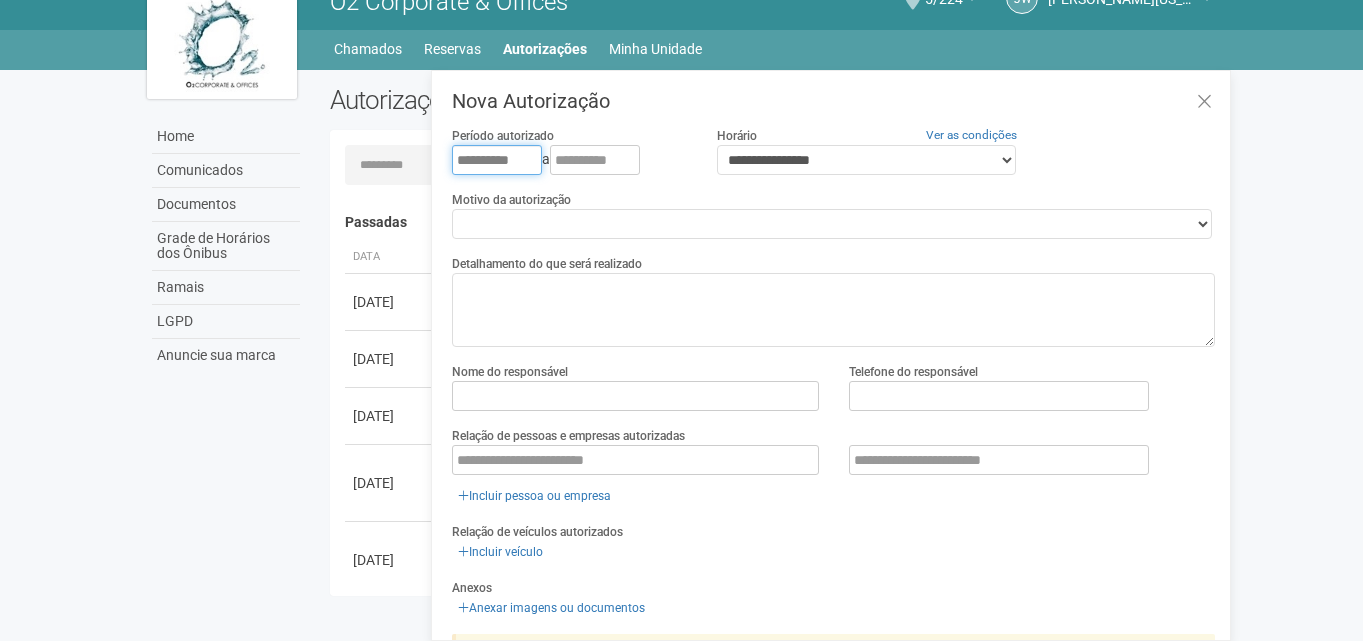 type on "**********" 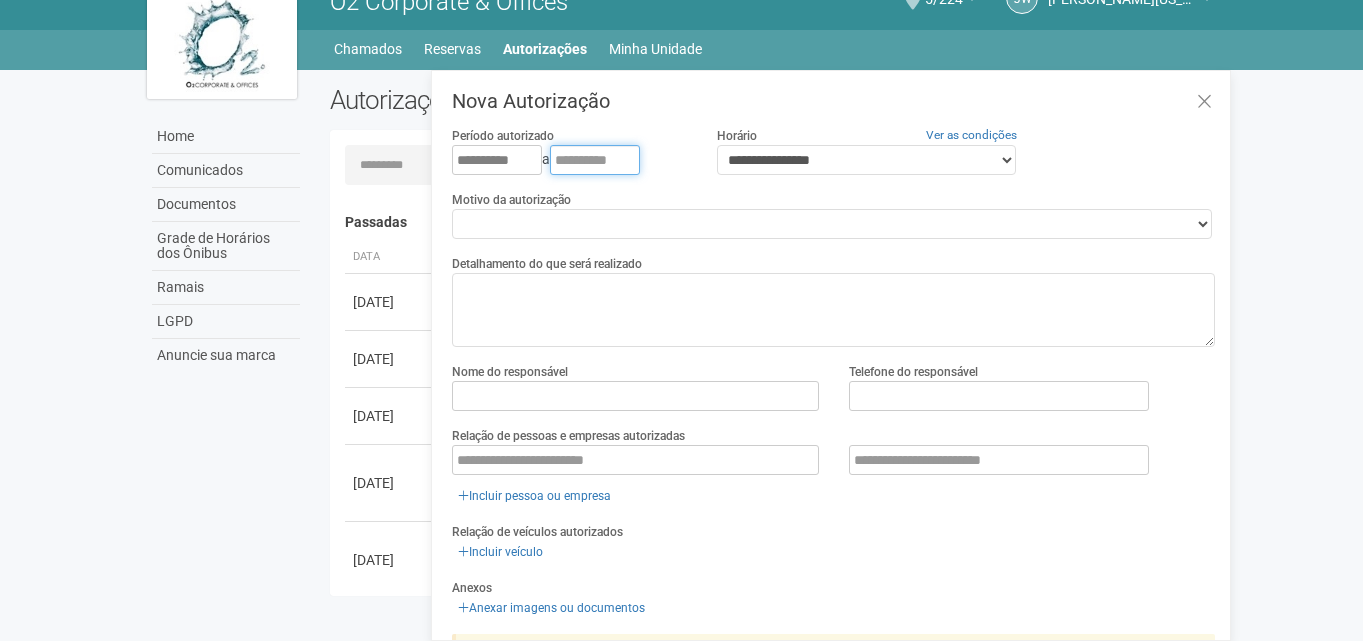 click at bounding box center [595, 160] 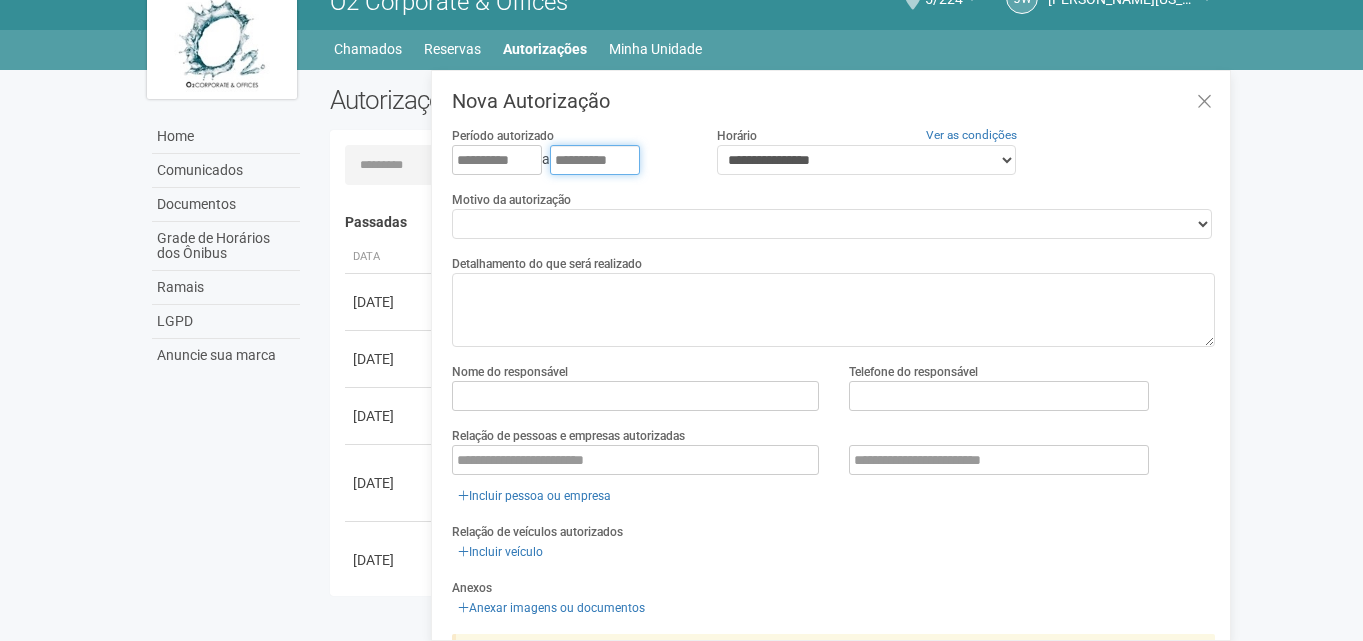 type on "**********" 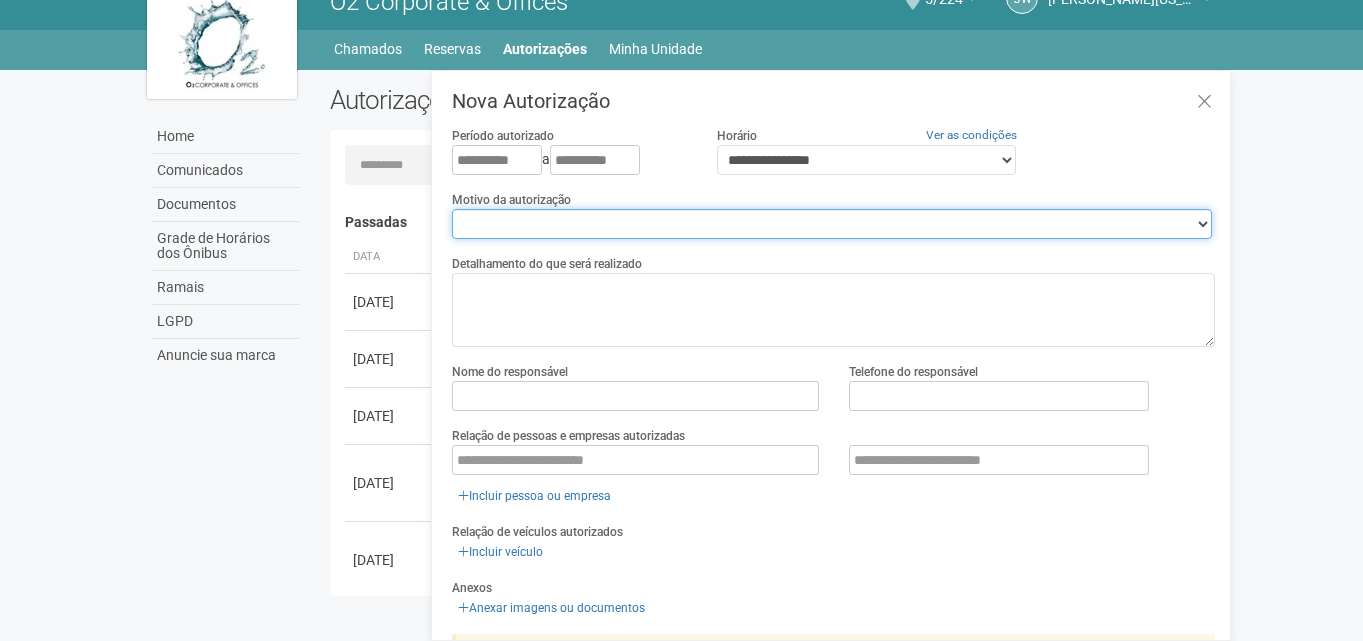 click on "**********" at bounding box center (832, 224) 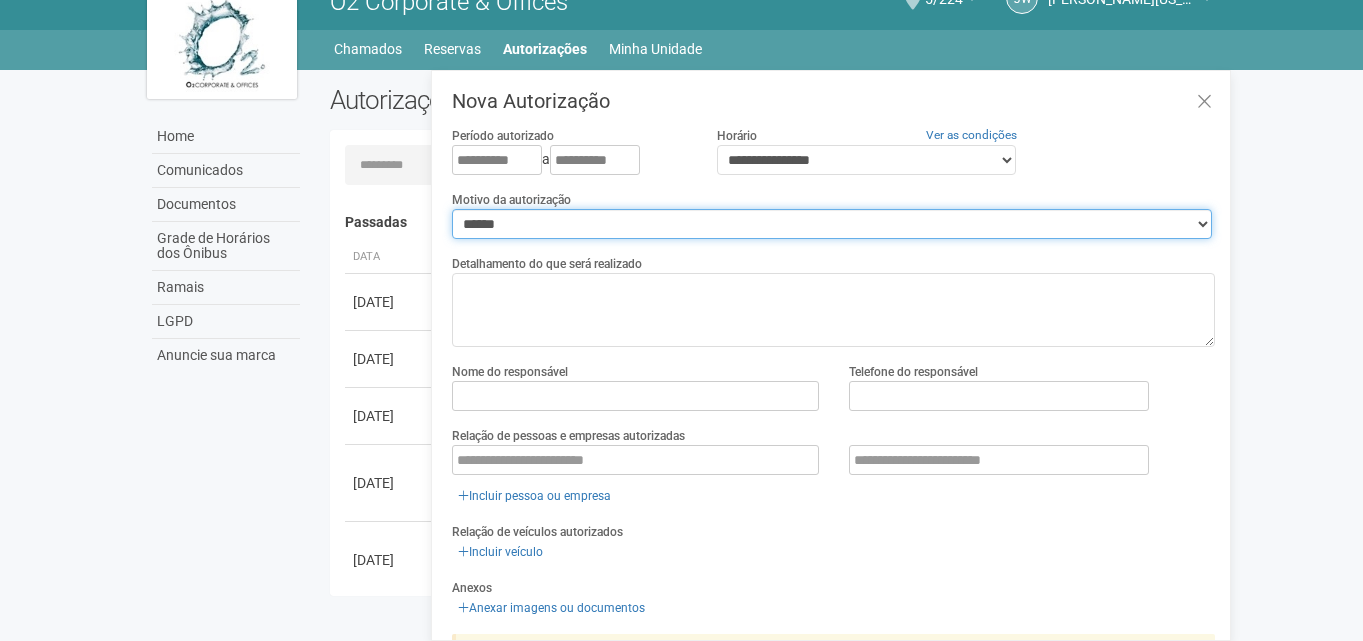 click on "**********" at bounding box center (832, 224) 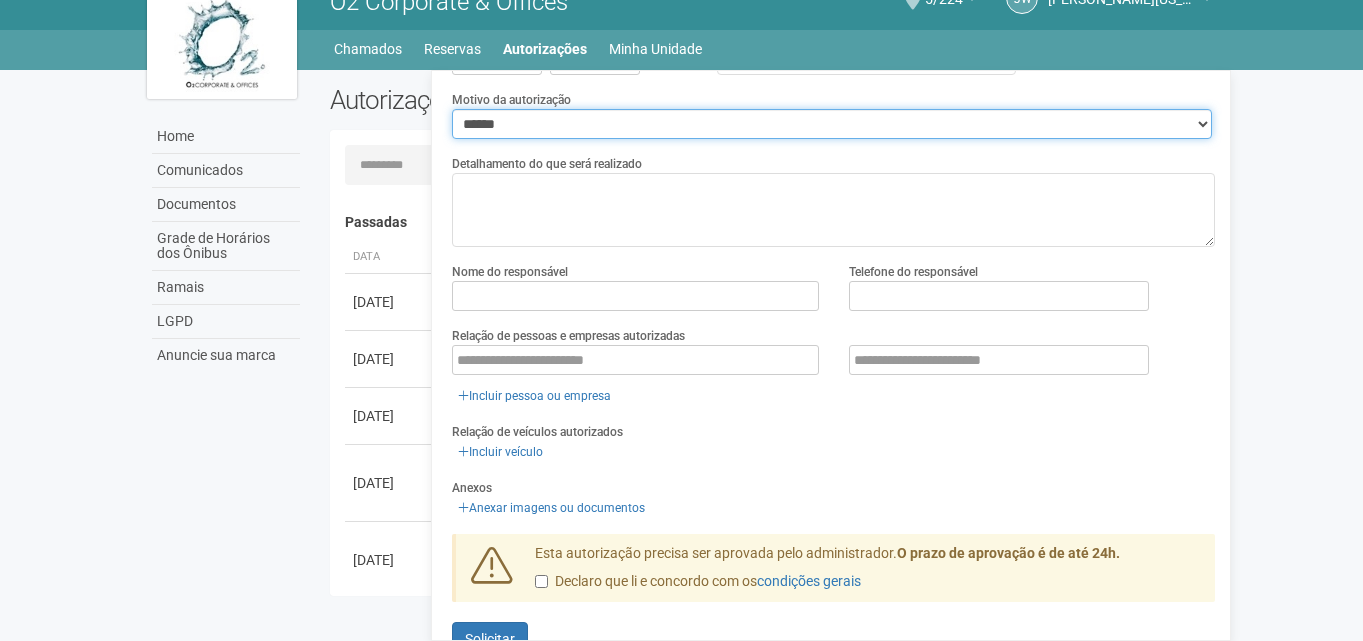 scroll, scrollTop: 0, scrollLeft: 0, axis: both 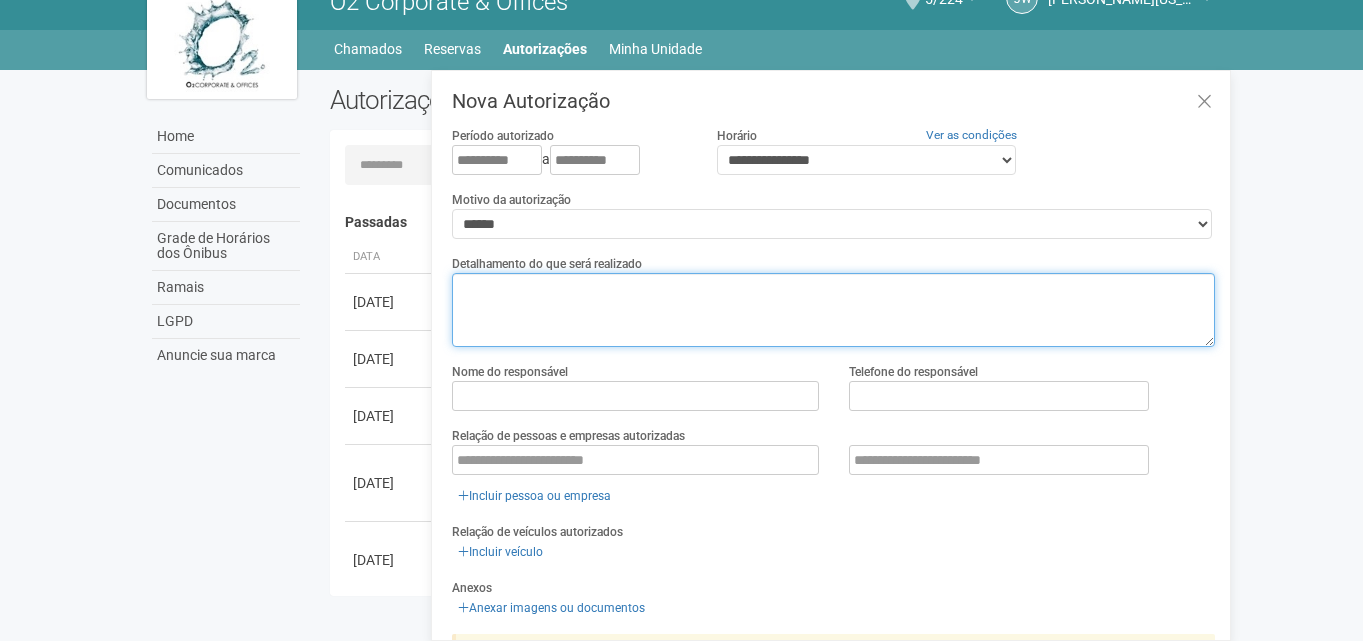 click at bounding box center (833, 310) 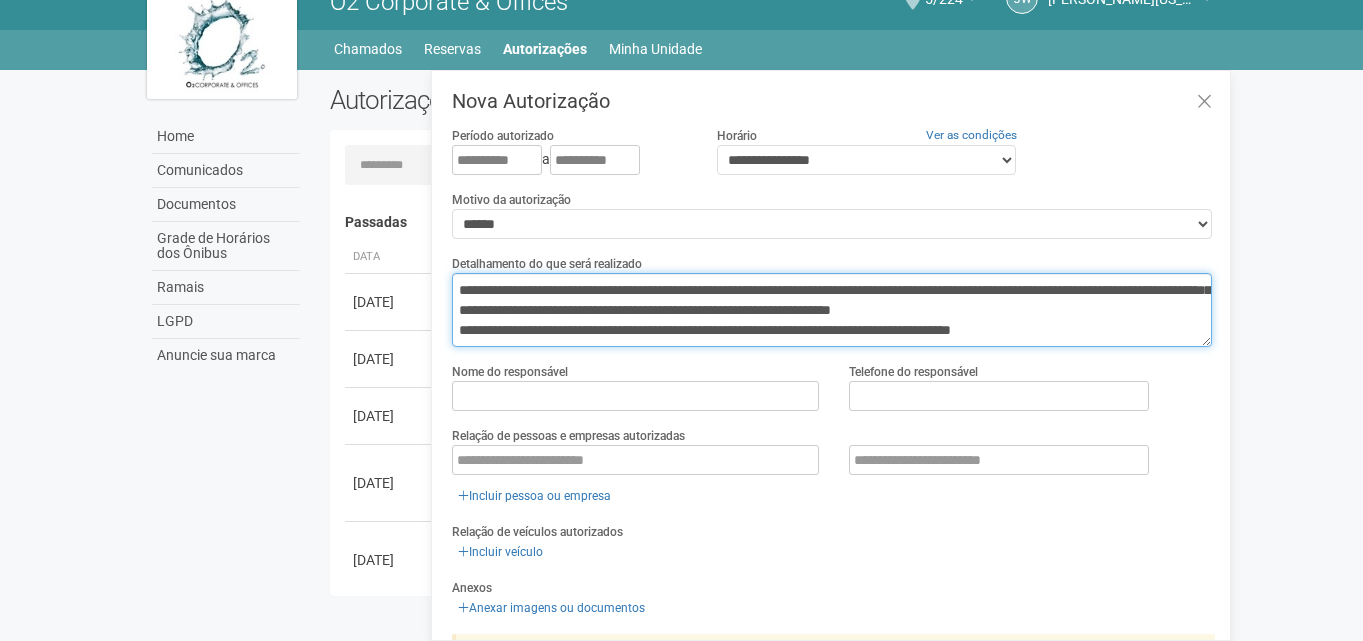 scroll, scrollTop: 0, scrollLeft: 0, axis: both 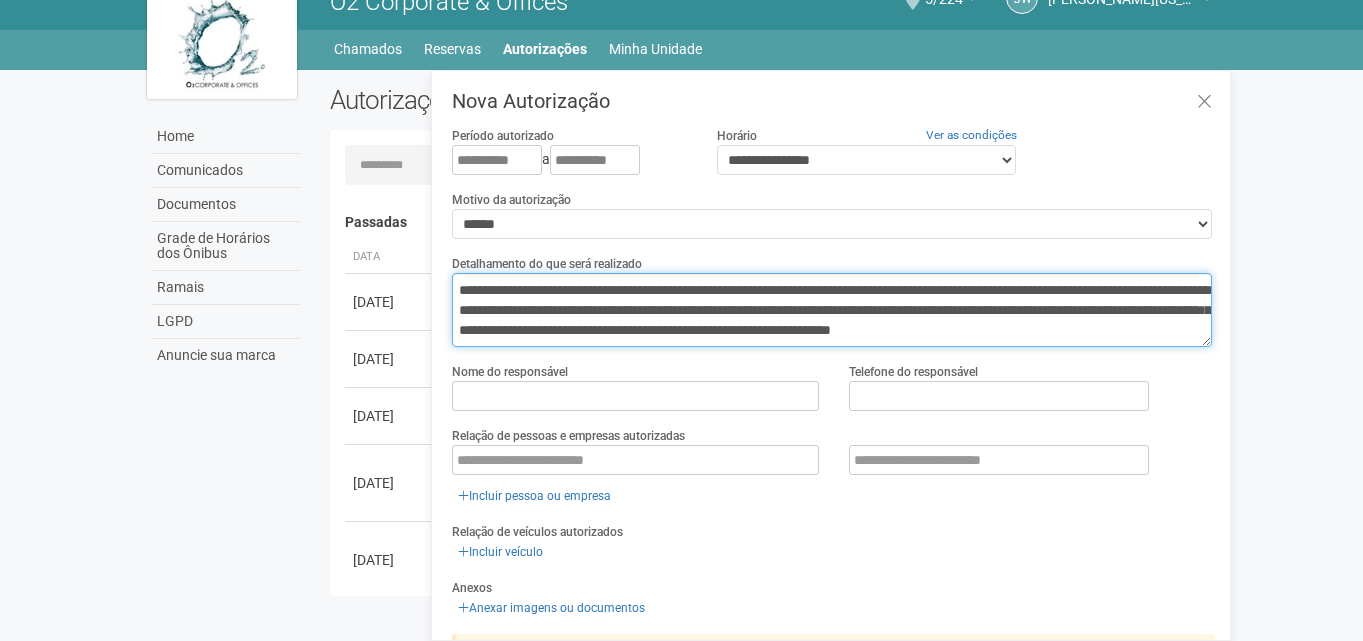 click on "**********" at bounding box center (832, 310) 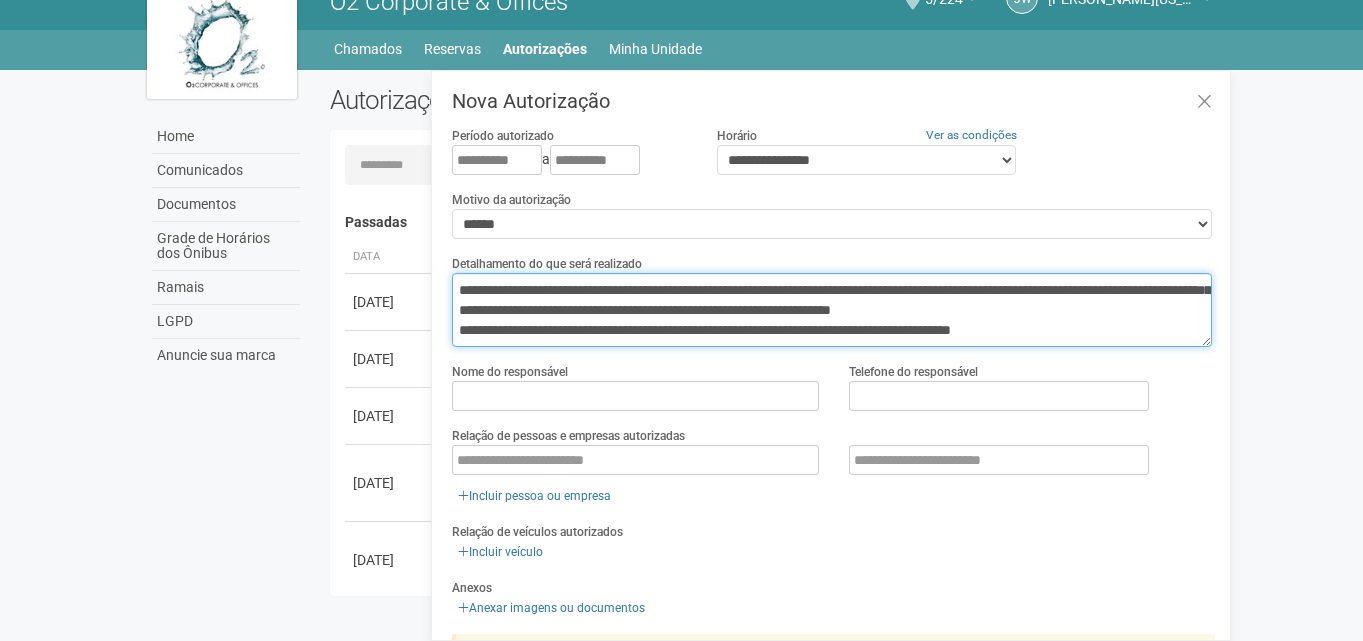 scroll, scrollTop: 60, scrollLeft: 0, axis: vertical 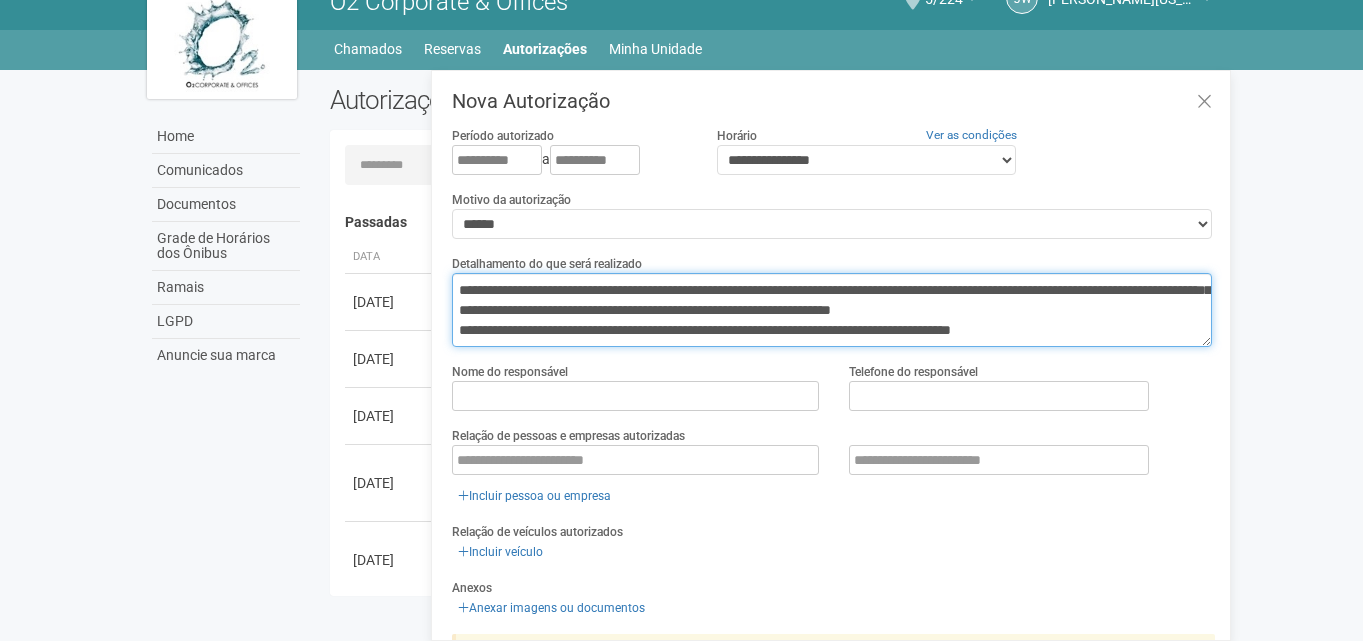 click on "**********" at bounding box center (832, 310) 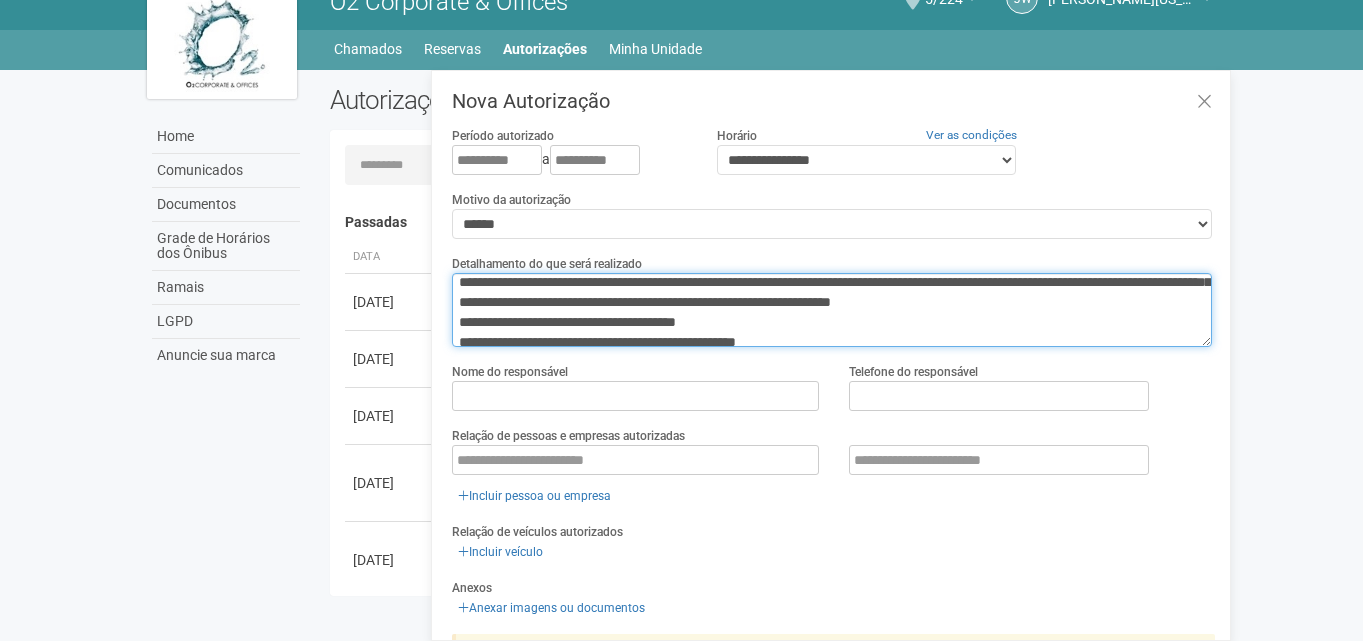 scroll, scrollTop: 0, scrollLeft: 0, axis: both 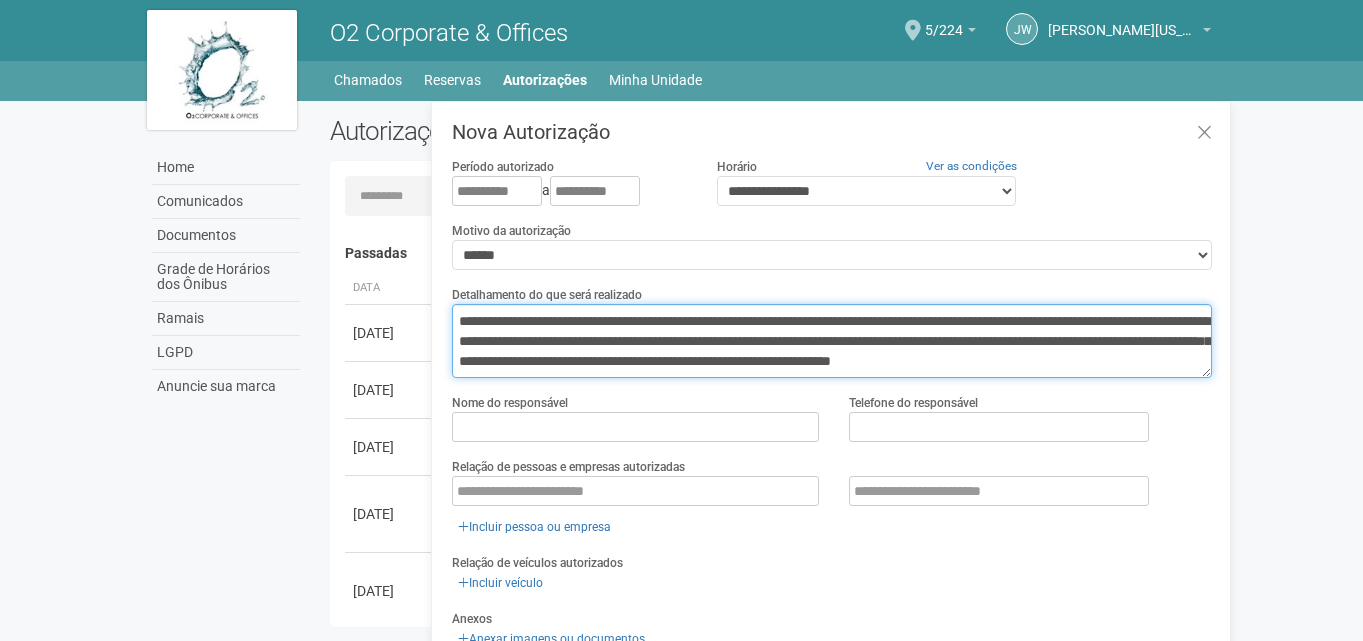 drag, startPoint x: 950, startPoint y: 360, endPoint x: 965, endPoint y: 362, distance: 15.132746 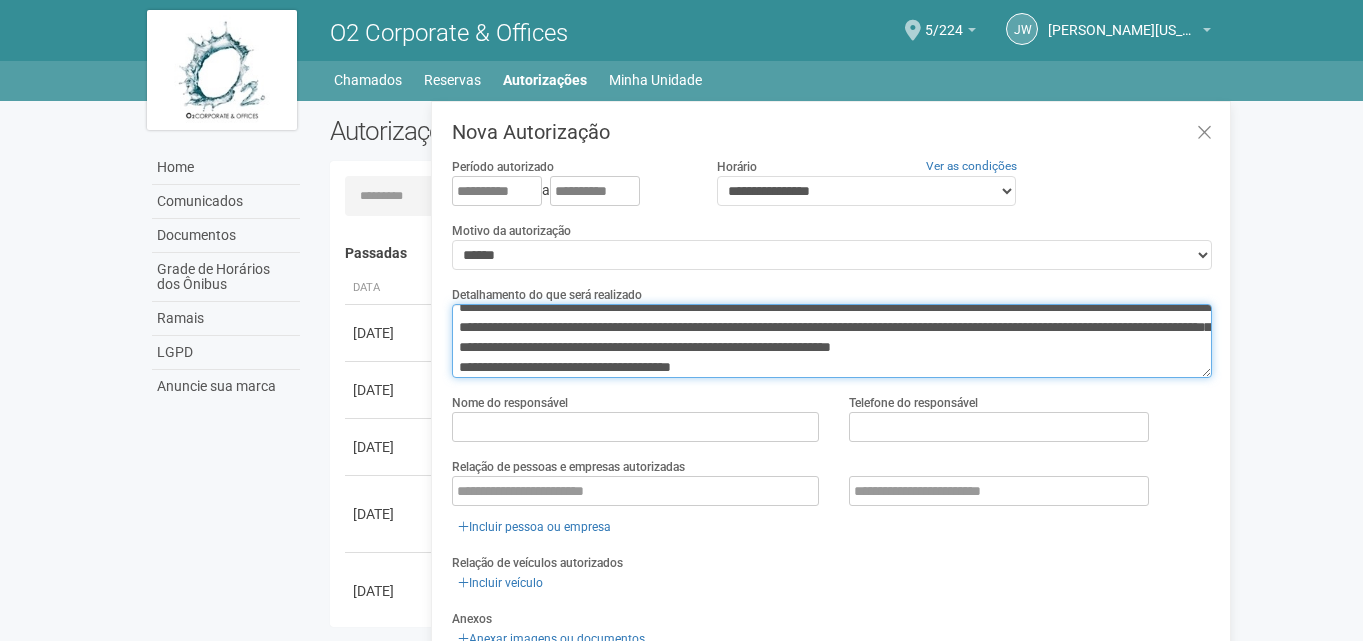 click on "**********" at bounding box center (832, 341) 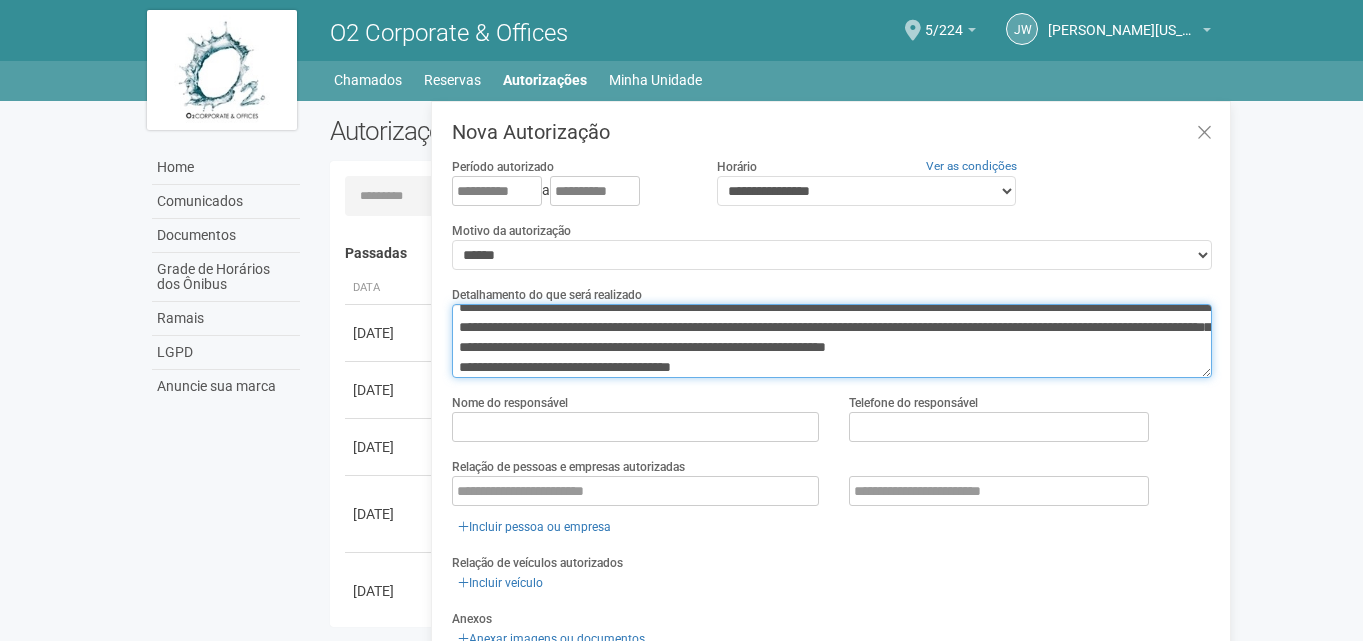 type on "**********" 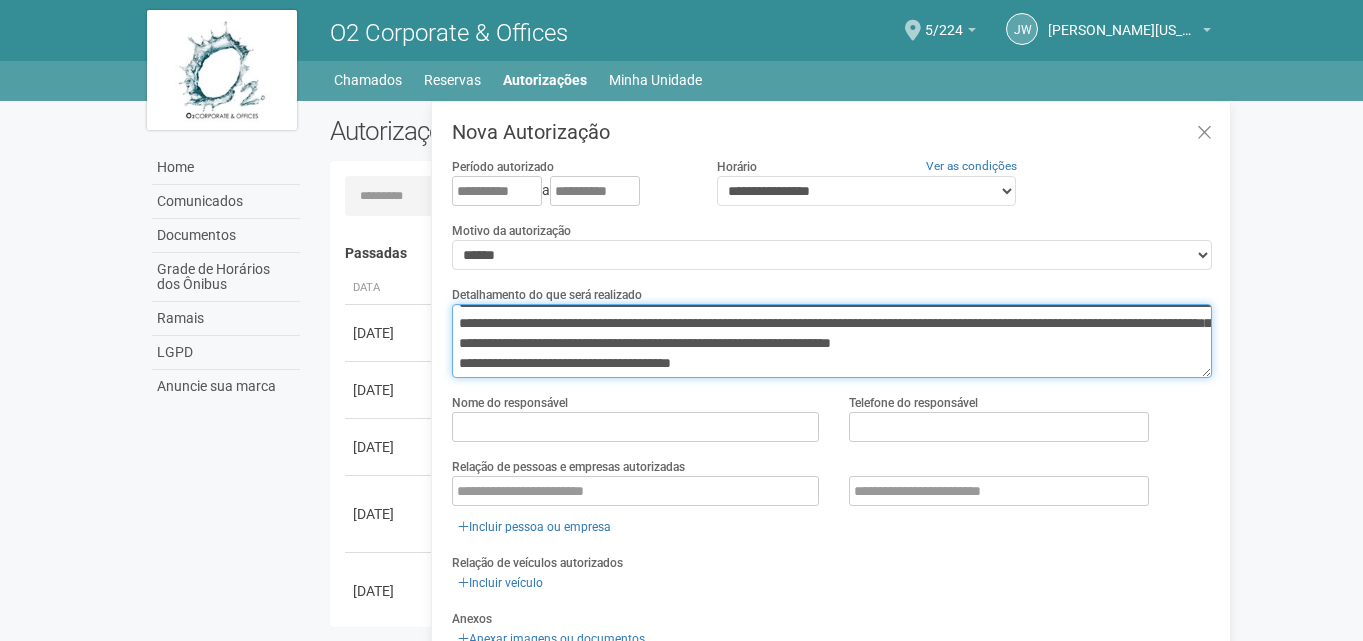 scroll, scrollTop: 0, scrollLeft: 0, axis: both 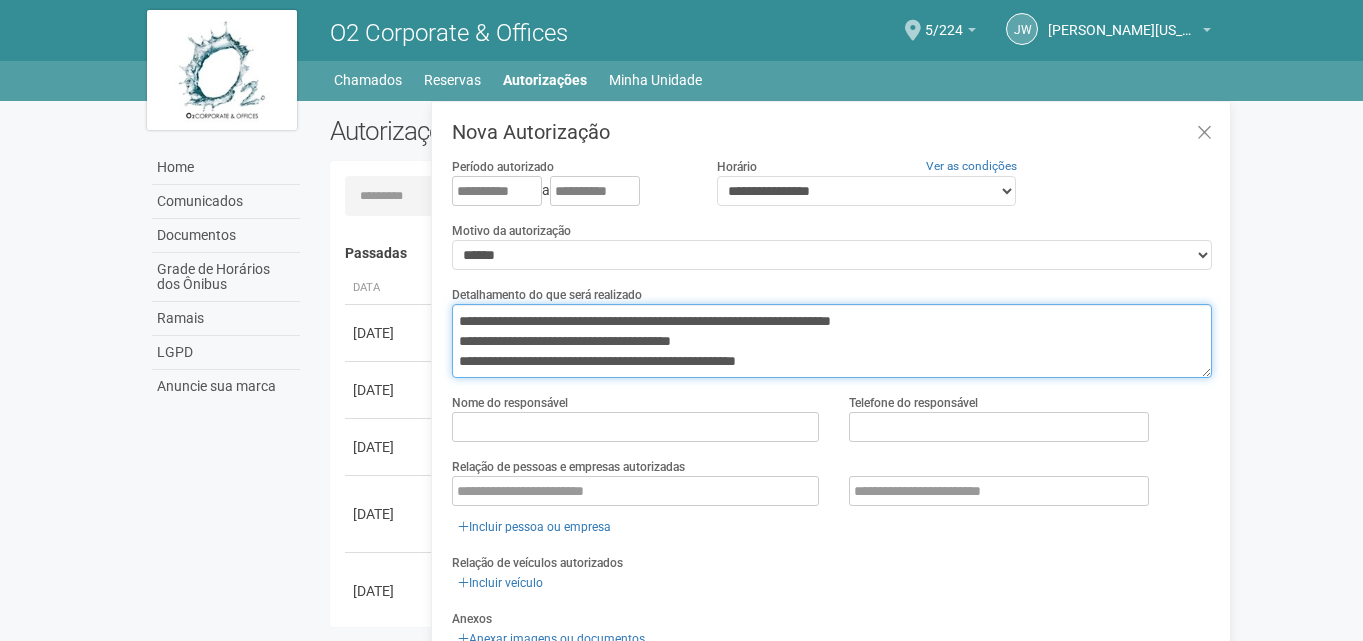 drag, startPoint x: 586, startPoint y: 321, endPoint x: 460, endPoint y: 334, distance: 126.66886 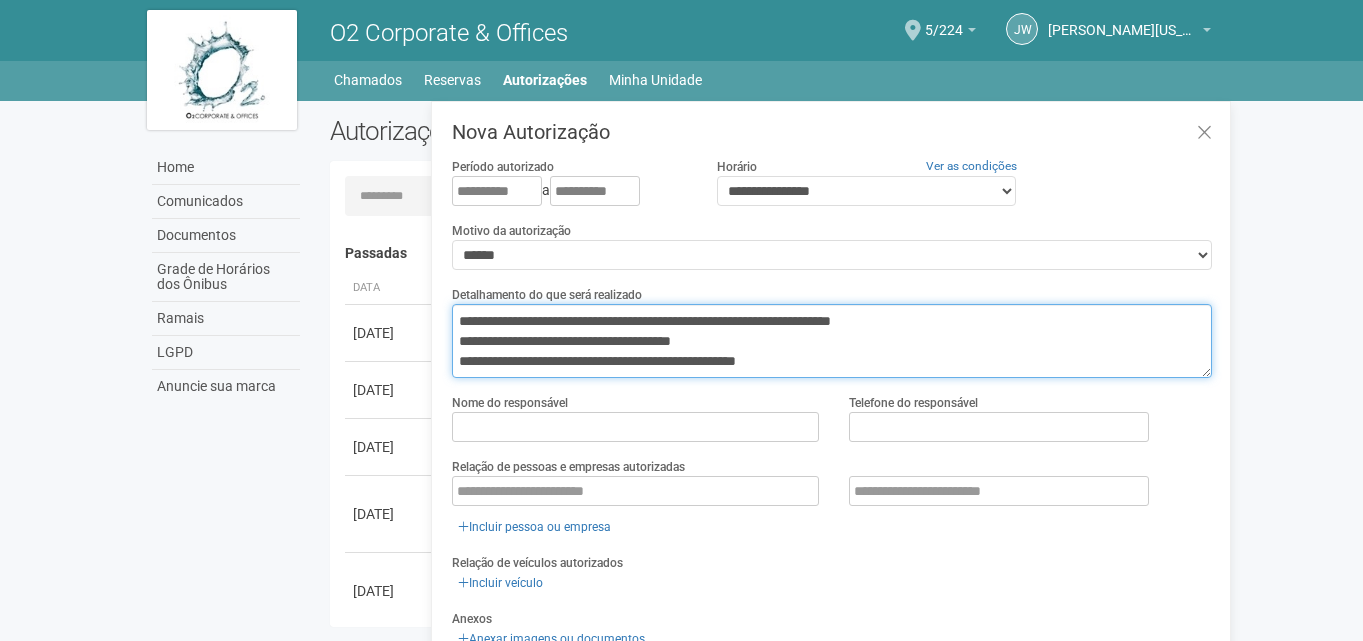 click on "**********" at bounding box center [832, 341] 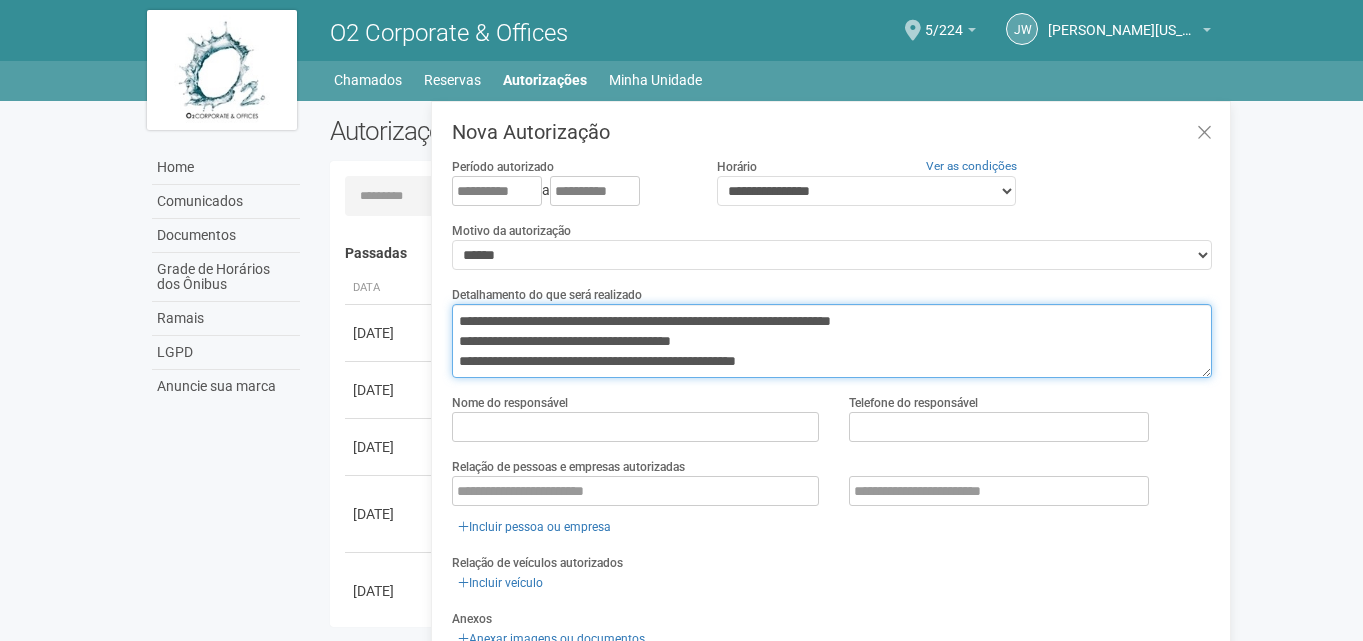 scroll, scrollTop: 0, scrollLeft: 0, axis: both 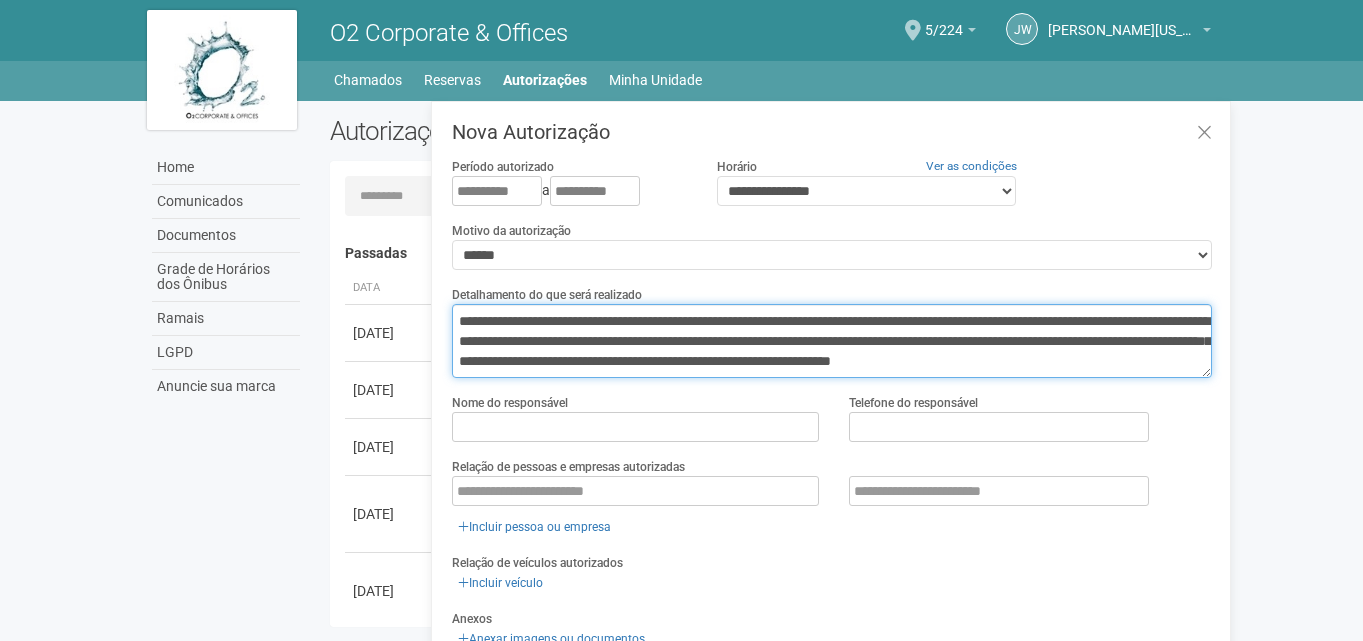 click on "**********" at bounding box center [832, 341] 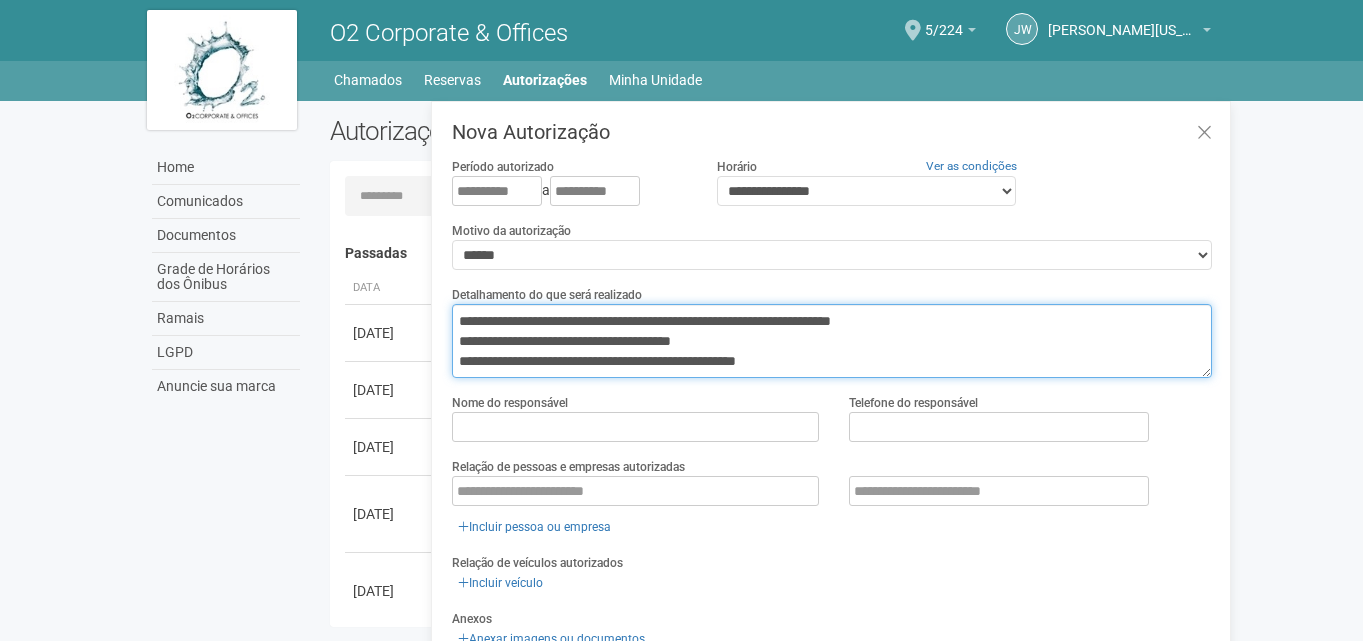 scroll, scrollTop: 80, scrollLeft: 0, axis: vertical 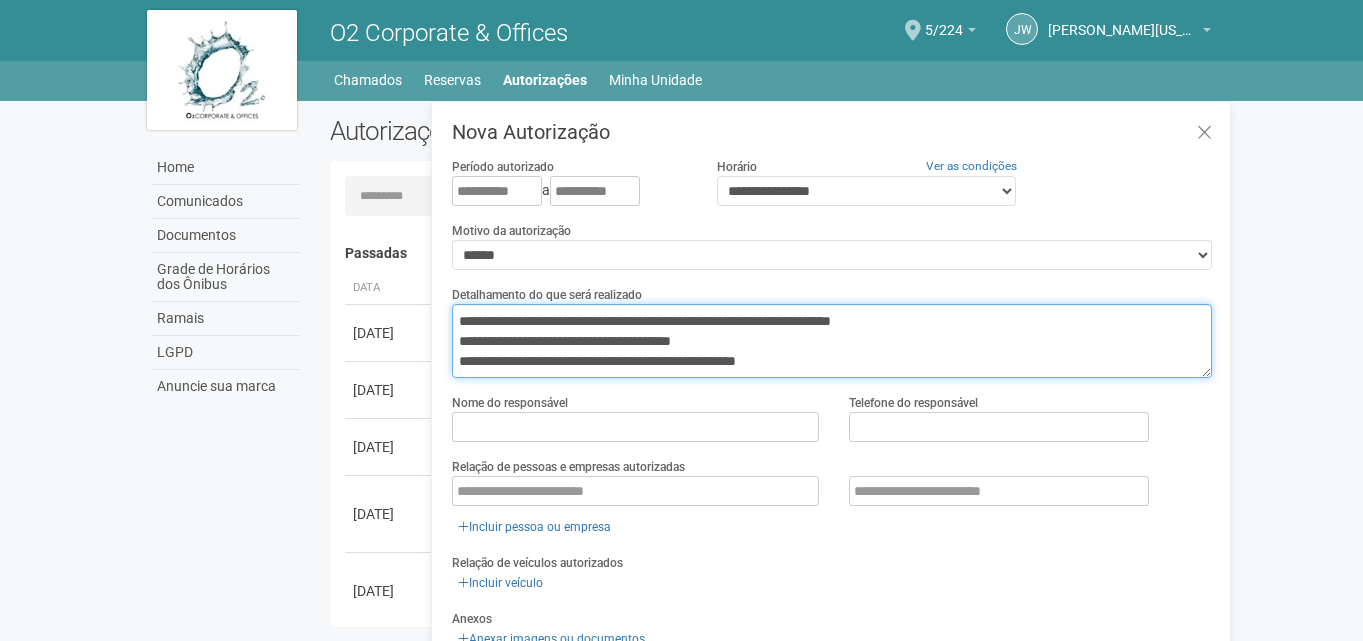 click on "**********" at bounding box center (832, 341) 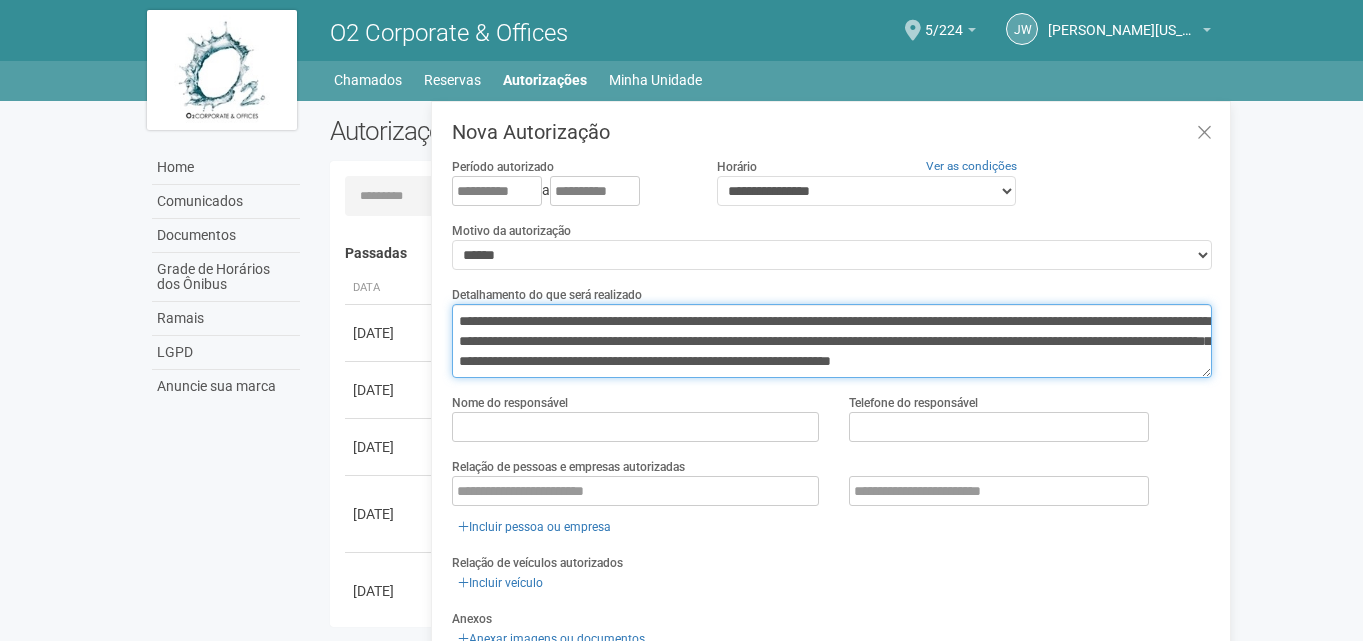 drag, startPoint x: 839, startPoint y: 339, endPoint x: 375, endPoint y: 263, distance: 470.18295 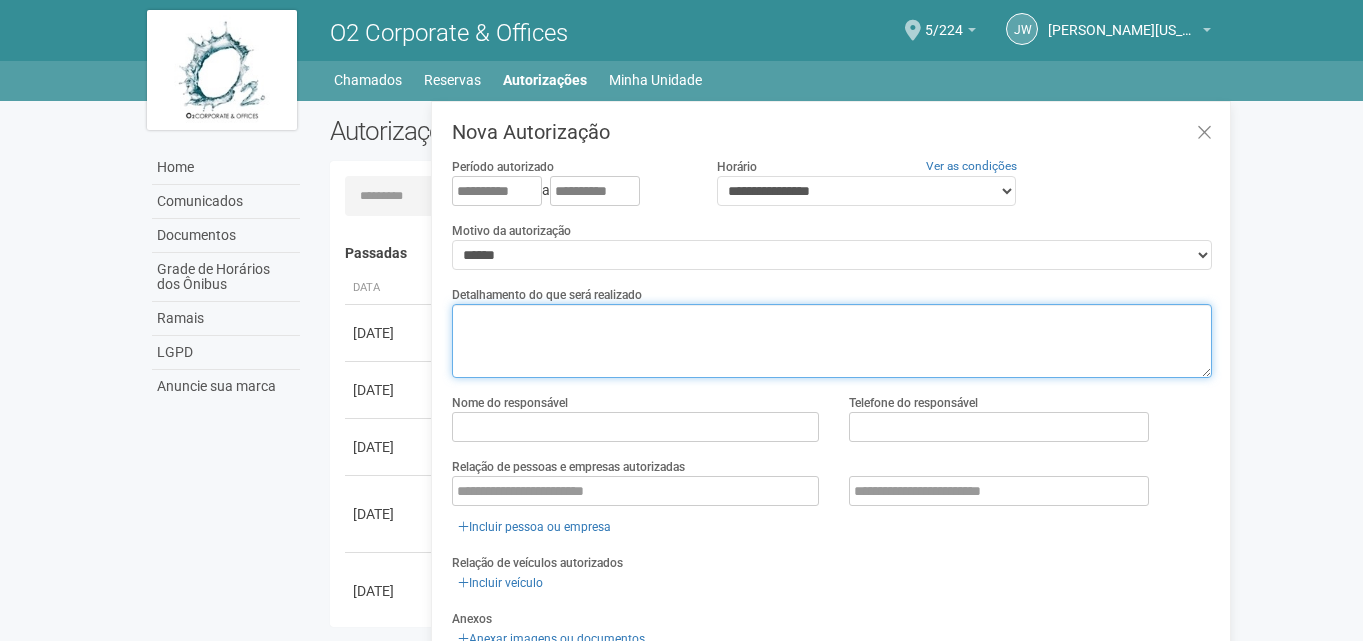 click at bounding box center (832, 341) 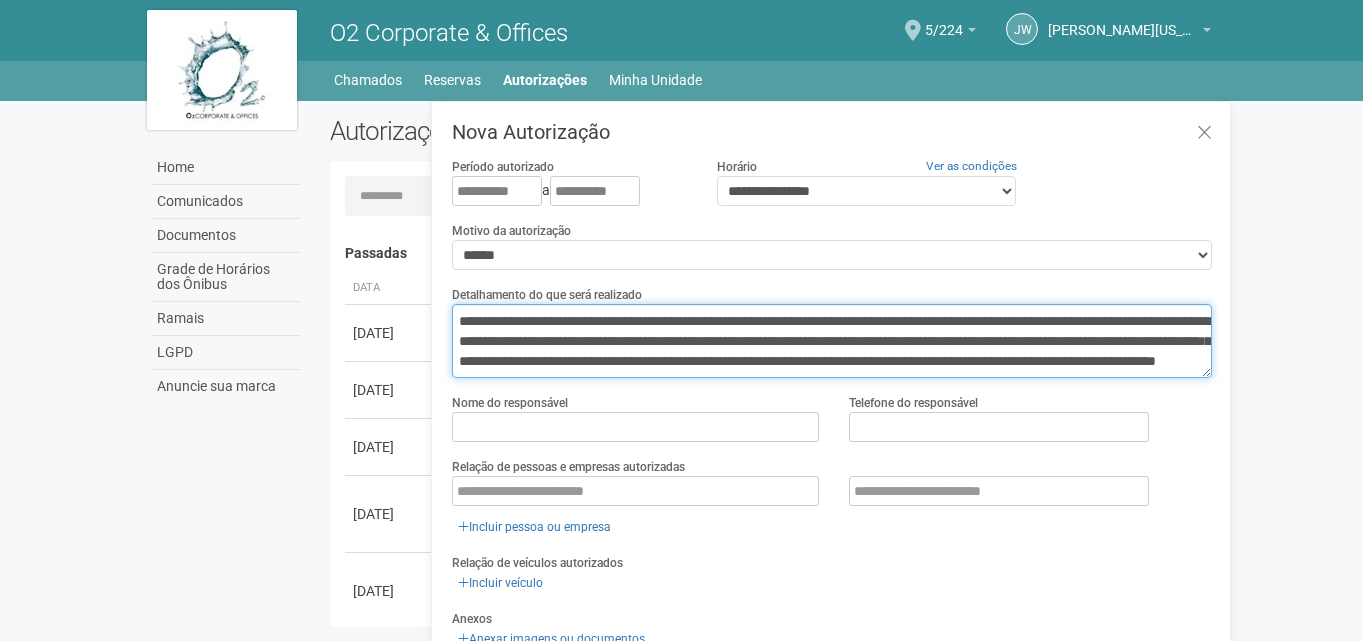 scroll, scrollTop: 73, scrollLeft: 0, axis: vertical 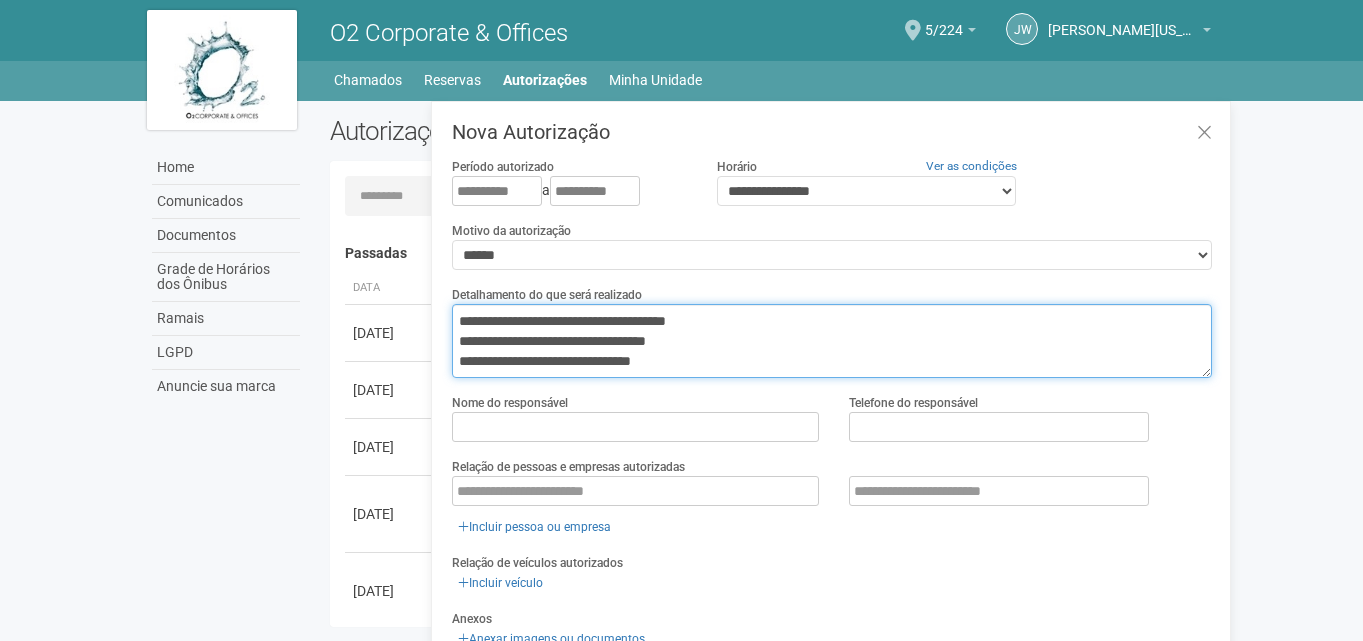 click on "**********" at bounding box center (832, 341) 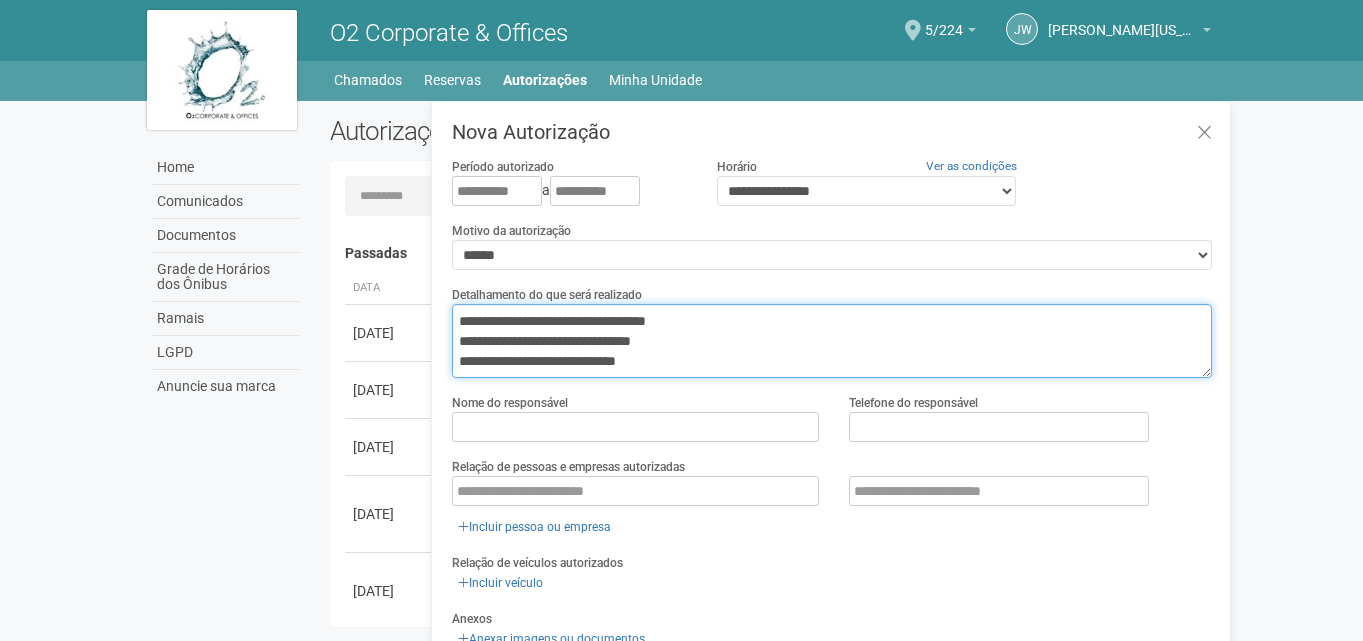 scroll, scrollTop: 80, scrollLeft: 0, axis: vertical 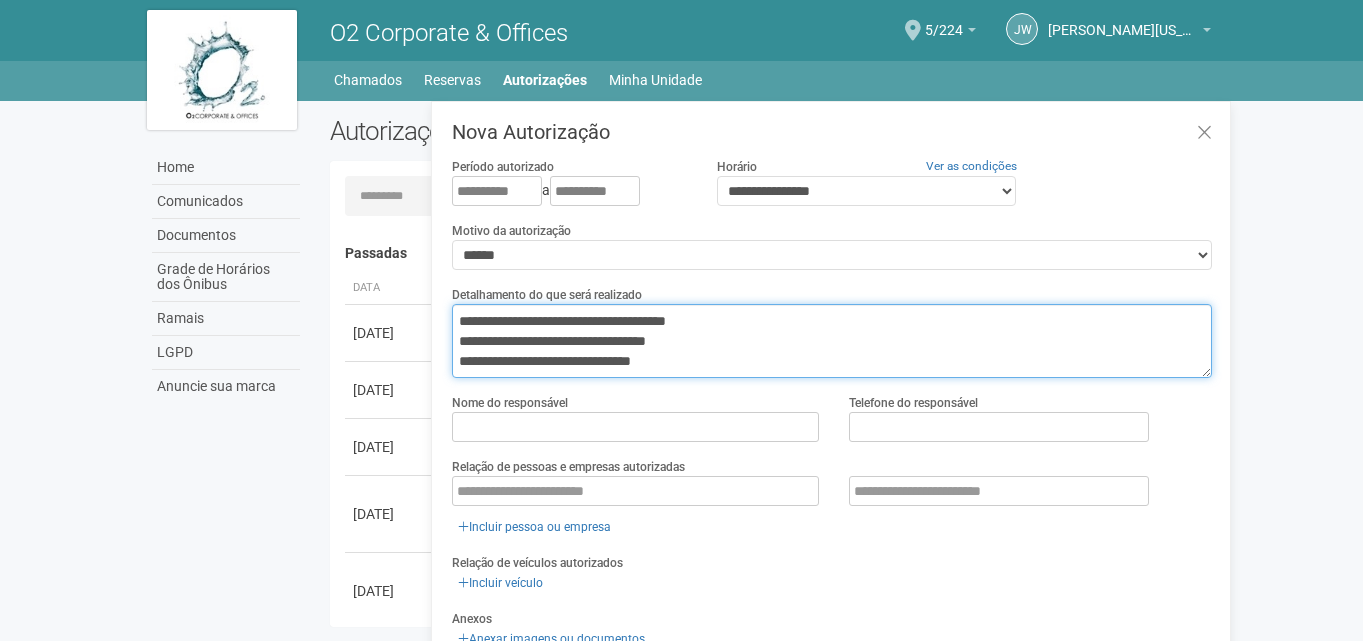 drag, startPoint x: 459, startPoint y: 354, endPoint x: 515, endPoint y: 356, distance: 56.0357 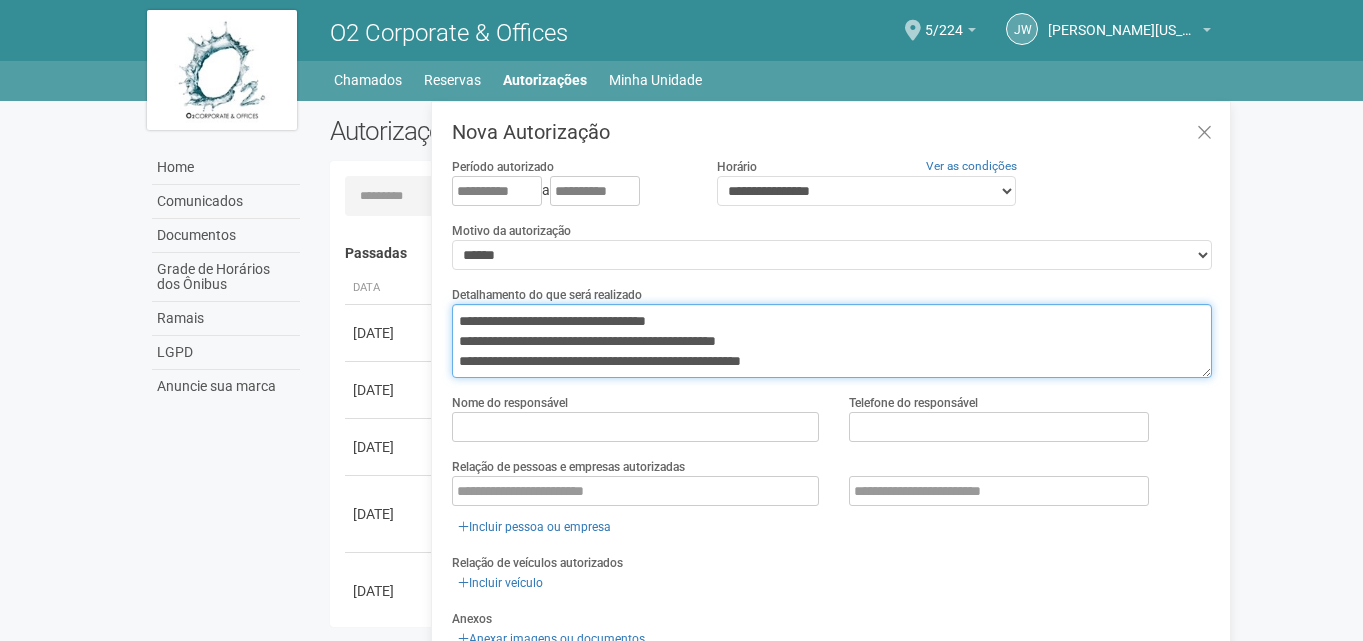 scroll, scrollTop: 107, scrollLeft: 0, axis: vertical 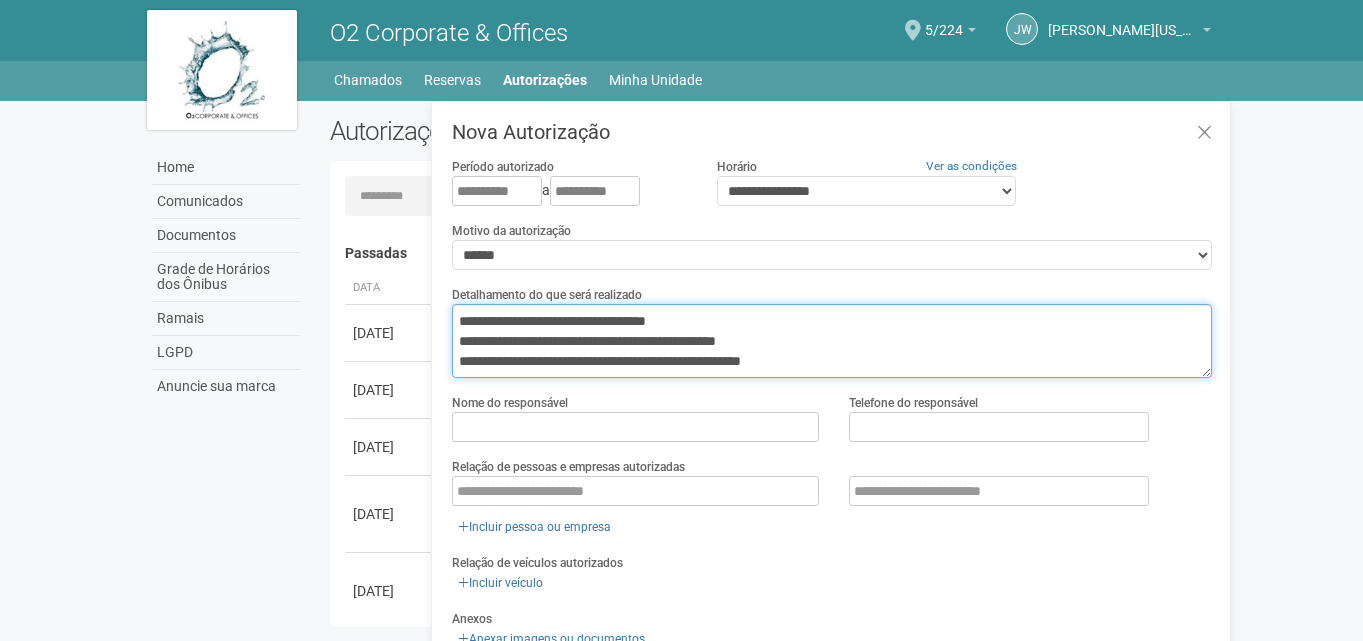 click on "**********" at bounding box center [832, 341] 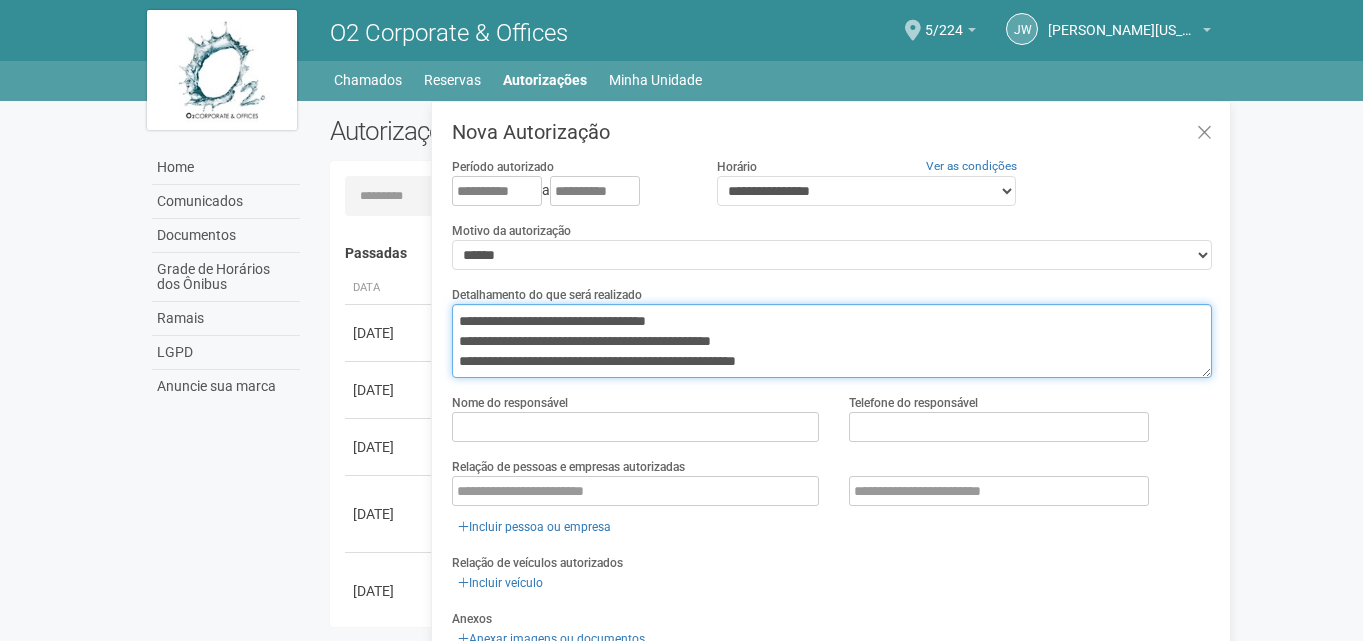 scroll, scrollTop: 193, scrollLeft: 0, axis: vertical 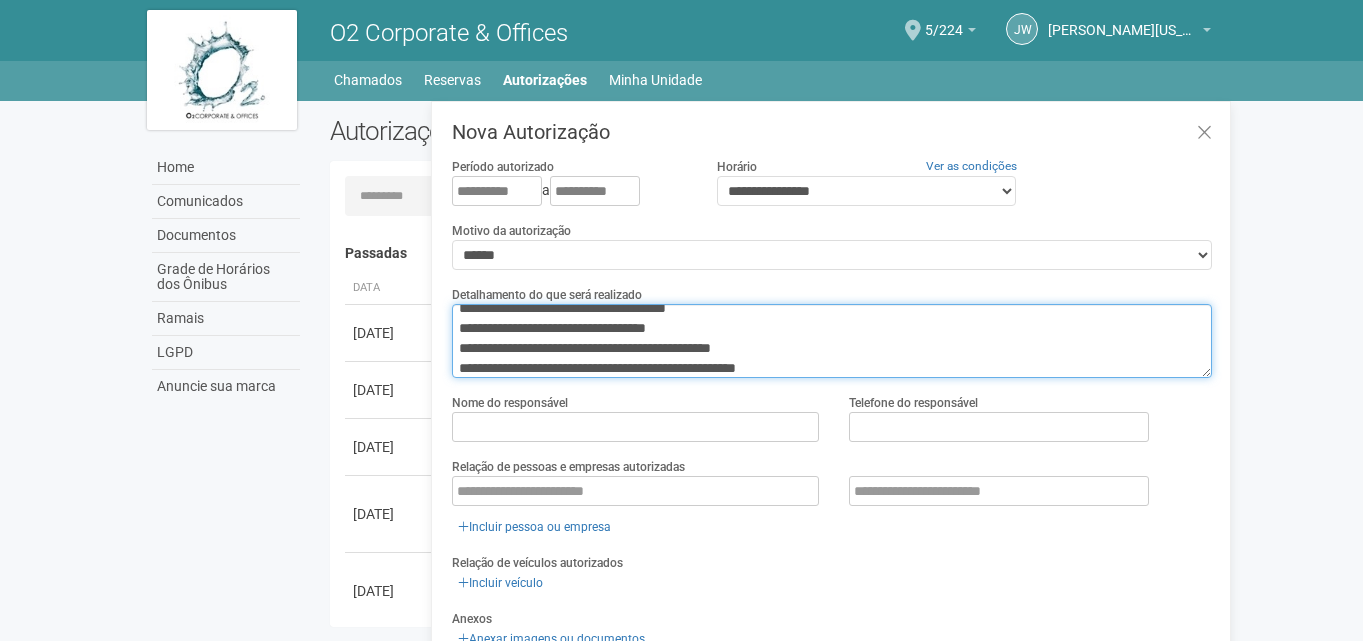 click on "**********" at bounding box center [832, 341] 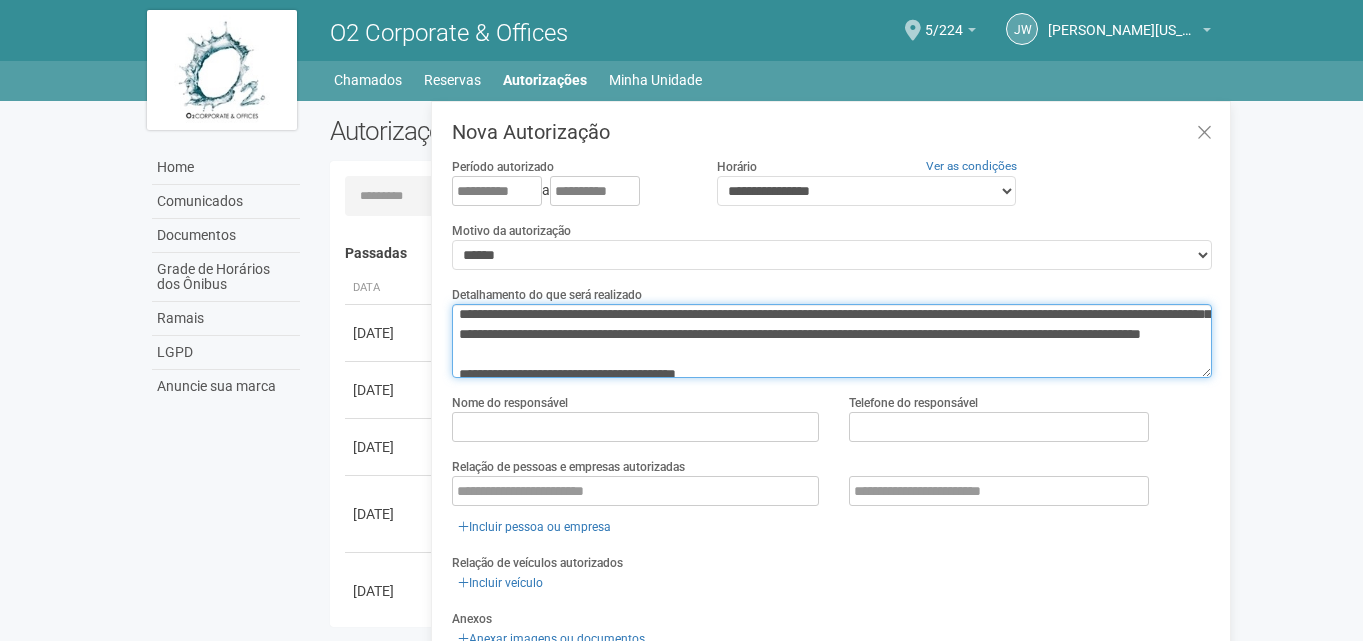 scroll, scrollTop: 7, scrollLeft: 0, axis: vertical 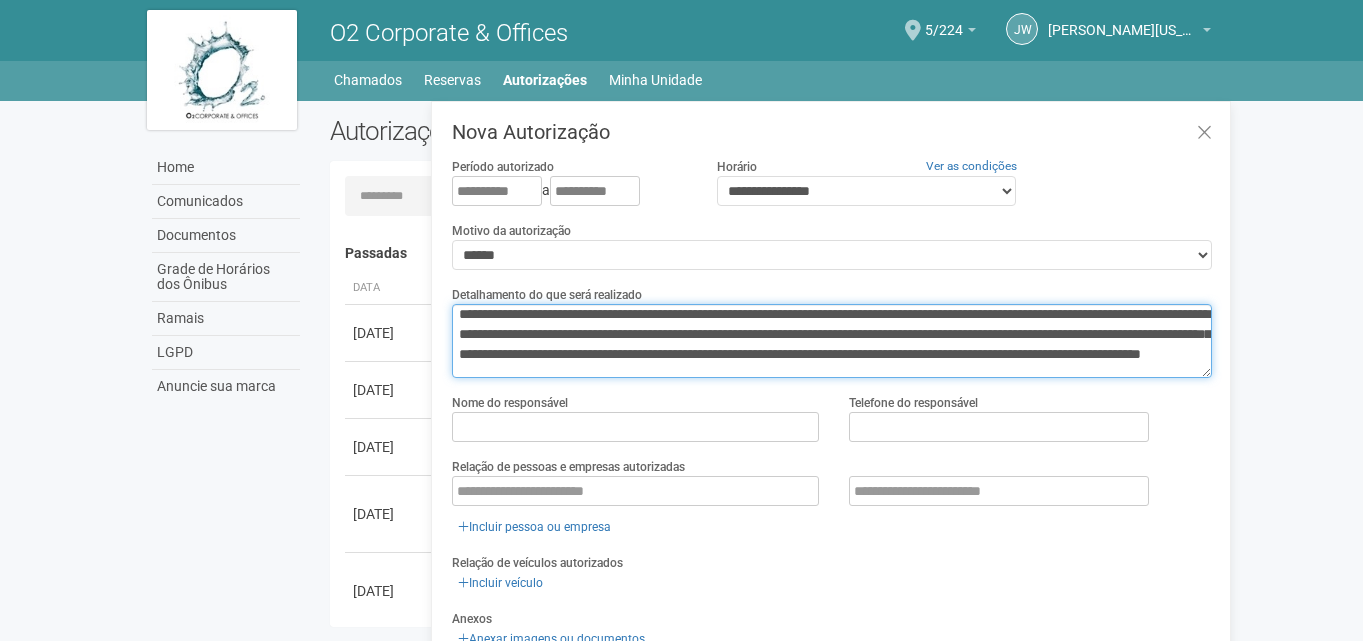 type on "**********" 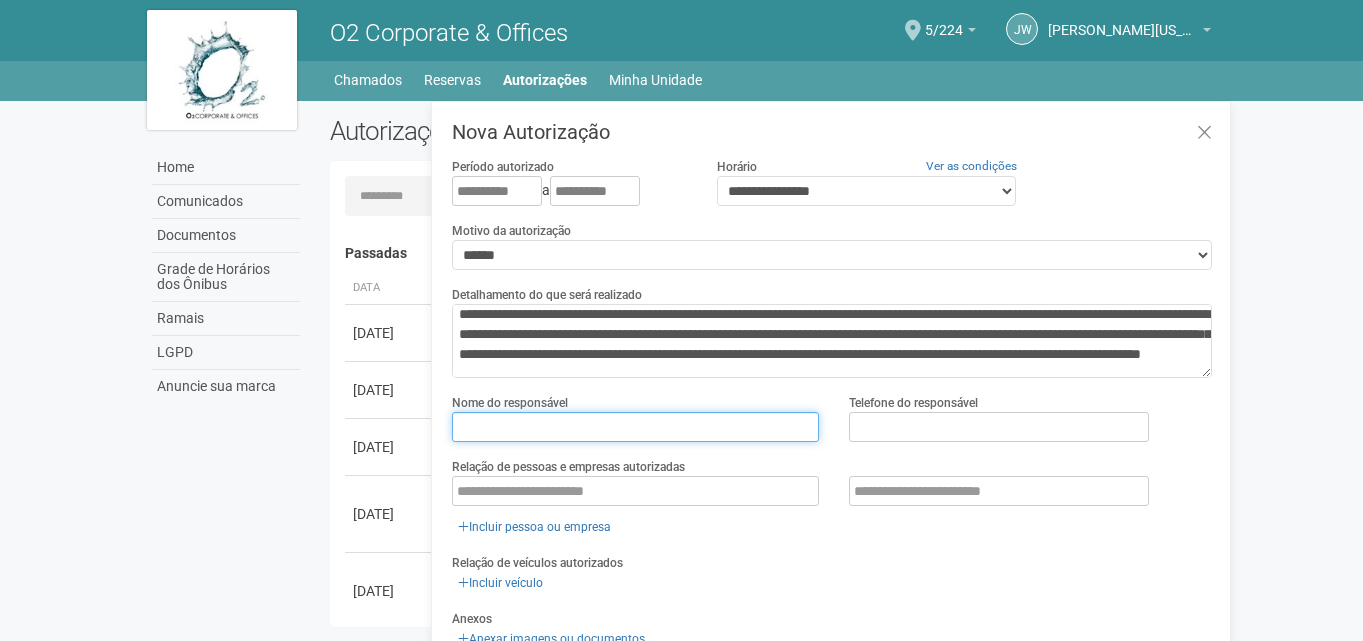 click at bounding box center [635, 427] 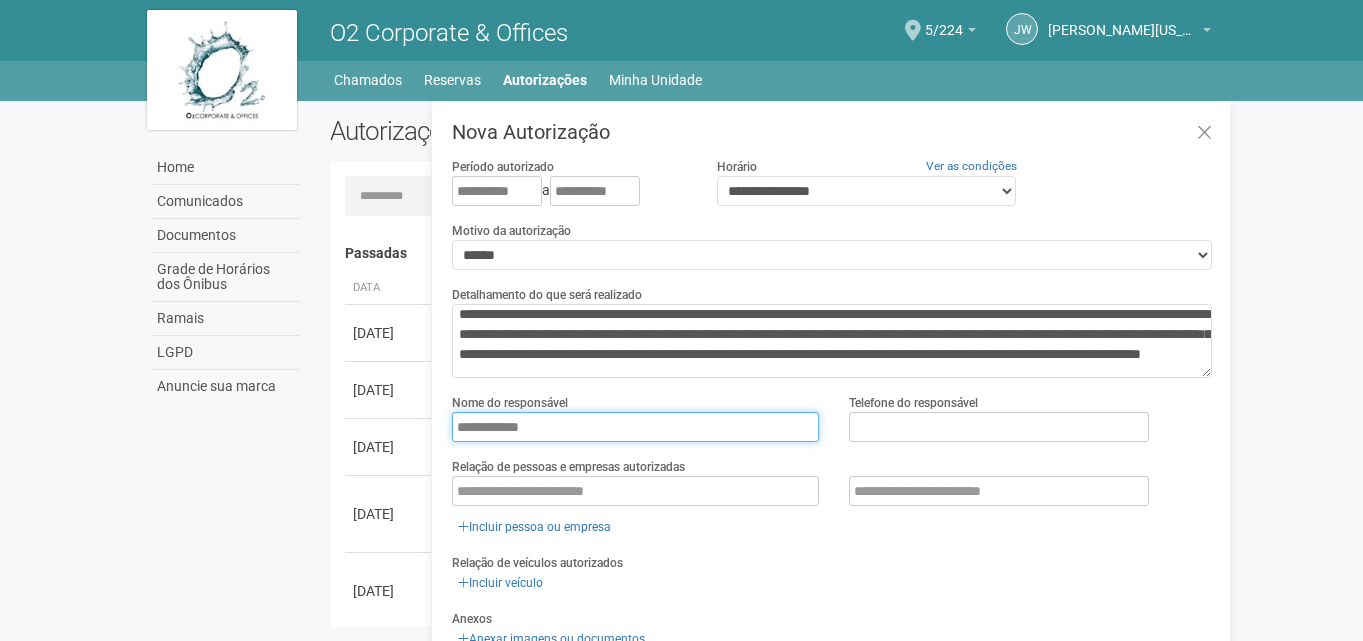 type on "**********" 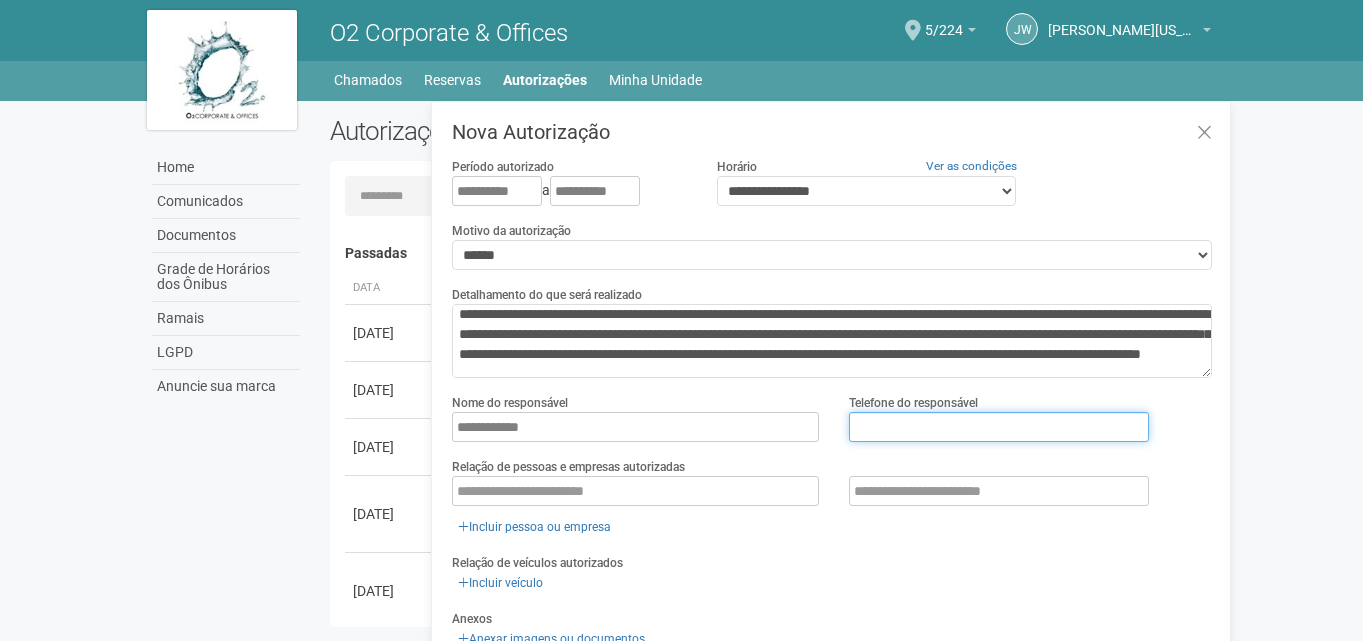 click at bounding box center (999, 427) 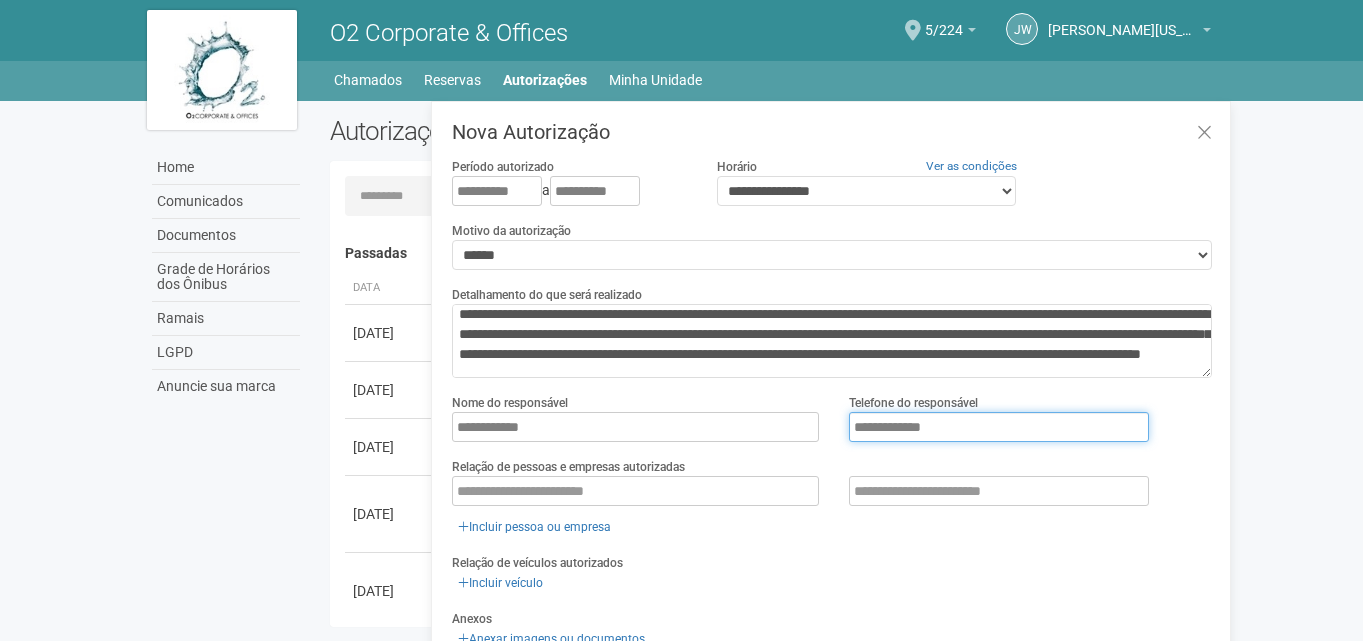 type on "**********" 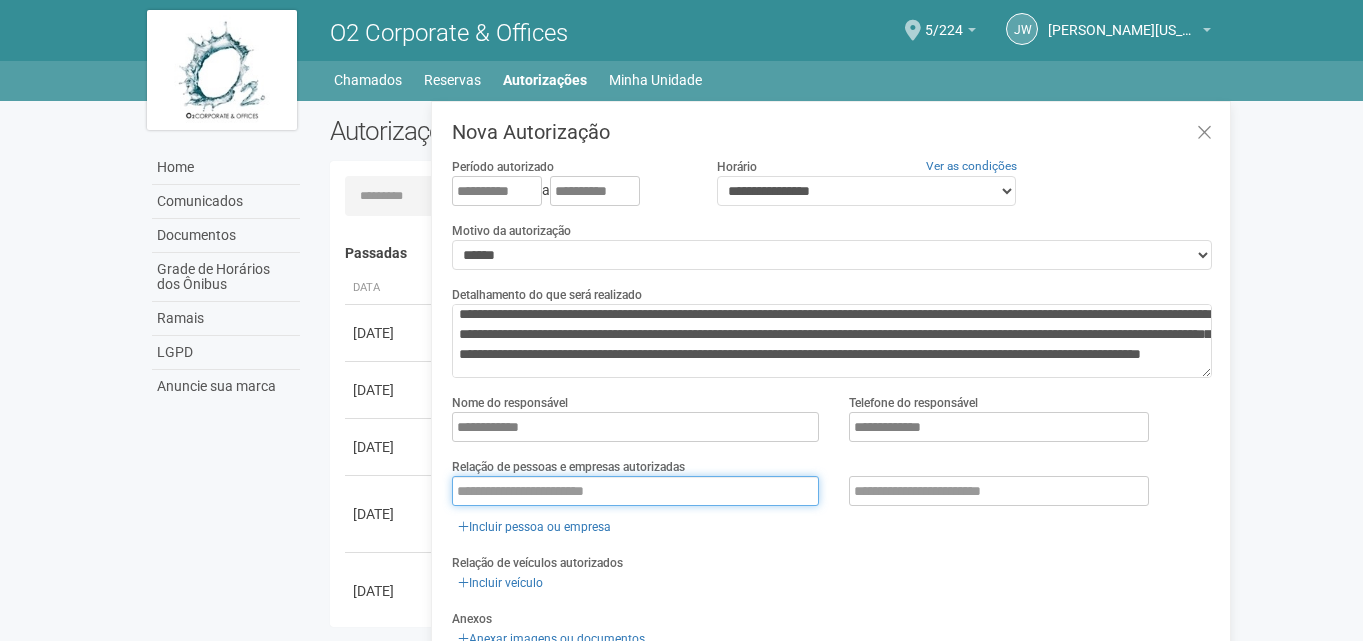 click at bounding box center (635, 491) 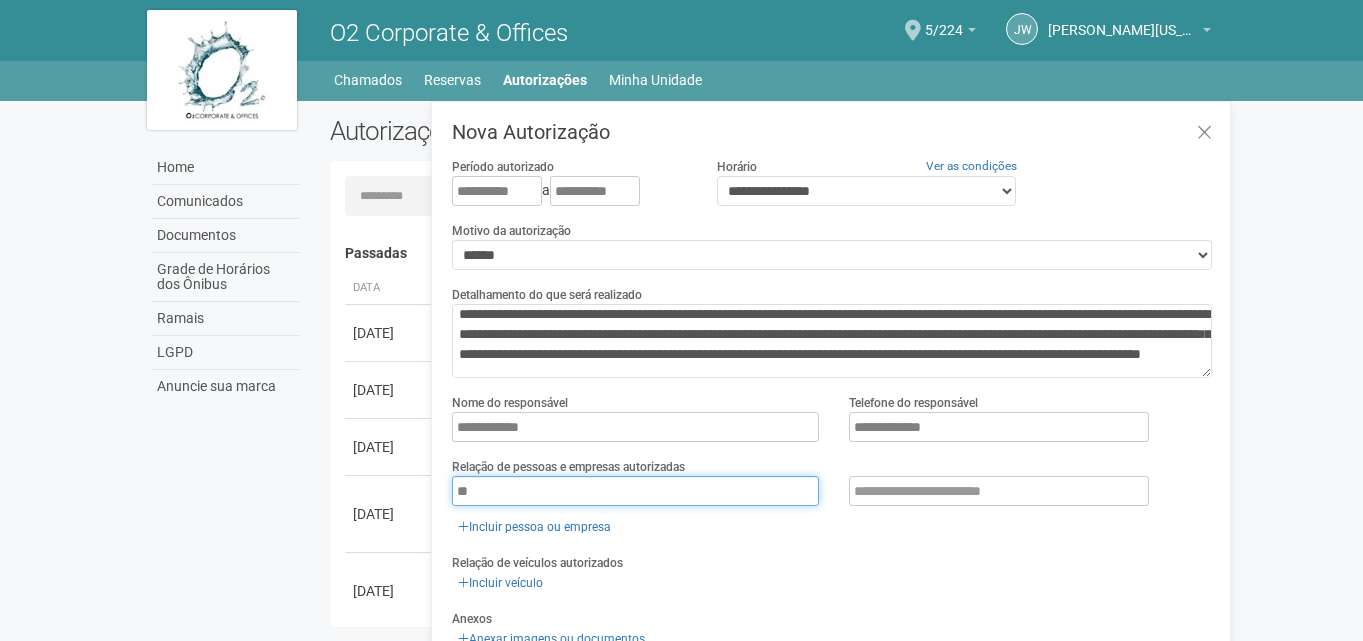 type on "*" 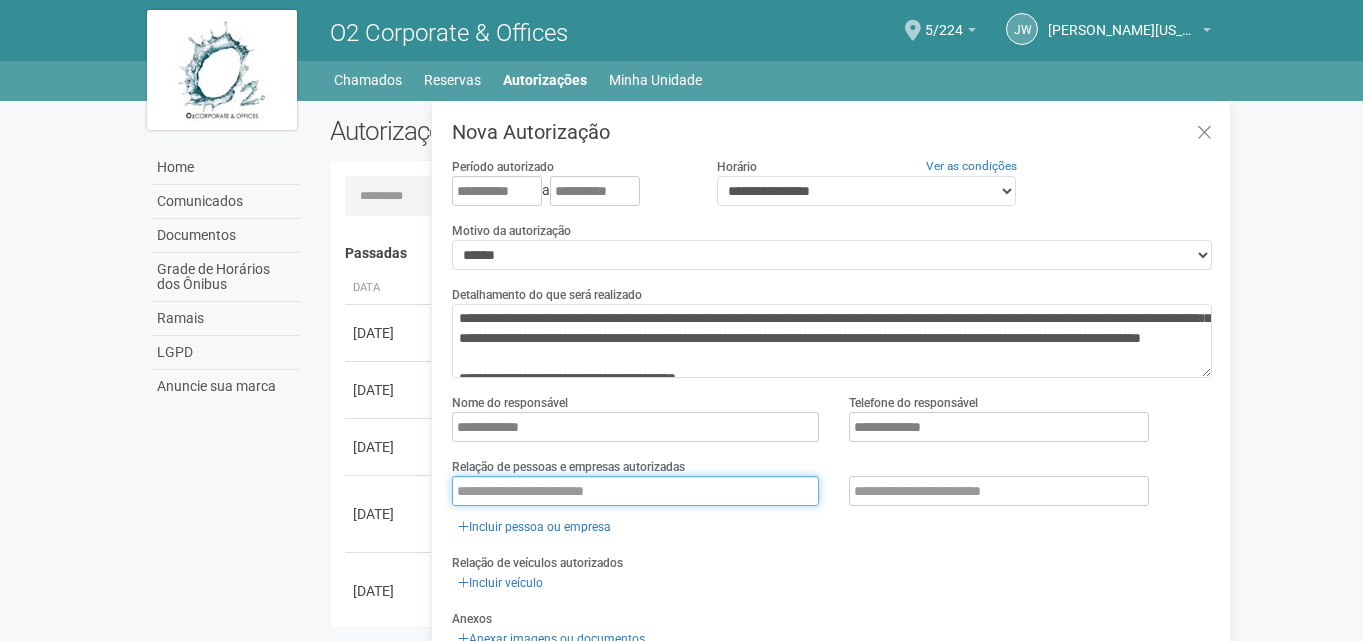 scroll, scrollTop: 0, scrollLeft: 0, axis: both 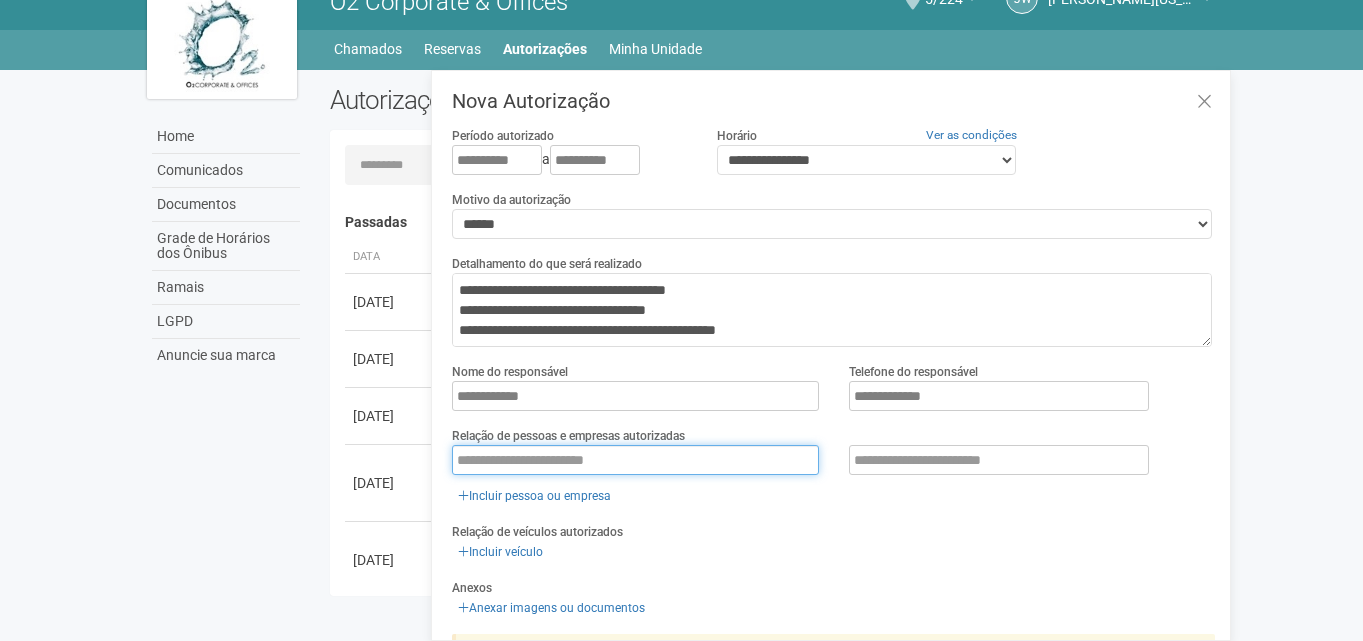 click at bounding box center [635, 460] 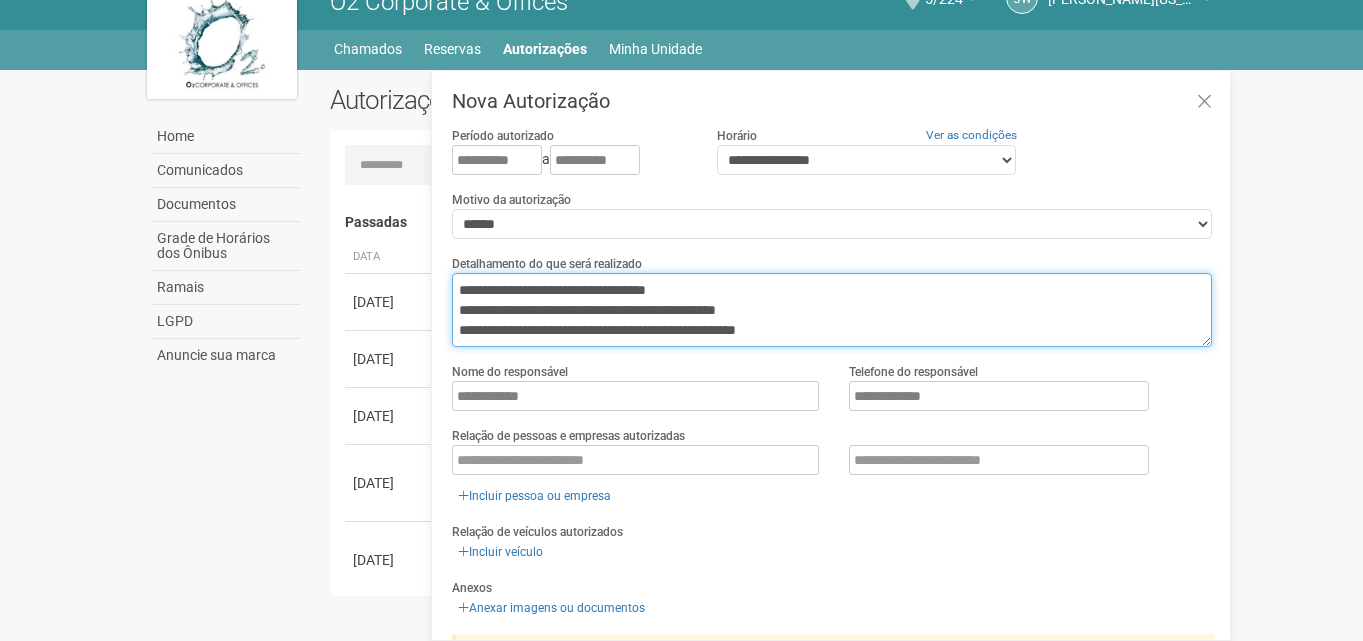 scroll, scrollTop: 130, scrollLeft: 0, axis: vertical 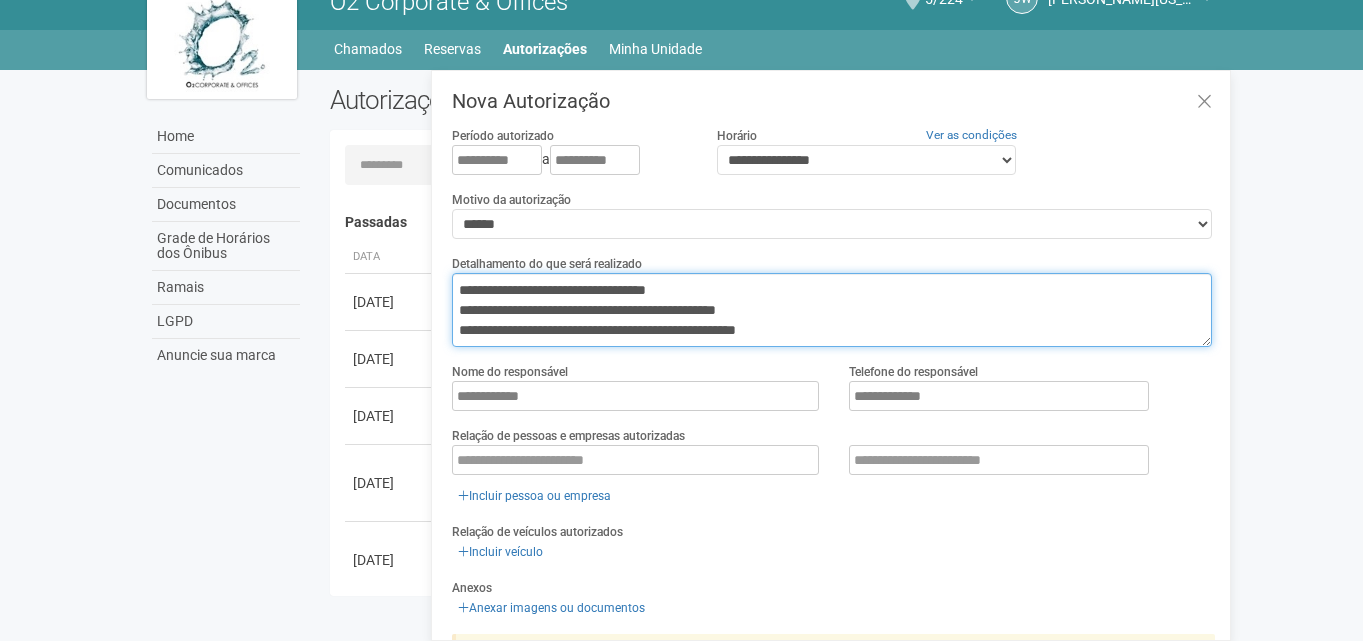 drag, startPoint x: 645, startPoint y: 327, endPoint x: 461, endPoint y: 300, distance: 185.97043 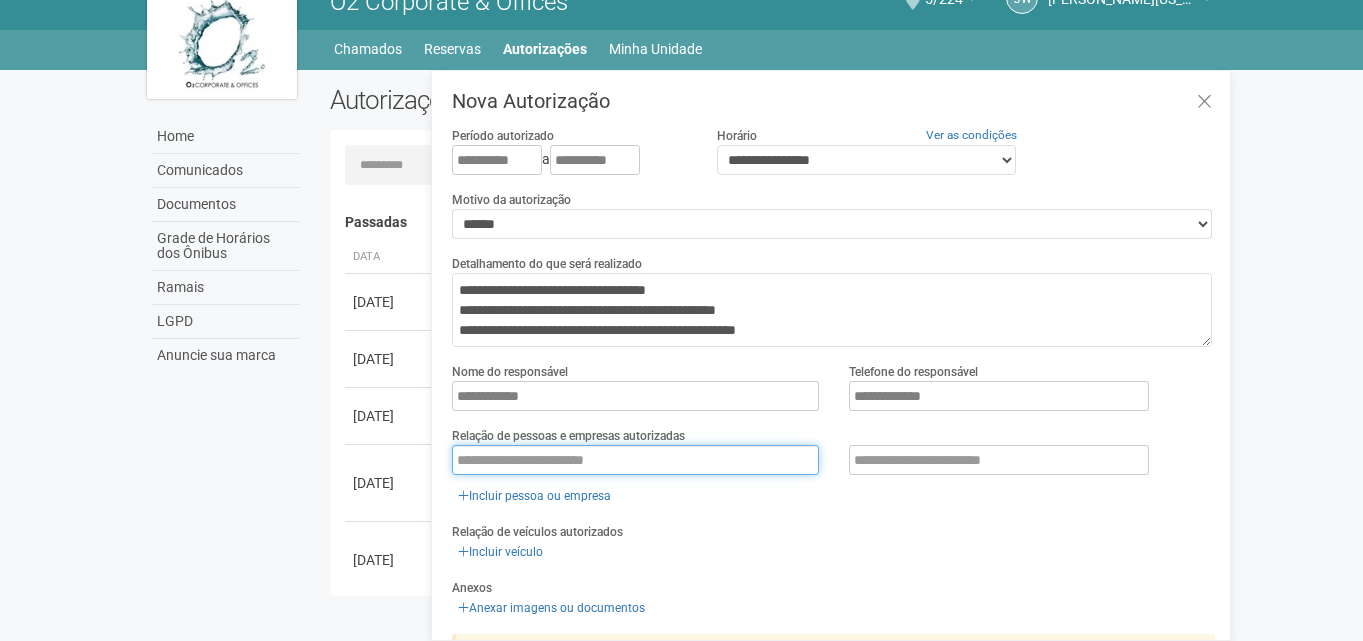 click at bounding box center (635, 460) 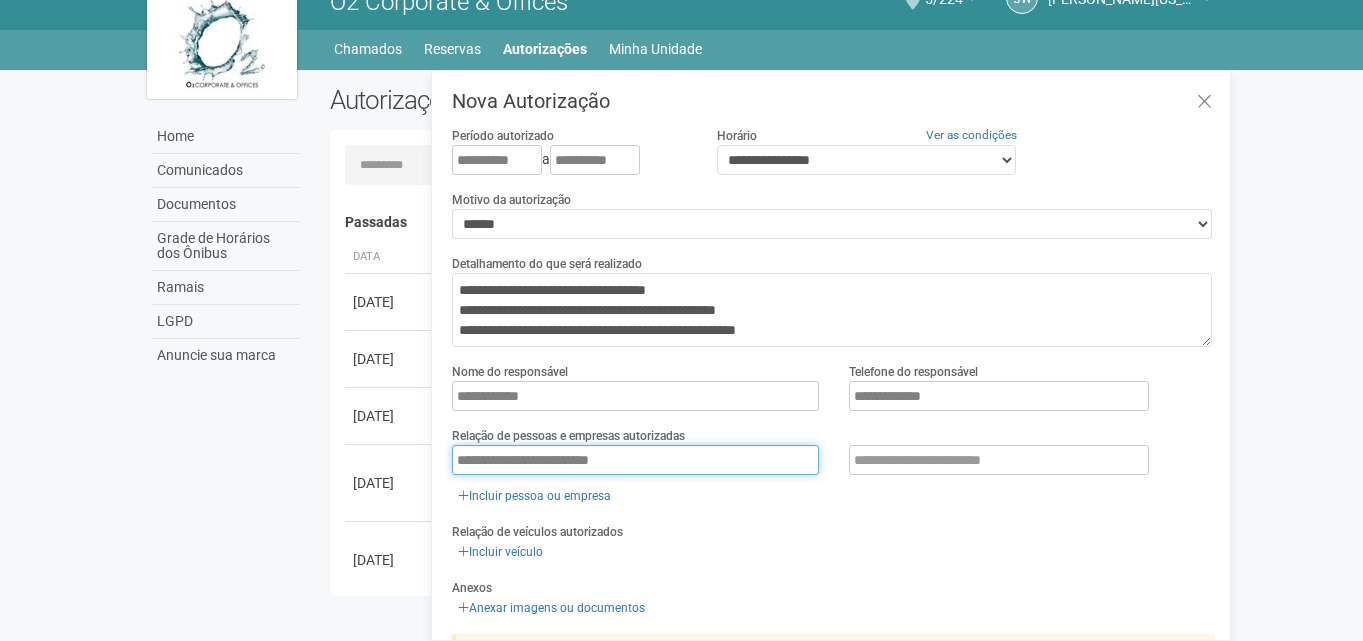 type on "**********" 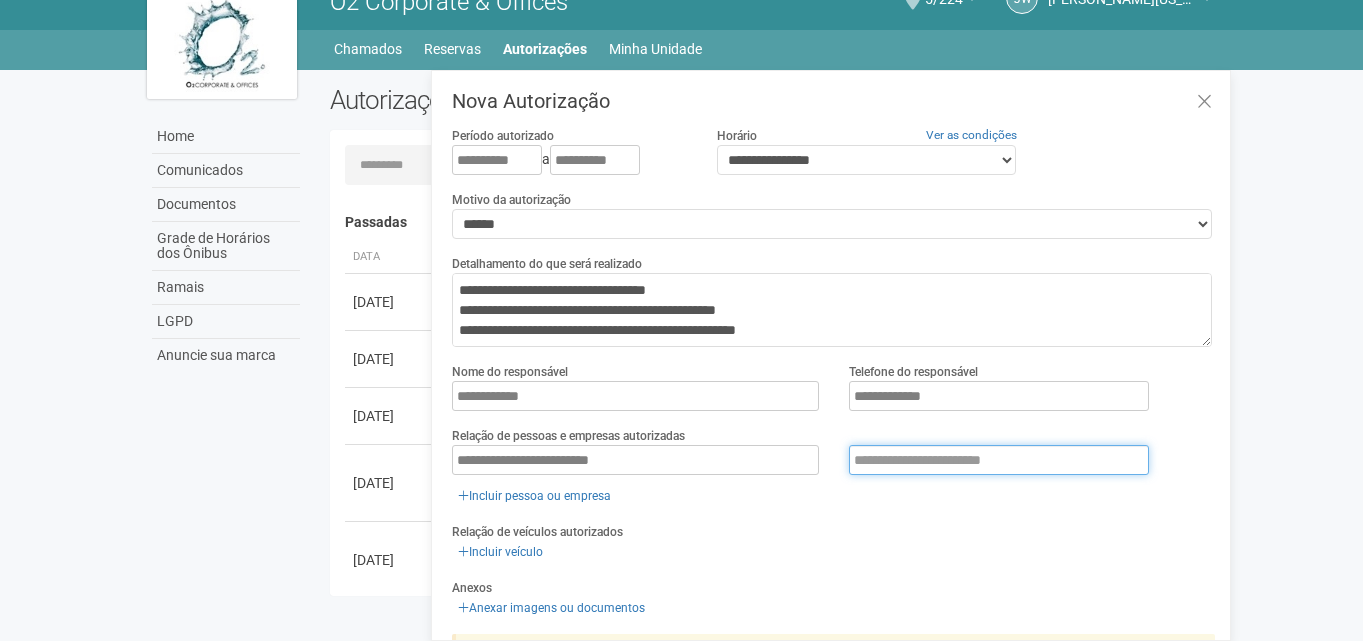 click at bounding box center [999, 460] 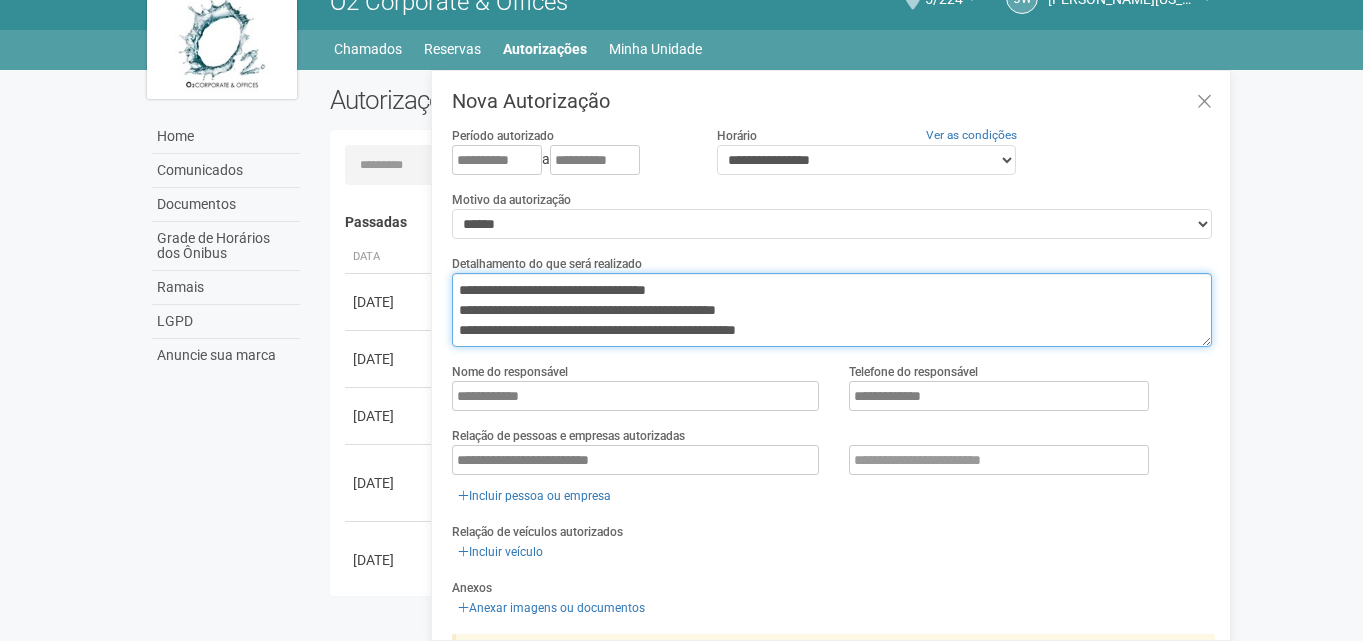 drag, startPoint x: 769, startPoint y: 297, endPoint x: 659, endPoint y: 298, distance: 110.00455 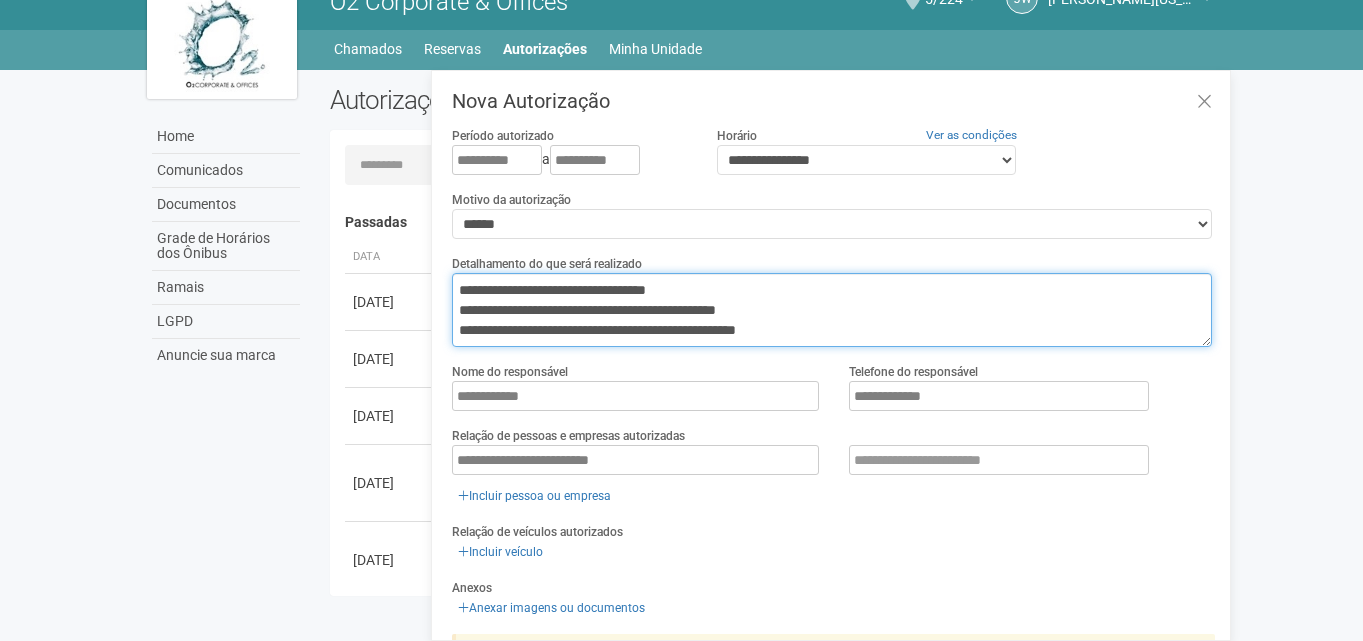click on "**********" at bounding box center (832, 310) 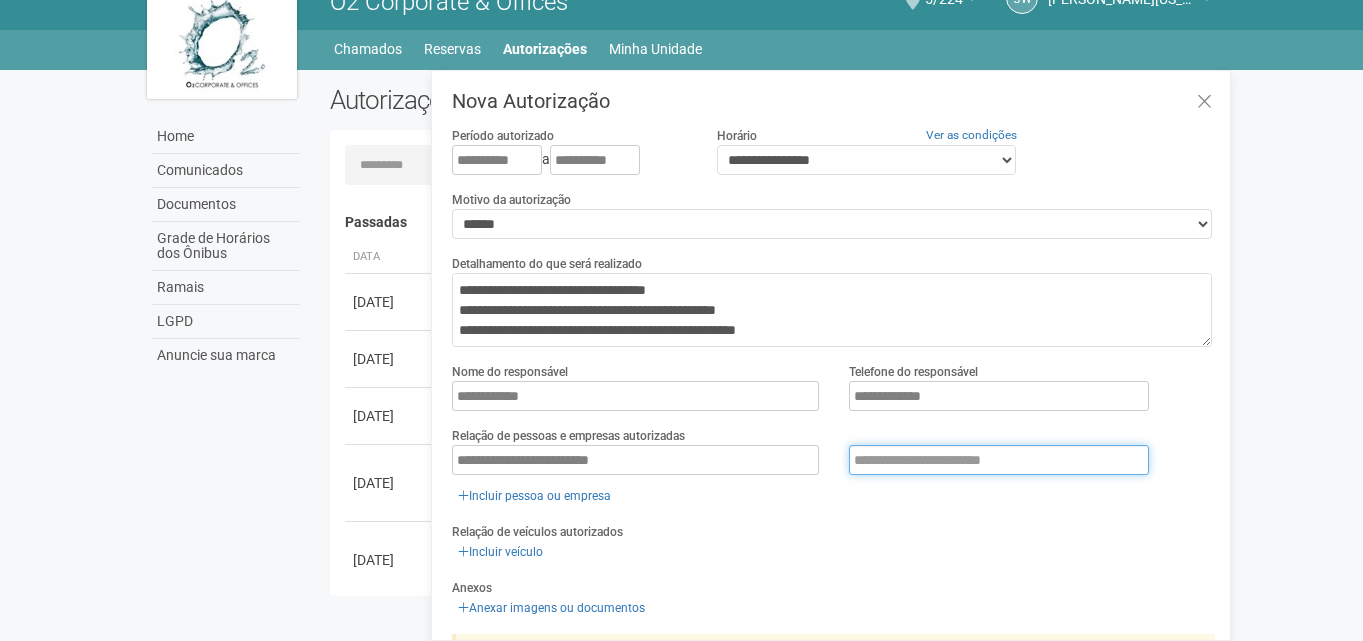 click at bounding box center [999, 460] 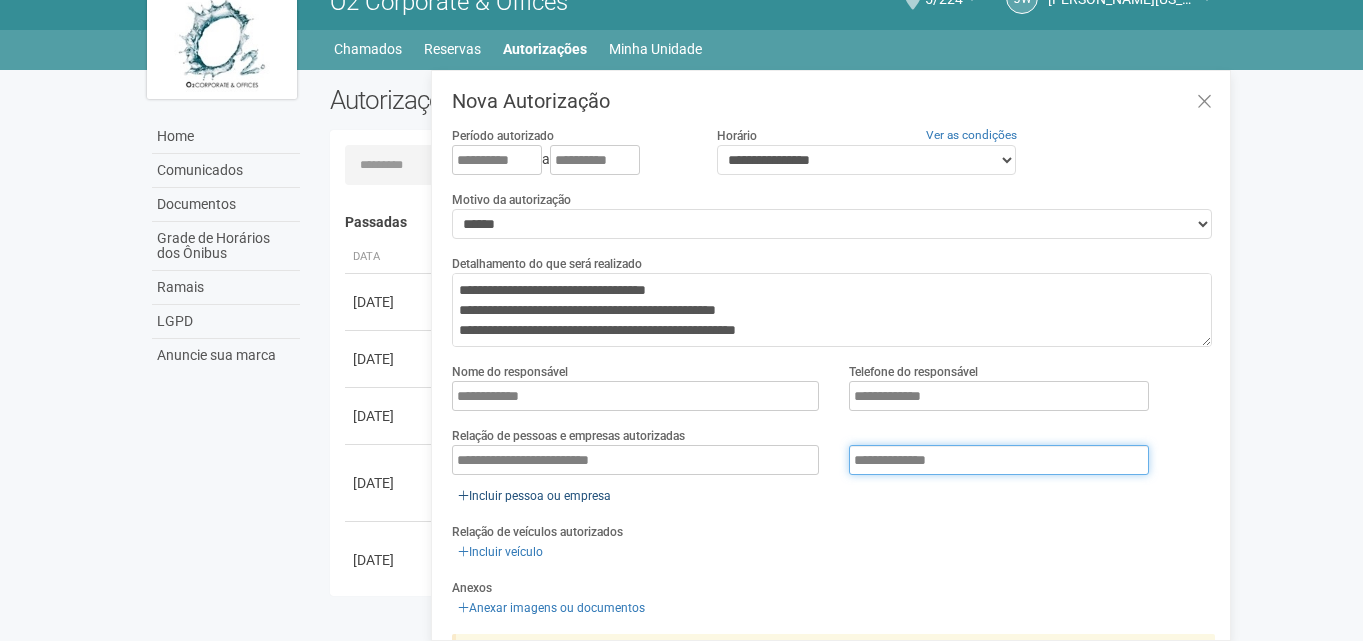 type on "**********" 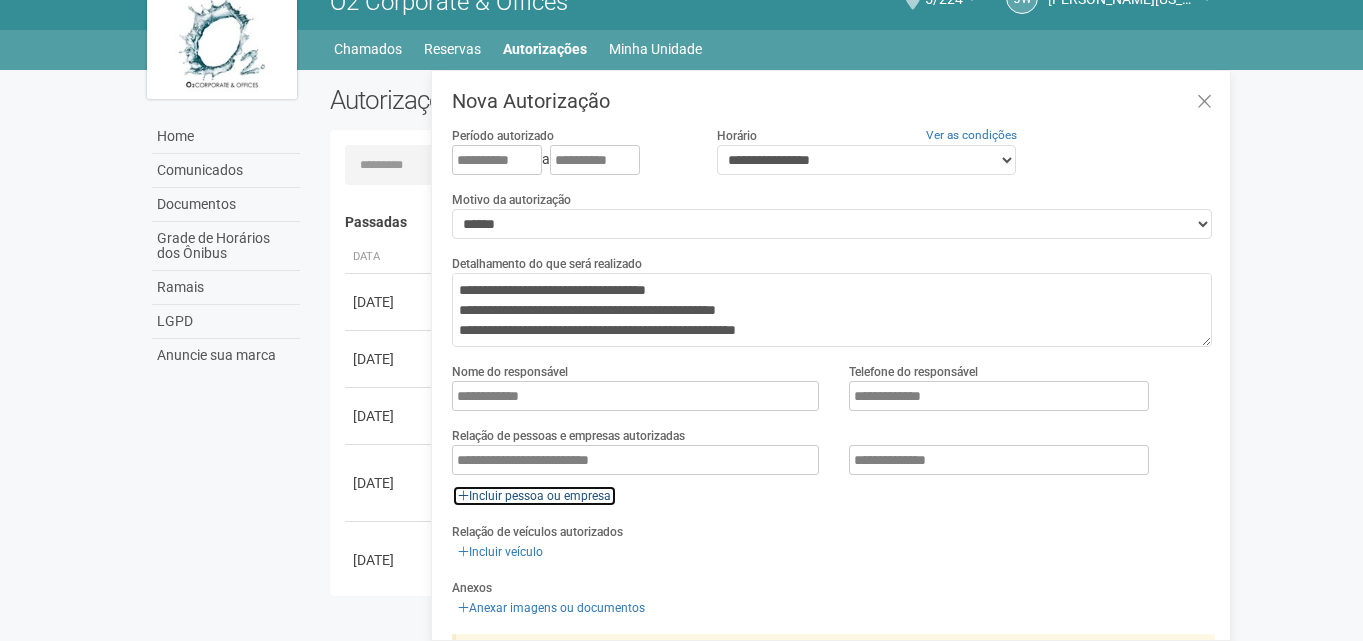 click on "Incluir pessoa ou empresa" at bounding box center (534, 496) 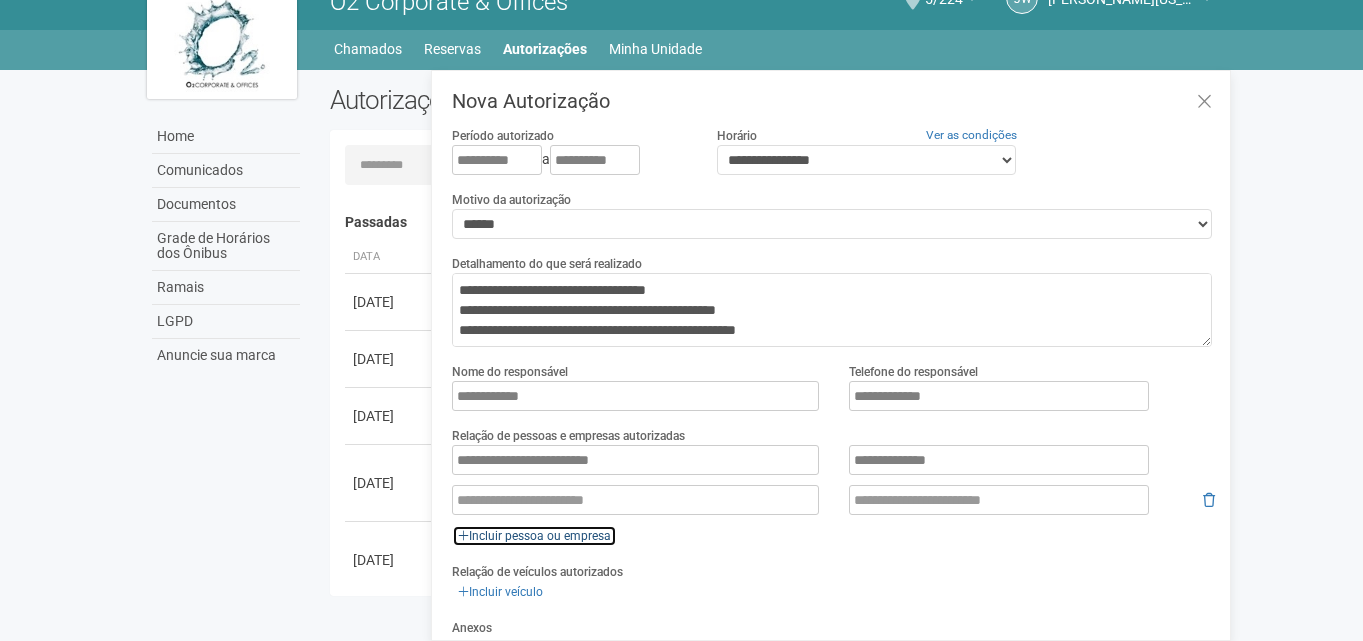 click on "Incluir pessoa ou empresa" at bounding box center (534, 536) 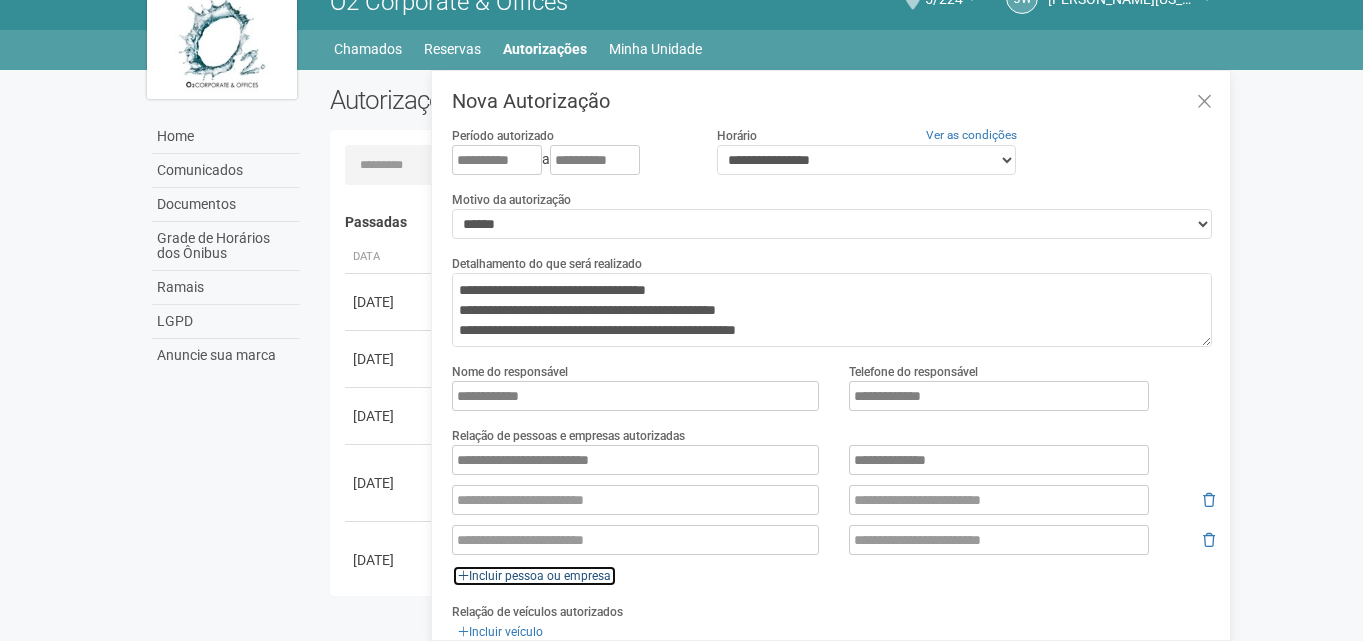 click on "Incluir pessoa ou empresa" at bounding box center [534, 576] 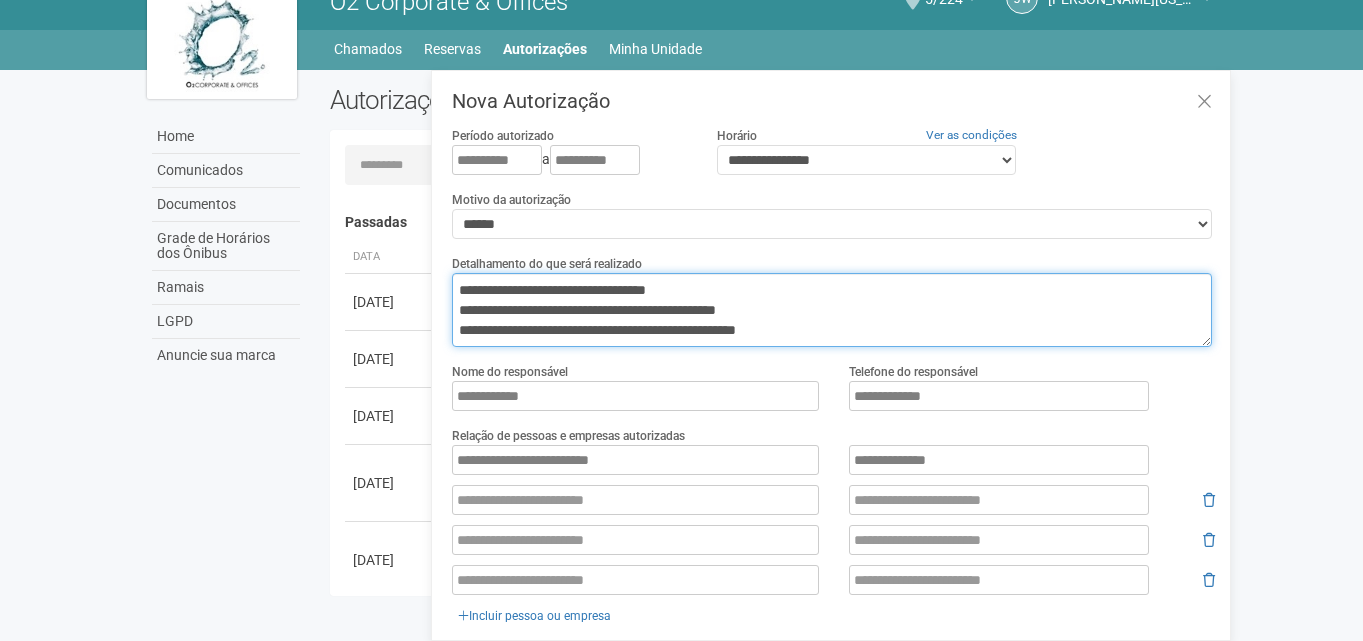 drag, startPoint x: 645, startPoint y: 299, endPoint x: 467, endPoint y: 305, distance: 178.10109 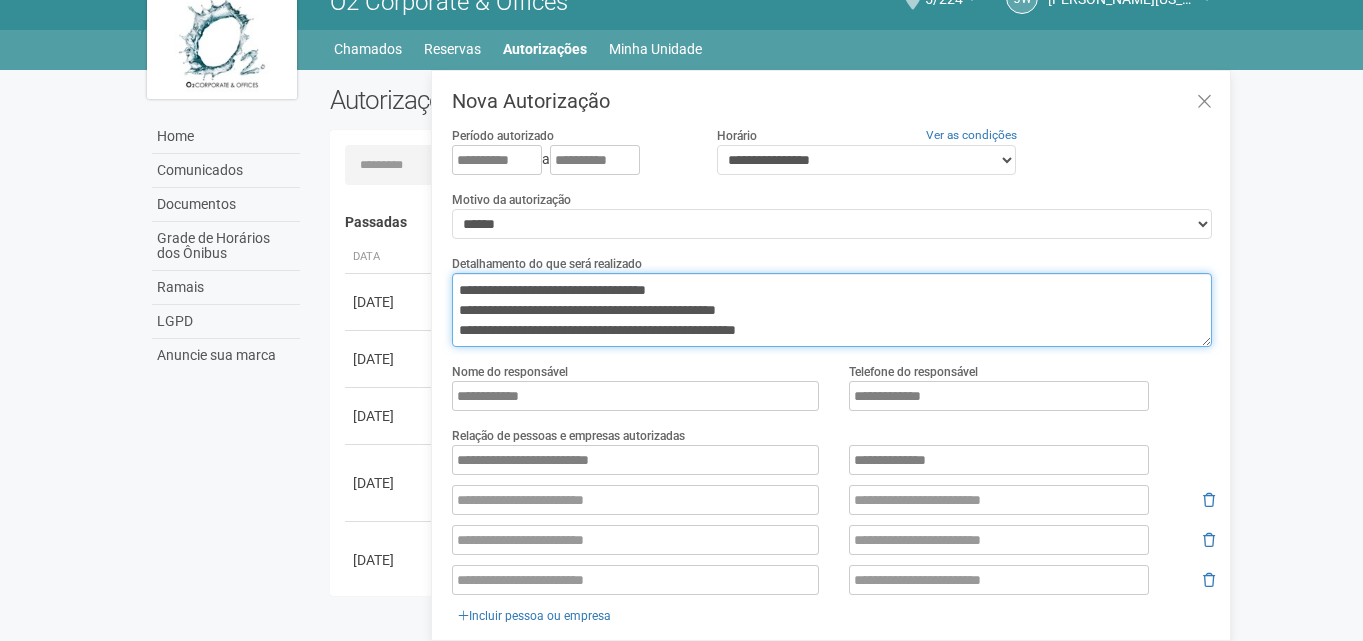 click on "**********" at bounding box center (832, 310) 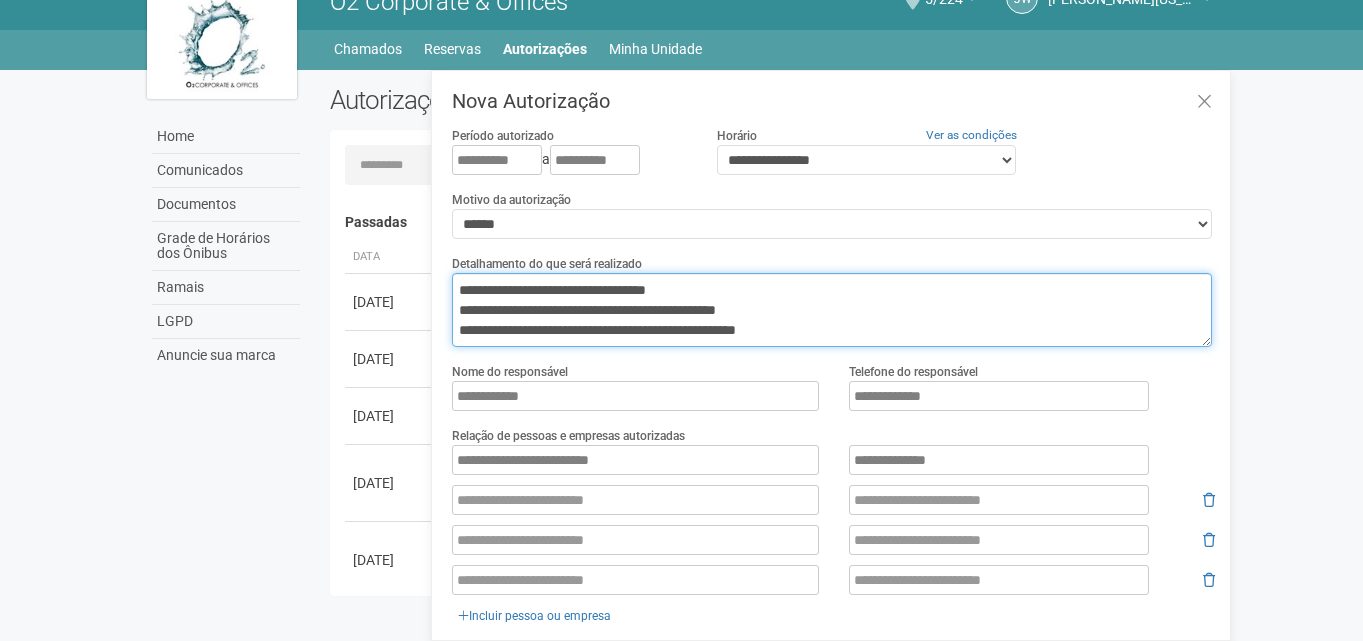 drag, startPoint x: 629, startPoint y: 316, endPoint x: 455, endPoint y: 316, distance: 174 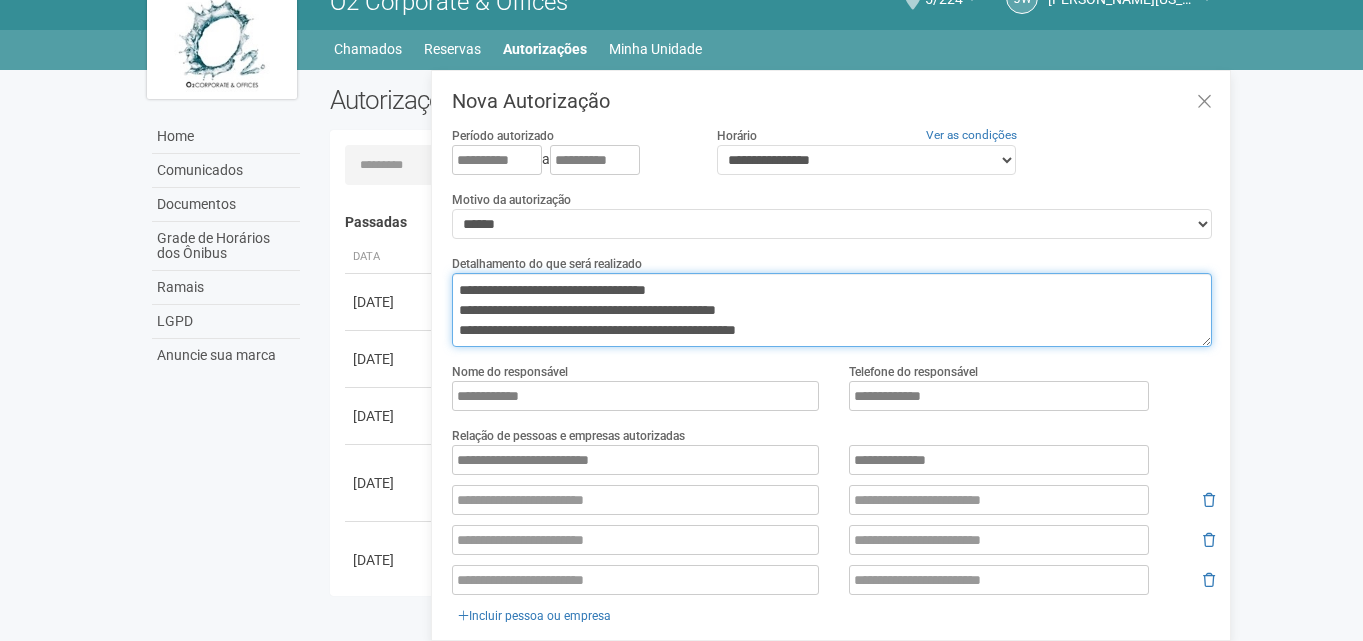 click on "**********" at bounding box center [832, 310] 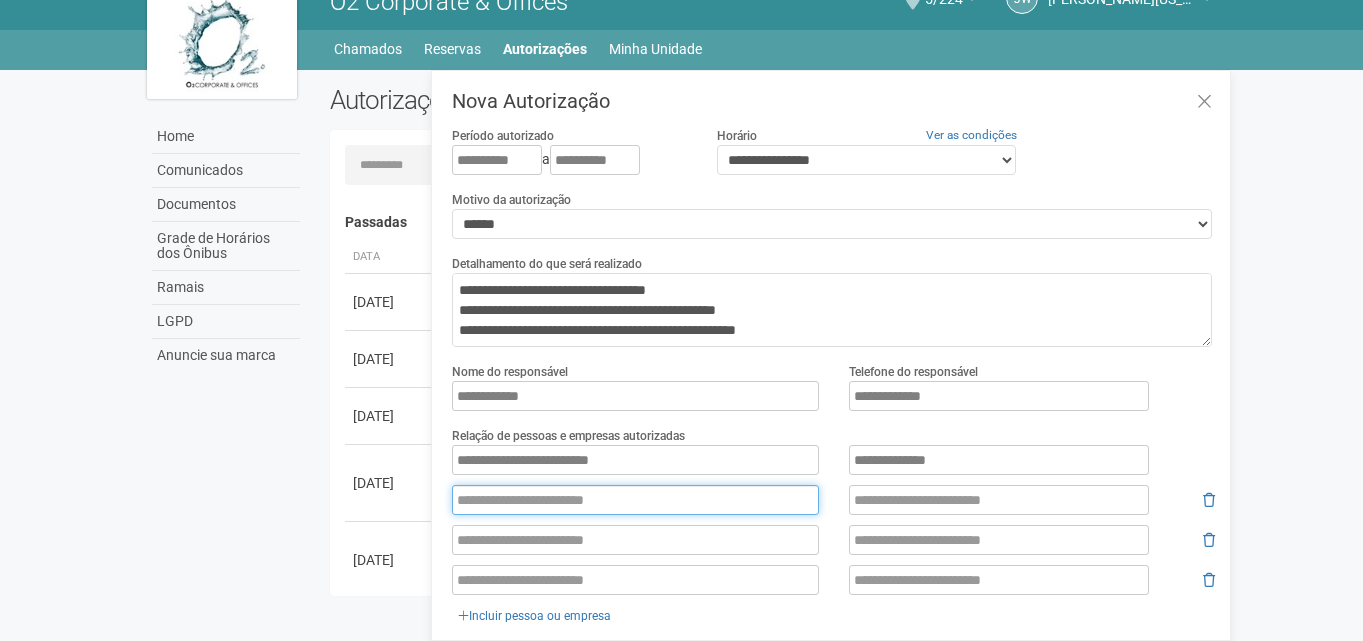 click at bounding box center [635, 500] 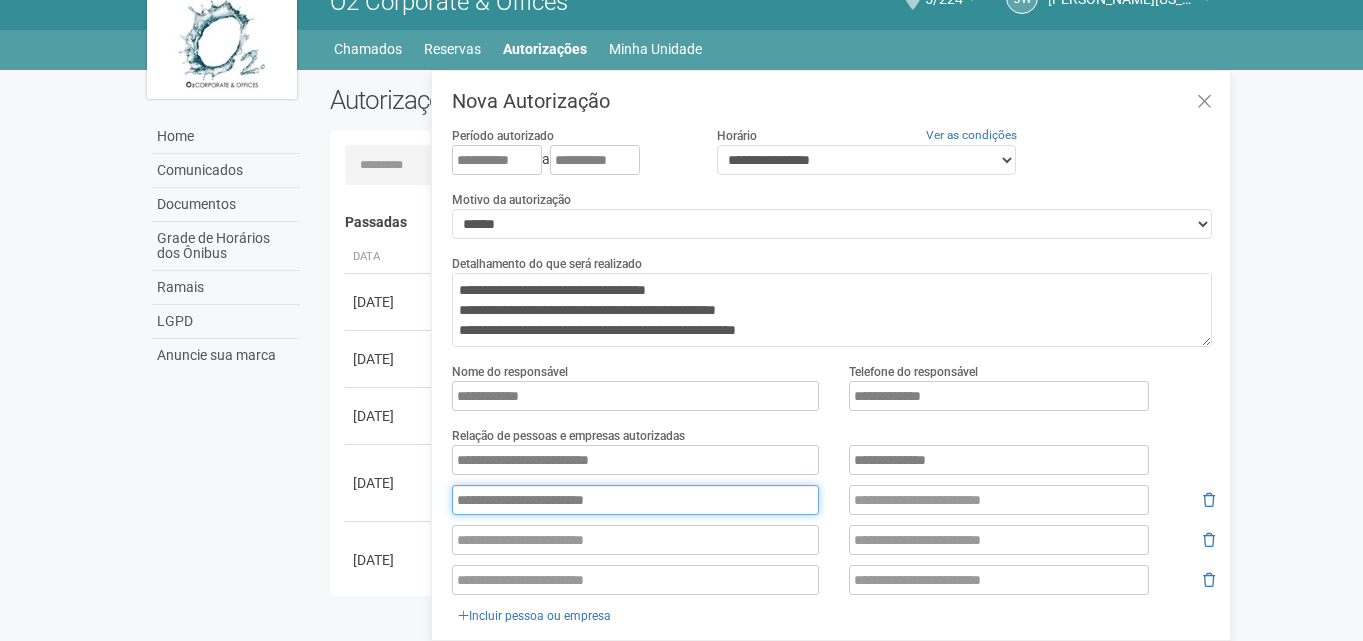 type on "**********" 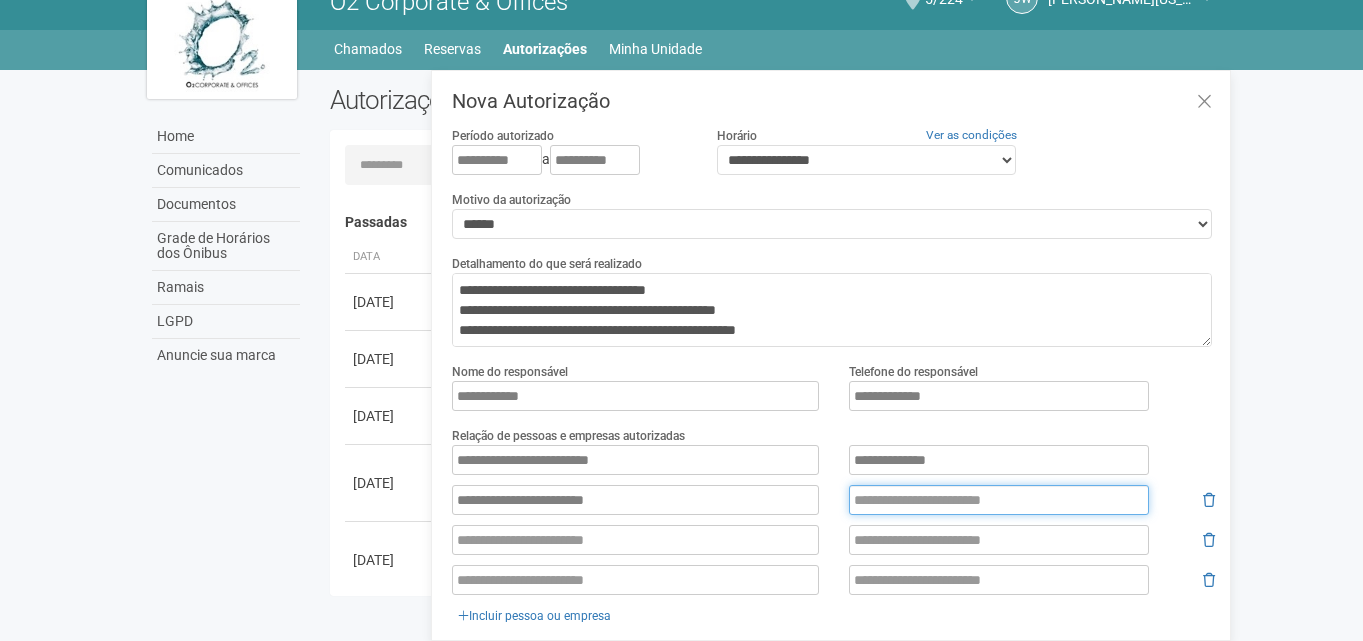click at bounding box center (999, 500) 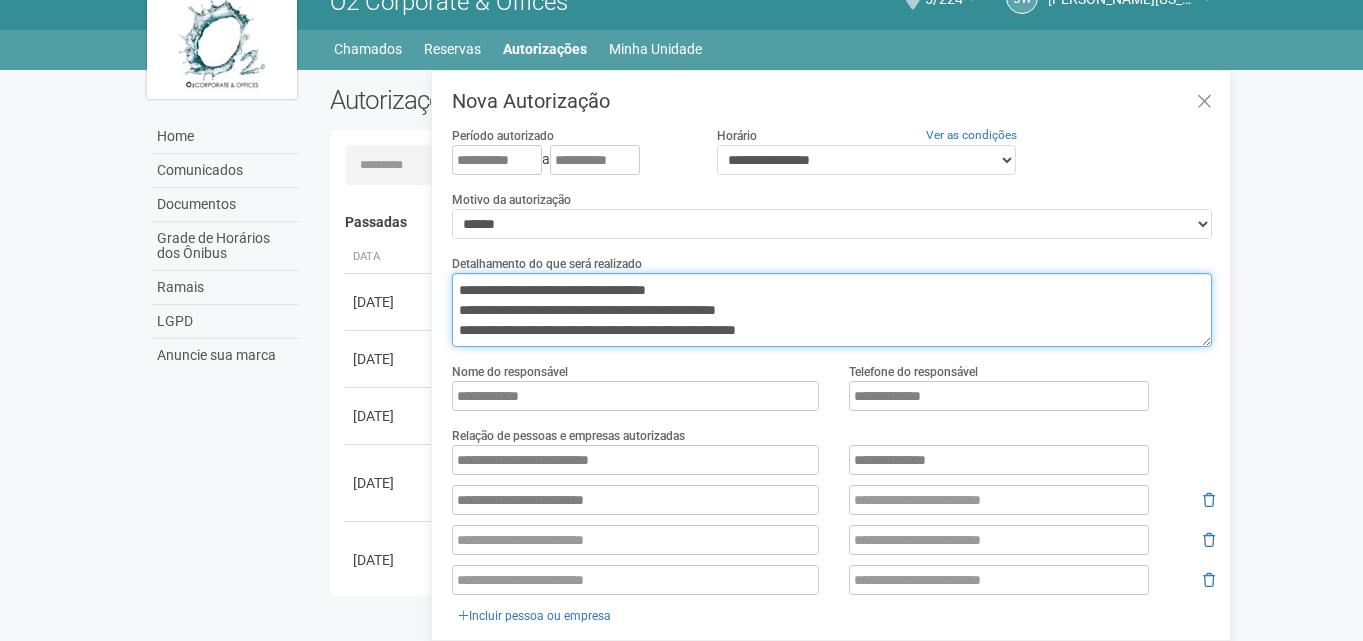 drag, startPoint x: 745, startPoint y: 317, endPoint x: 663, endPoint y: 322, distance: 82.1523 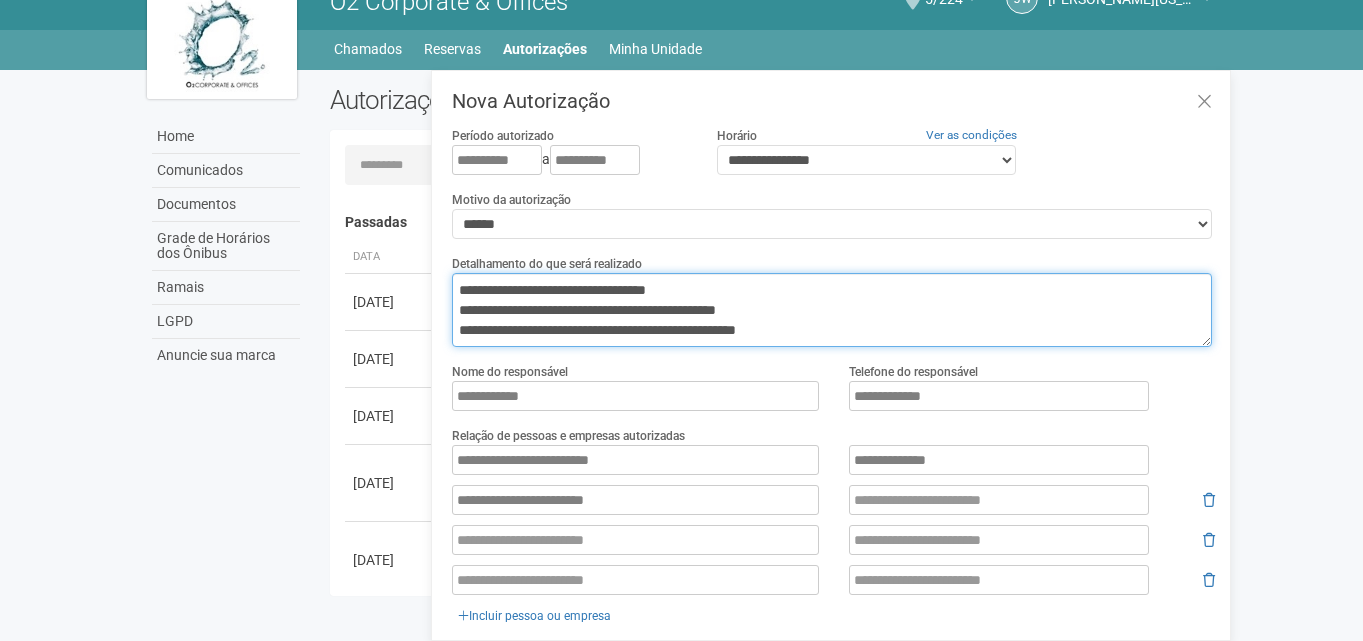 click on "**********" at bounding box center [832, 310] 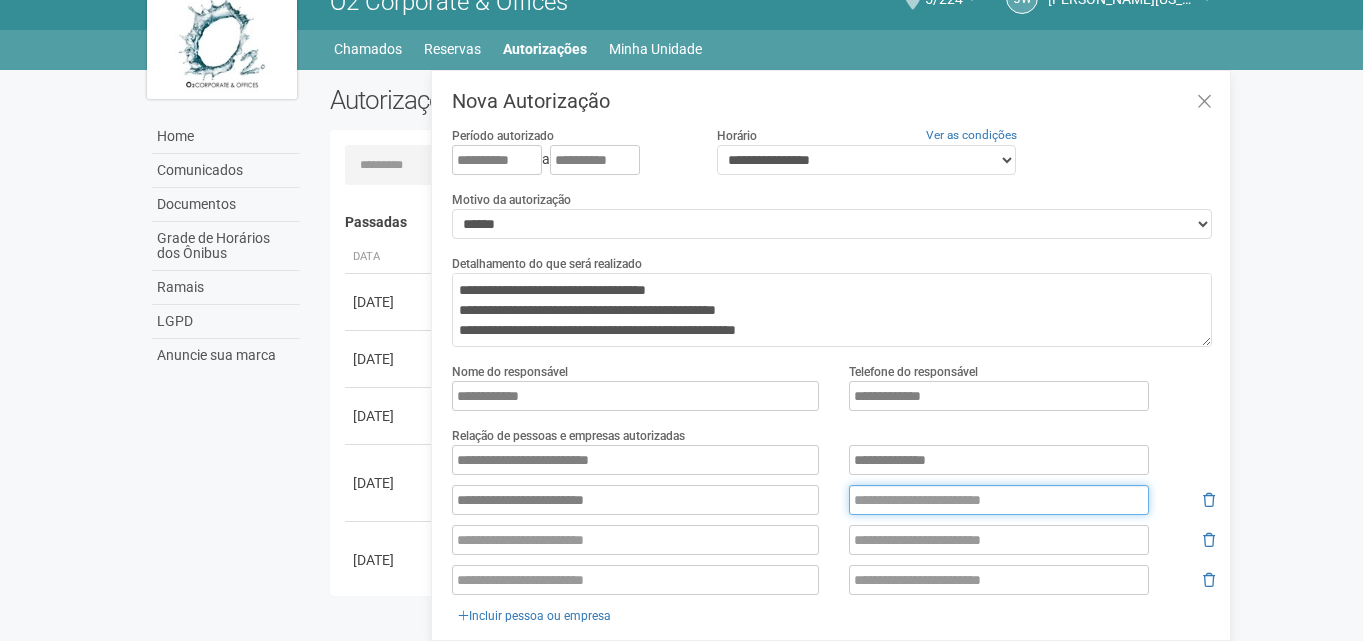 click at bounding box center (999, 500) 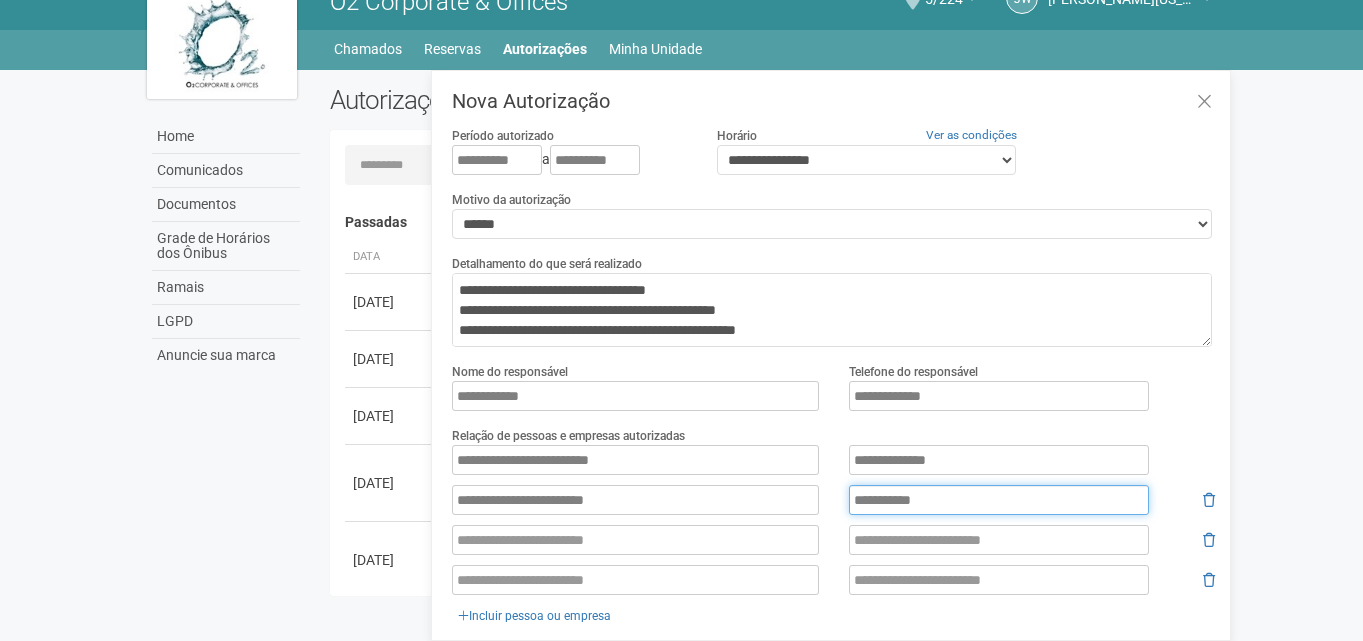 click on "**********" at bounding box center (999, 500) 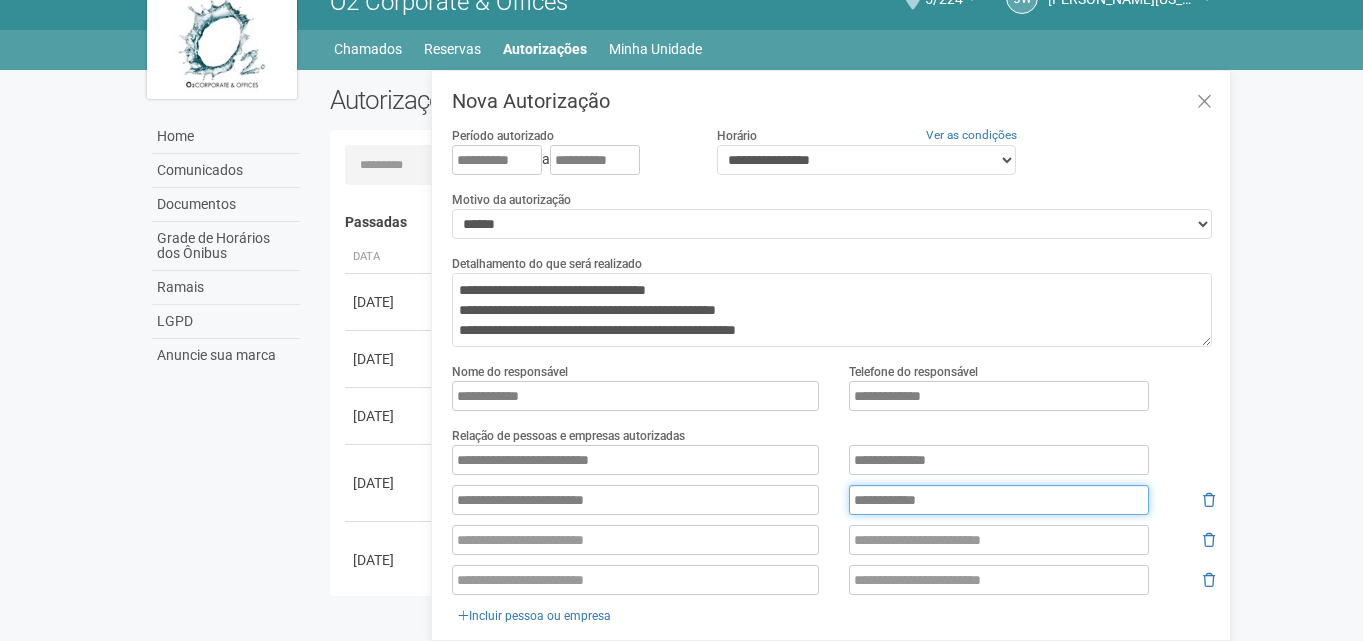 drag, startPoint x: 903, startPoint y: 494, endPoint x: 916, endPoint y: 504, distance: 16.40122 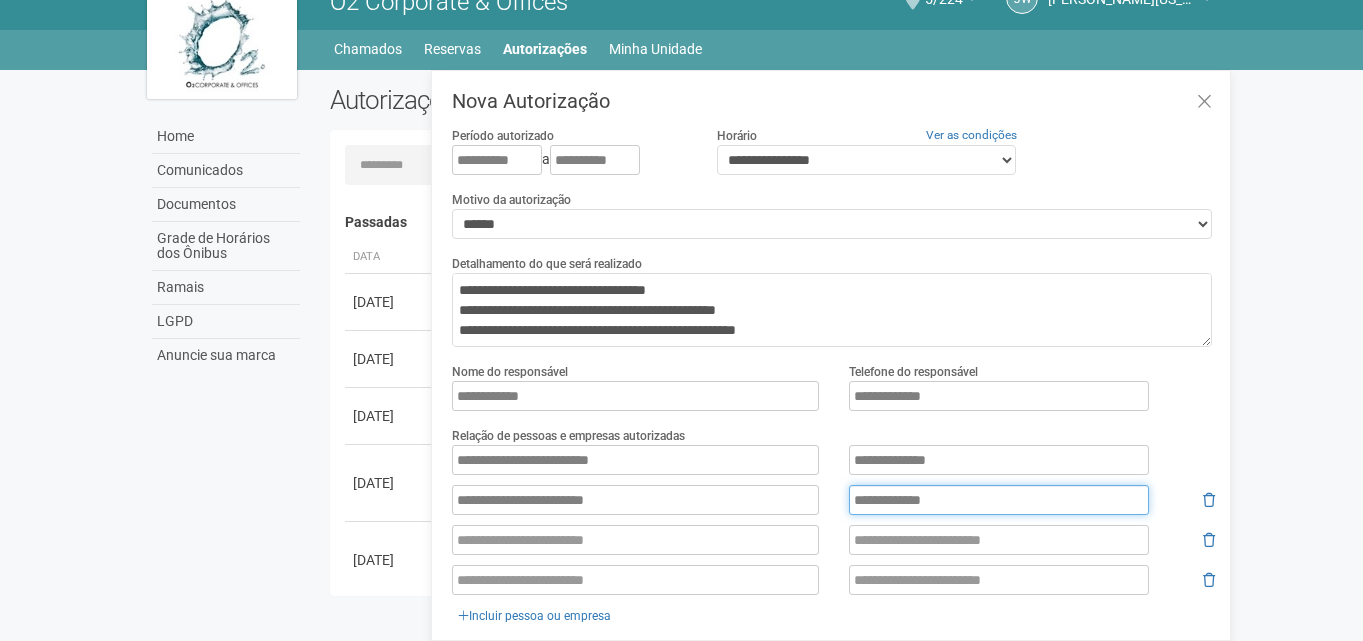 drag, startPoint x: 933, startPoint y: 496, endPoint x: 961, endPoint y: 517, distance: 35 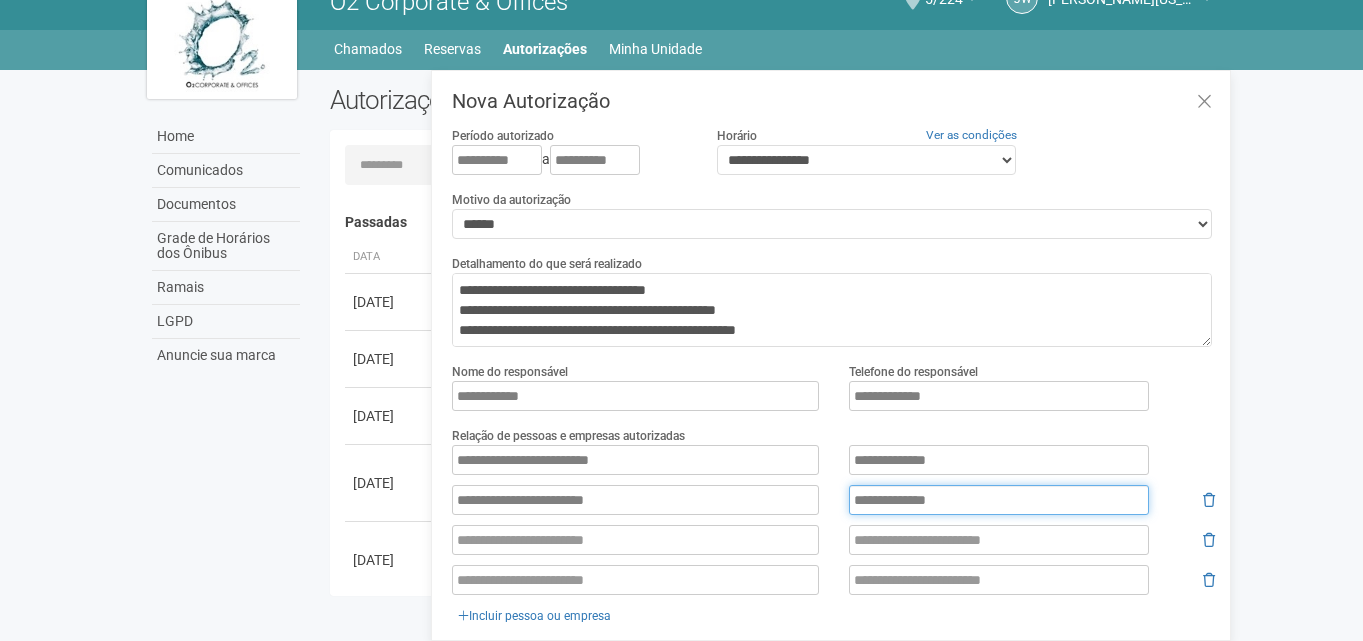 type on "**********" 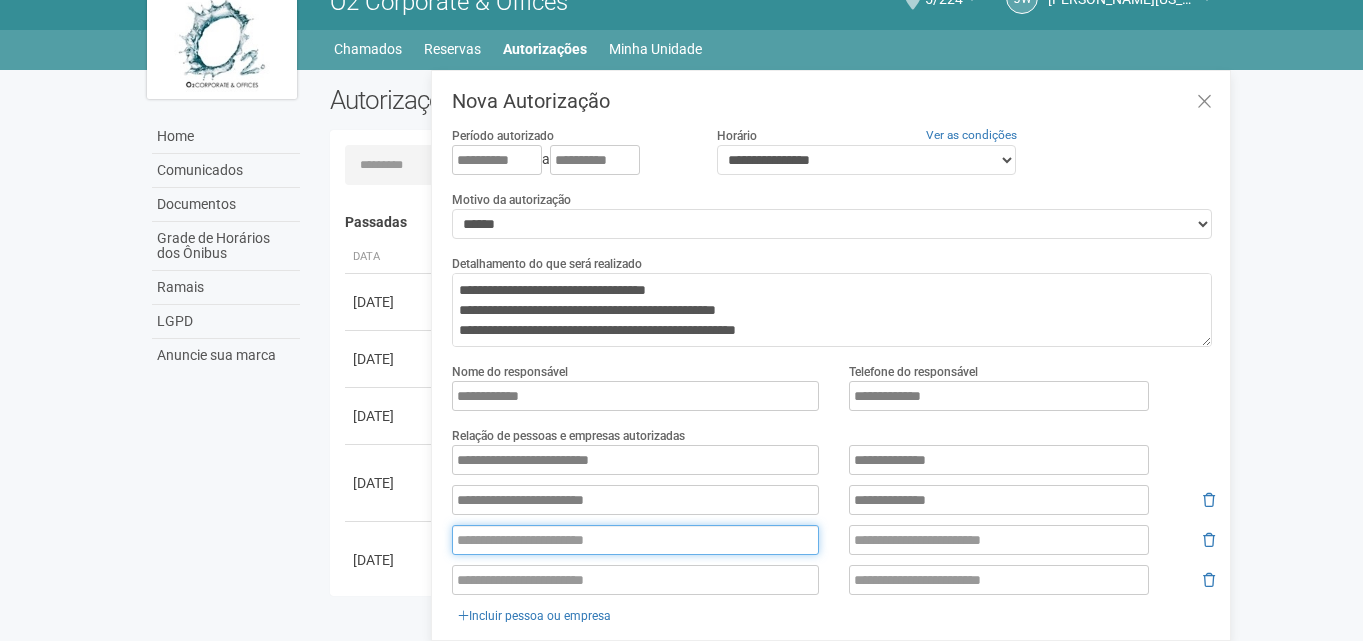 click at bounding box center (635, 540) 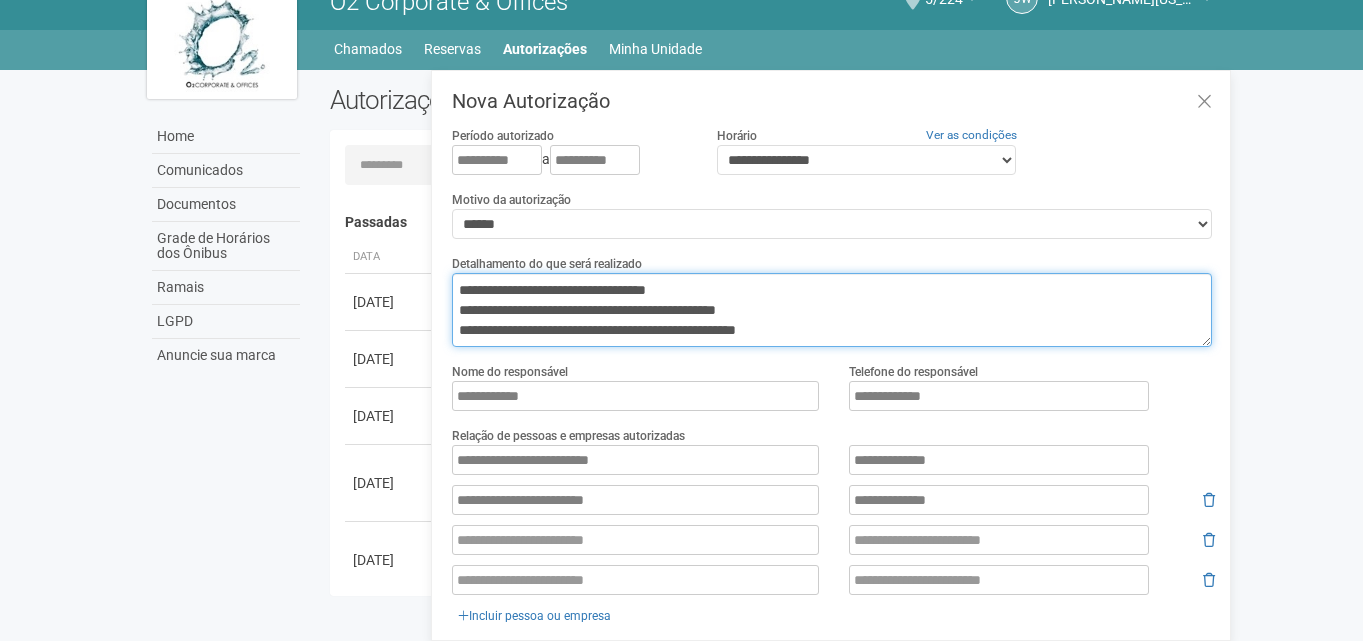 drag, startPoint x: 474, startPoint y: 316, endPoint x: 614, endPoint y: 310, distance: 140.12851 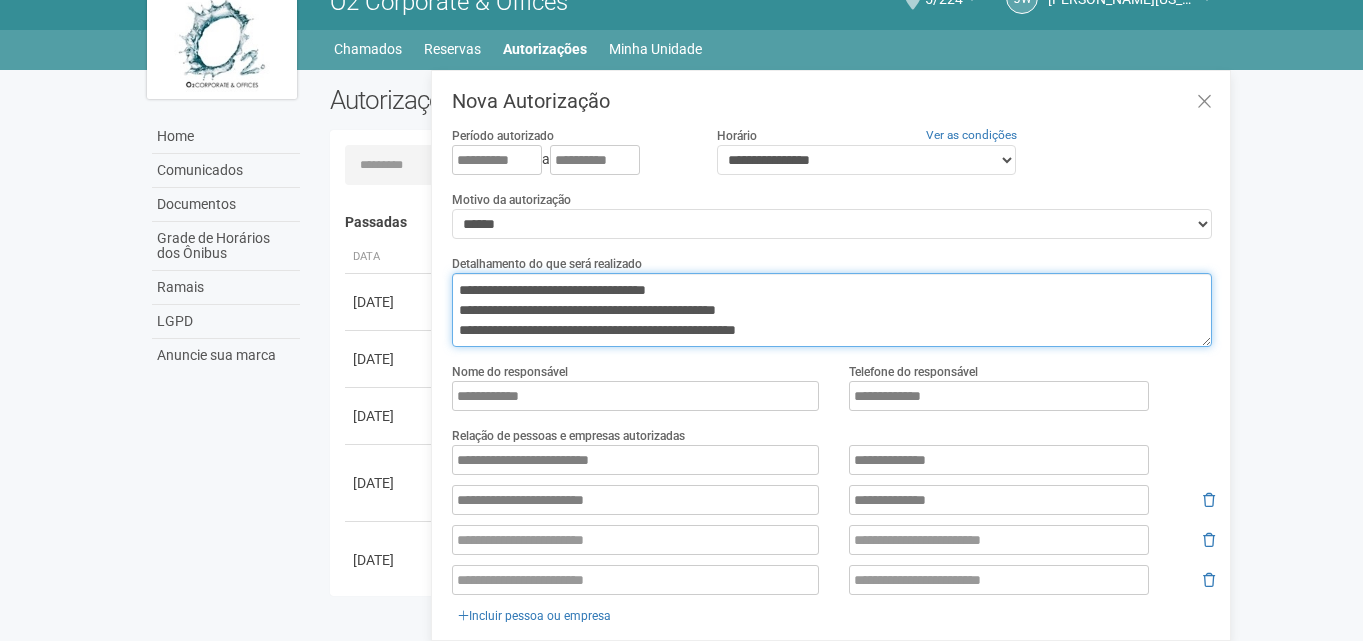 click on "**********" at bounding box center (832, 310) 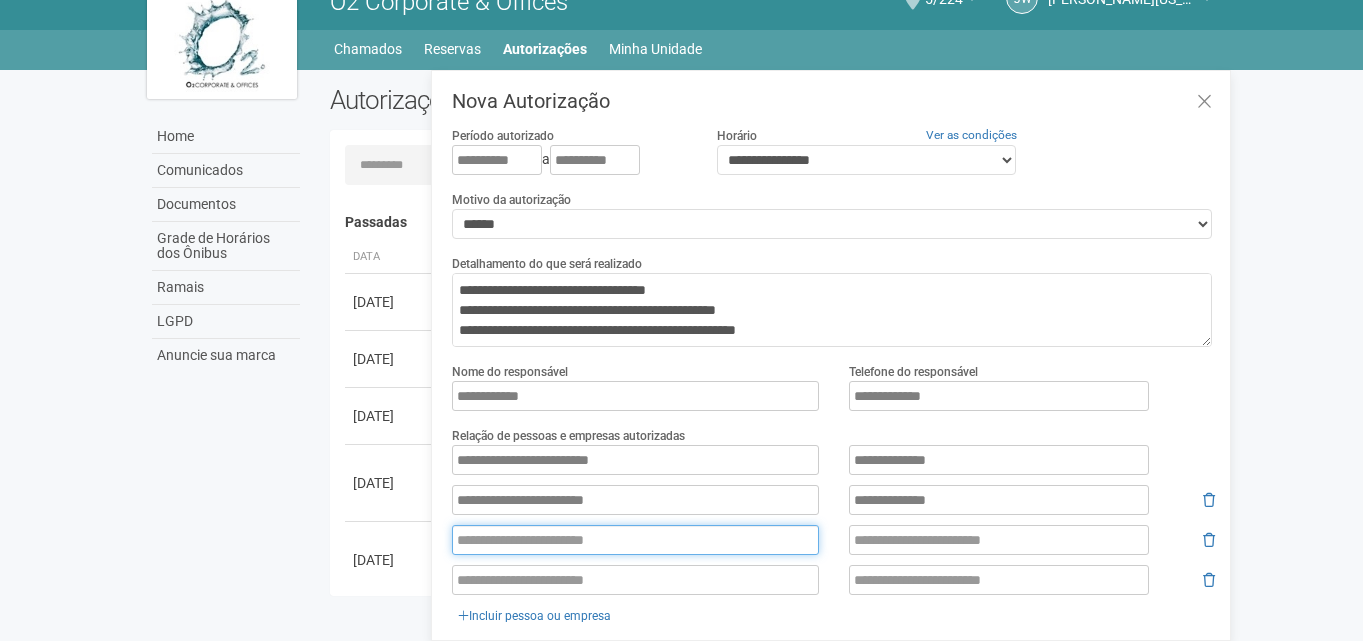 click at bounding box center (635, 540) 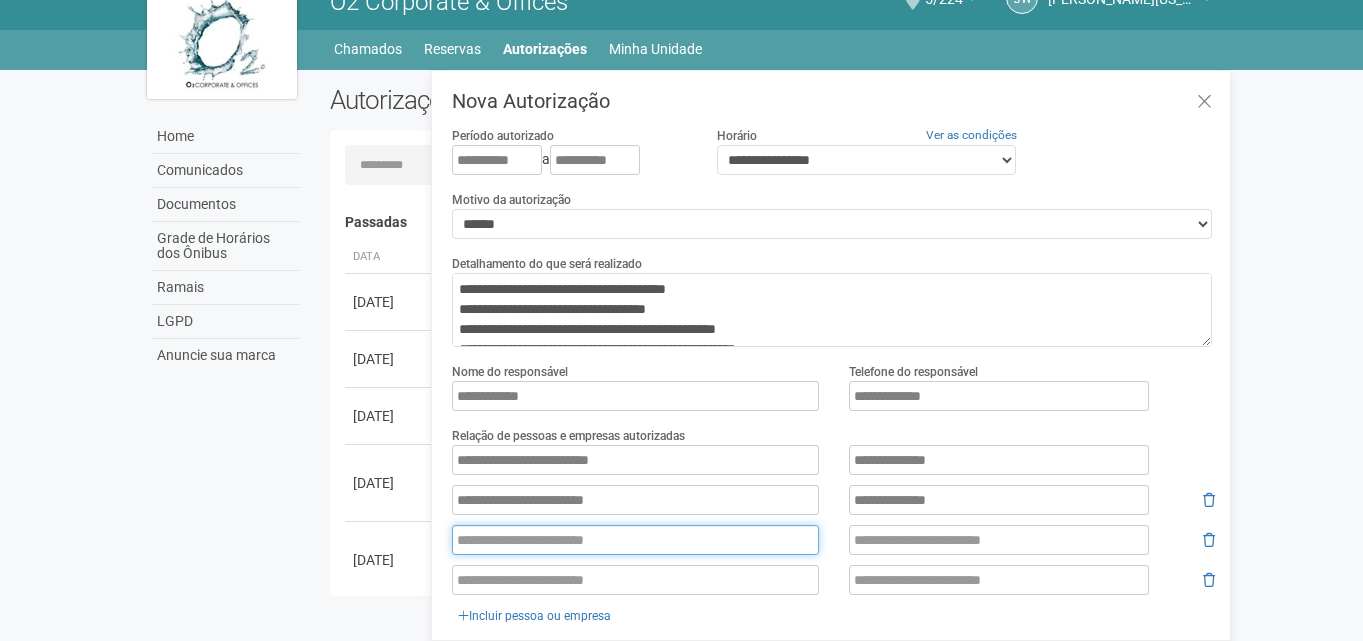 scroll, scrollTop: 100, scrollLeft: 0, axis: vertical 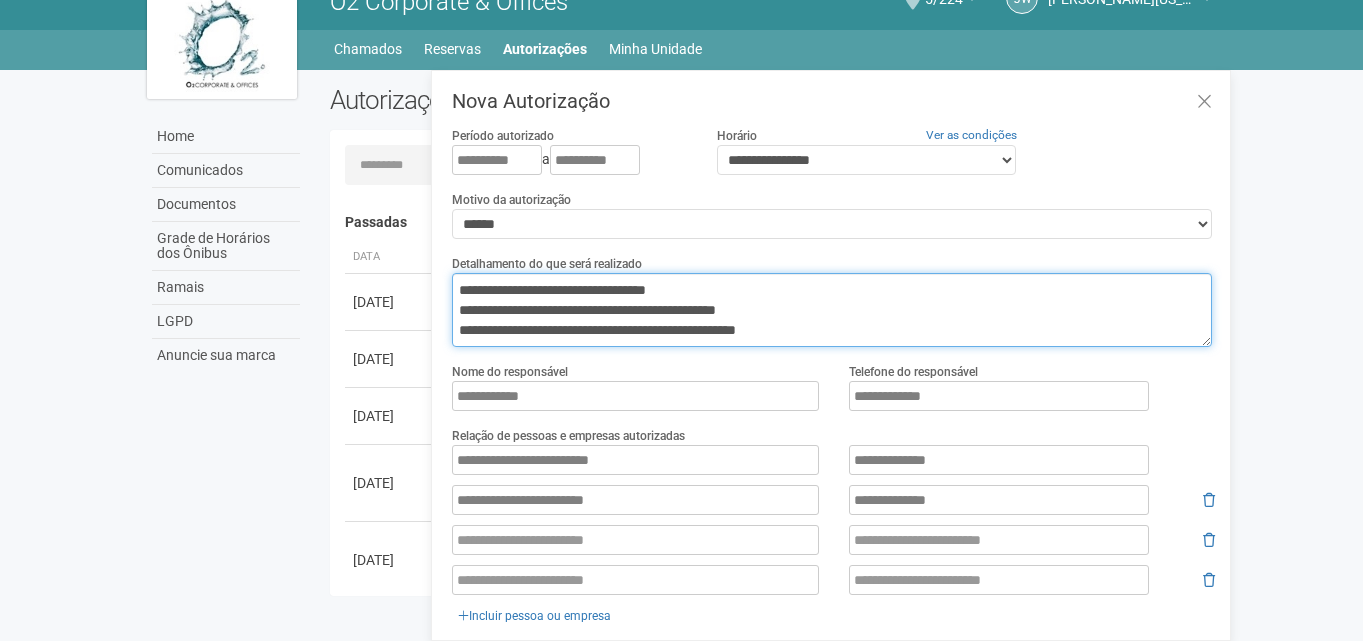 drag, startPoint x: 460, startPoint y: 326, endPoint x: 609, endPoint y: 312, distance: 149.65627 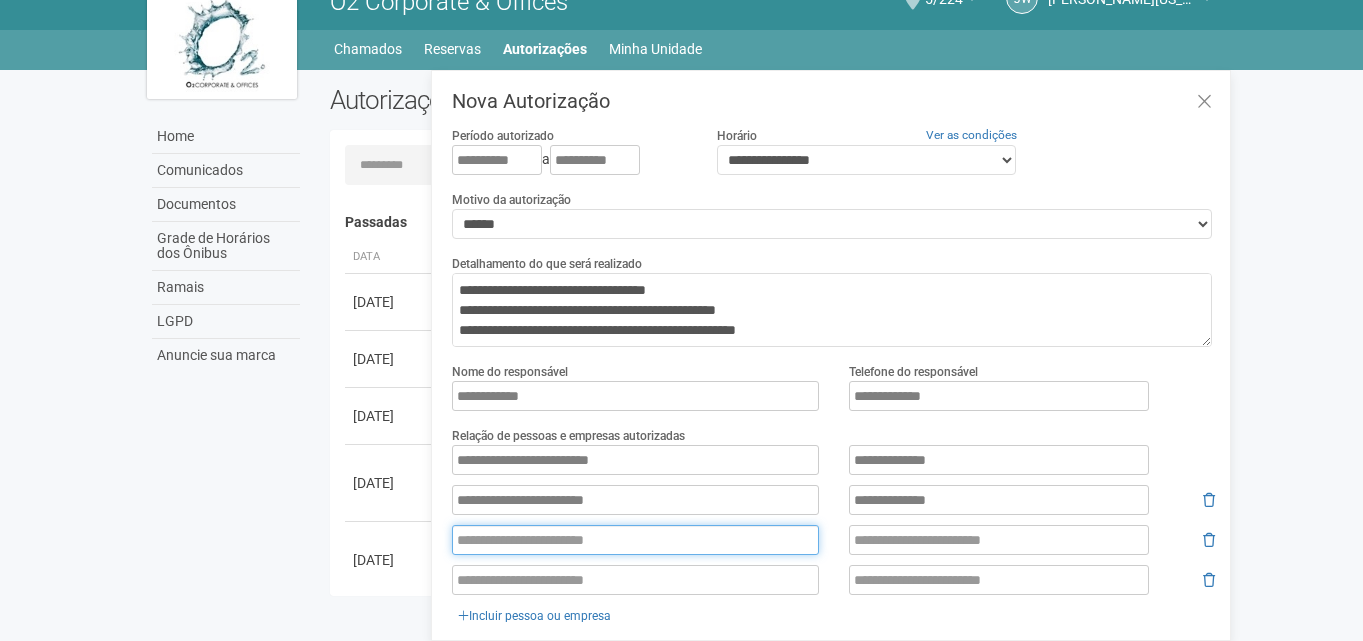 click at bounding box center (635, 540) 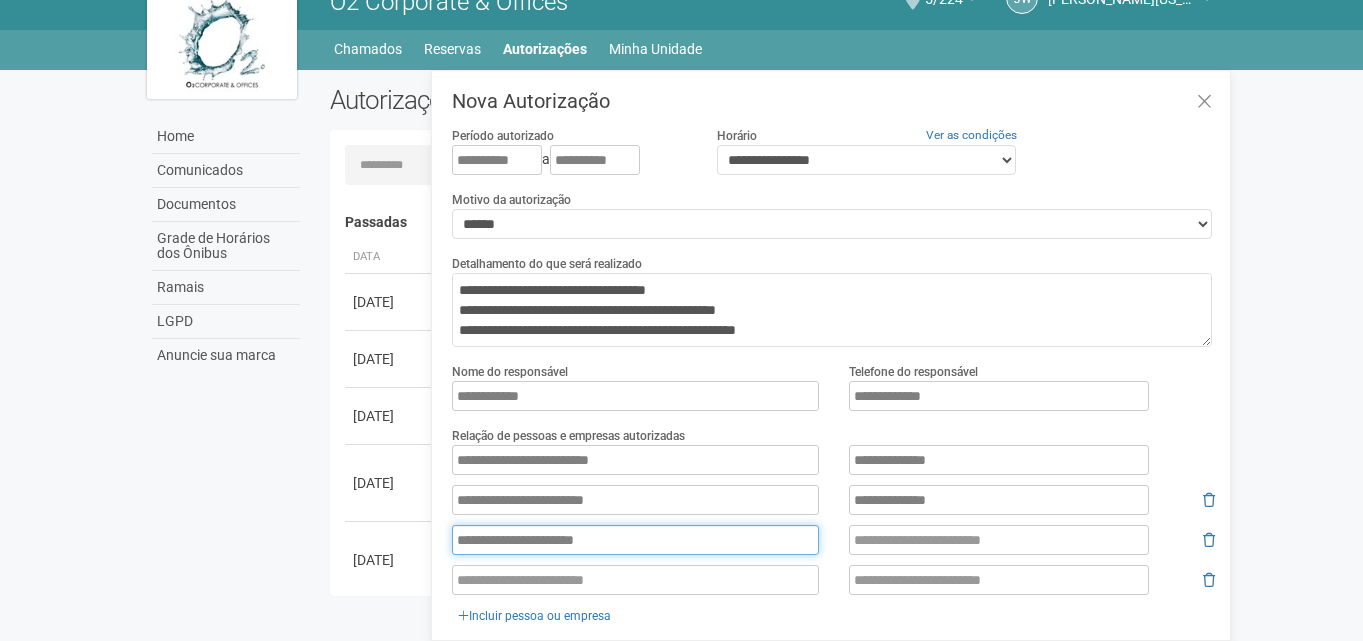 type on "**********" 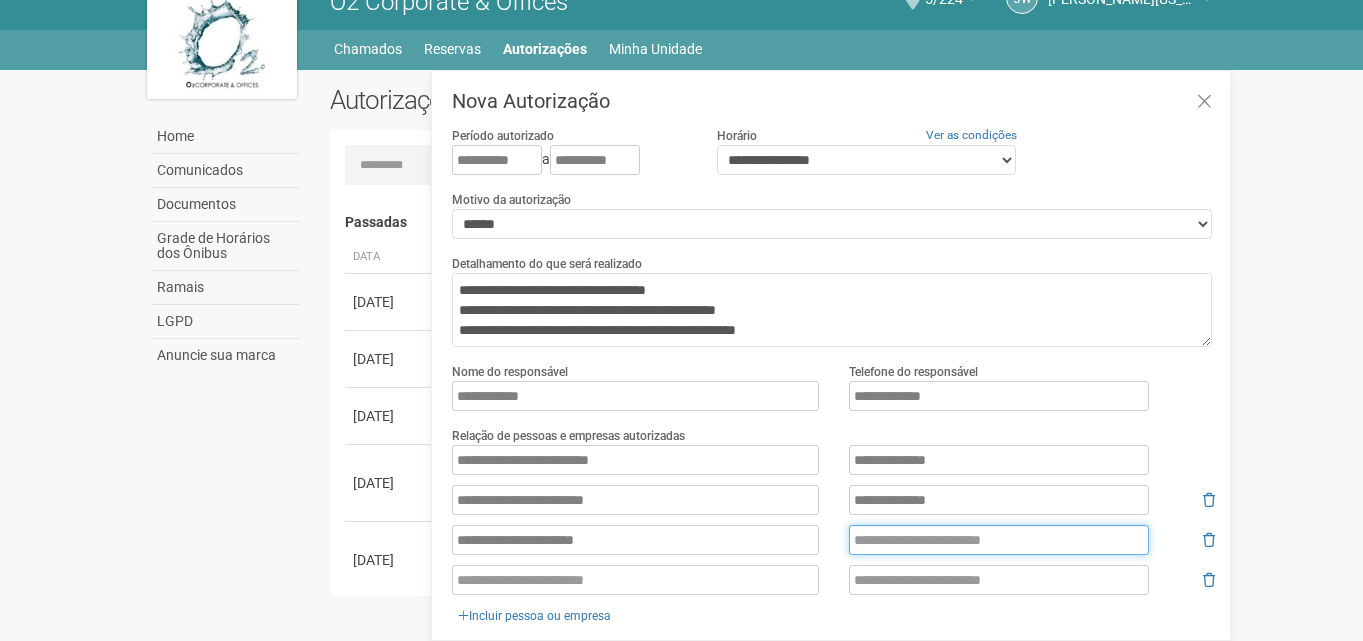 click at bounding box center [999, 540] 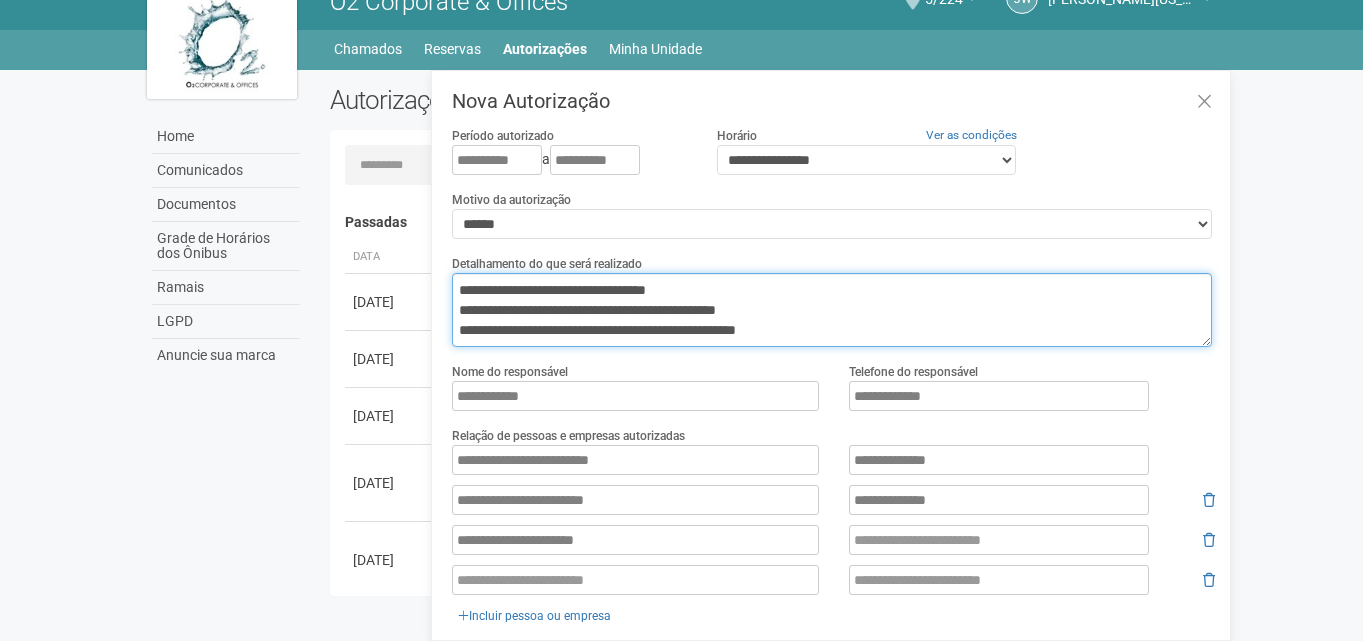 drag, startPoint x: 748, startPoint y: 314, endPoint x: 664, endPoint y: 315, distance: 84.00595 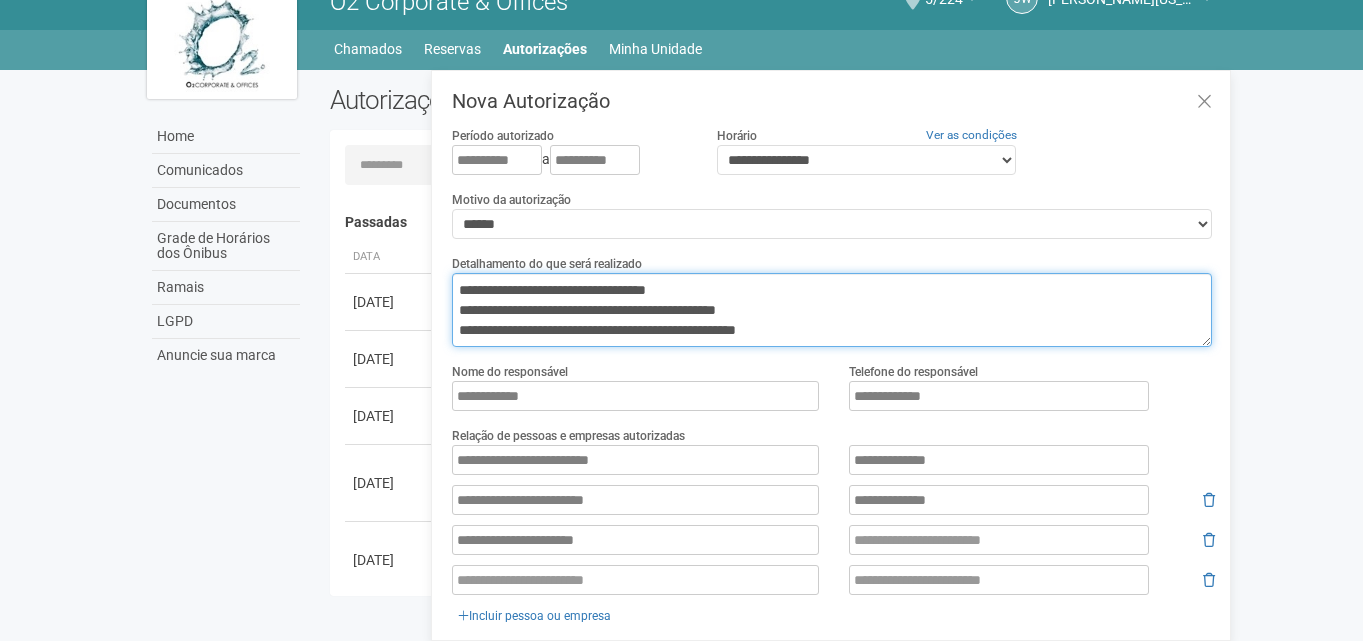 click on "**********" at bounding box center (832, 310) 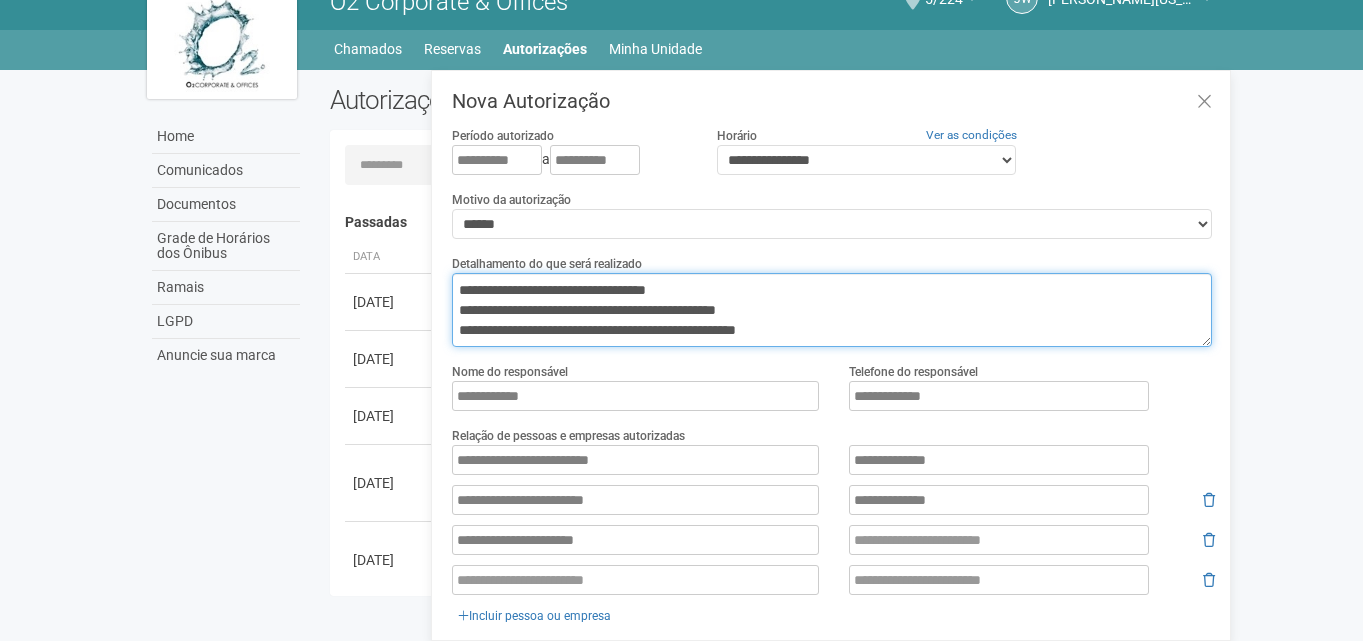 click on "**********" at bounding box center [832, 310] 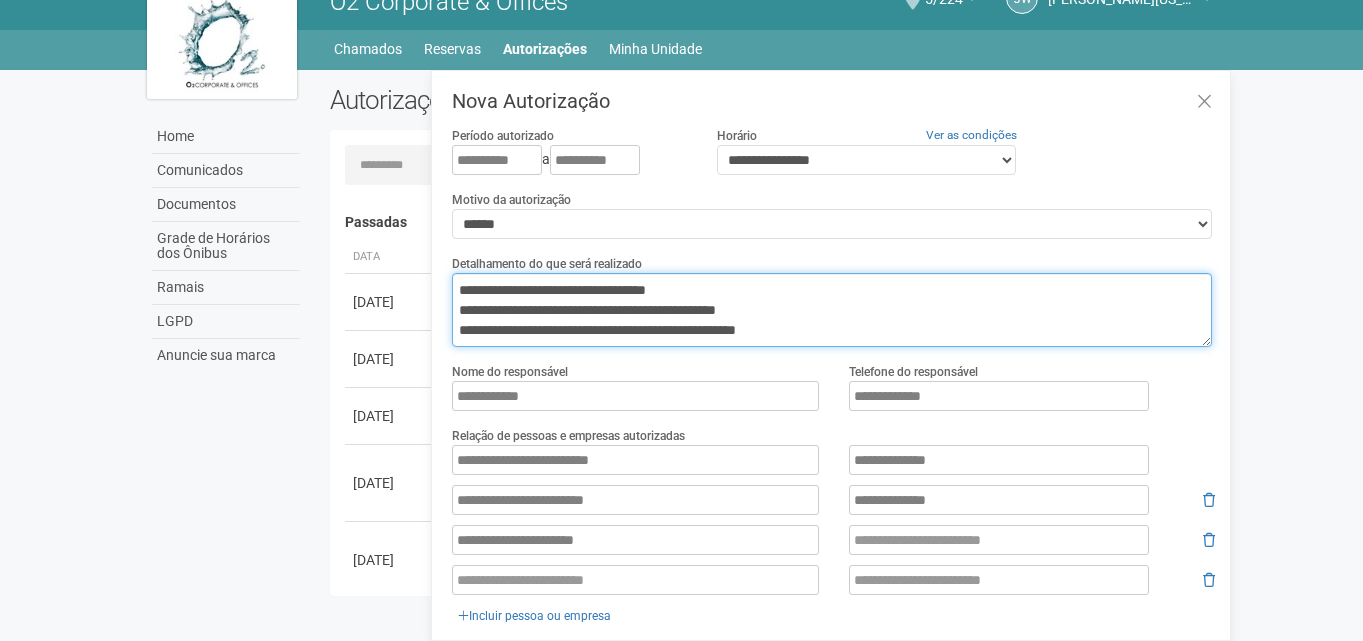 click on "**********" at bounding box center [832, 310] 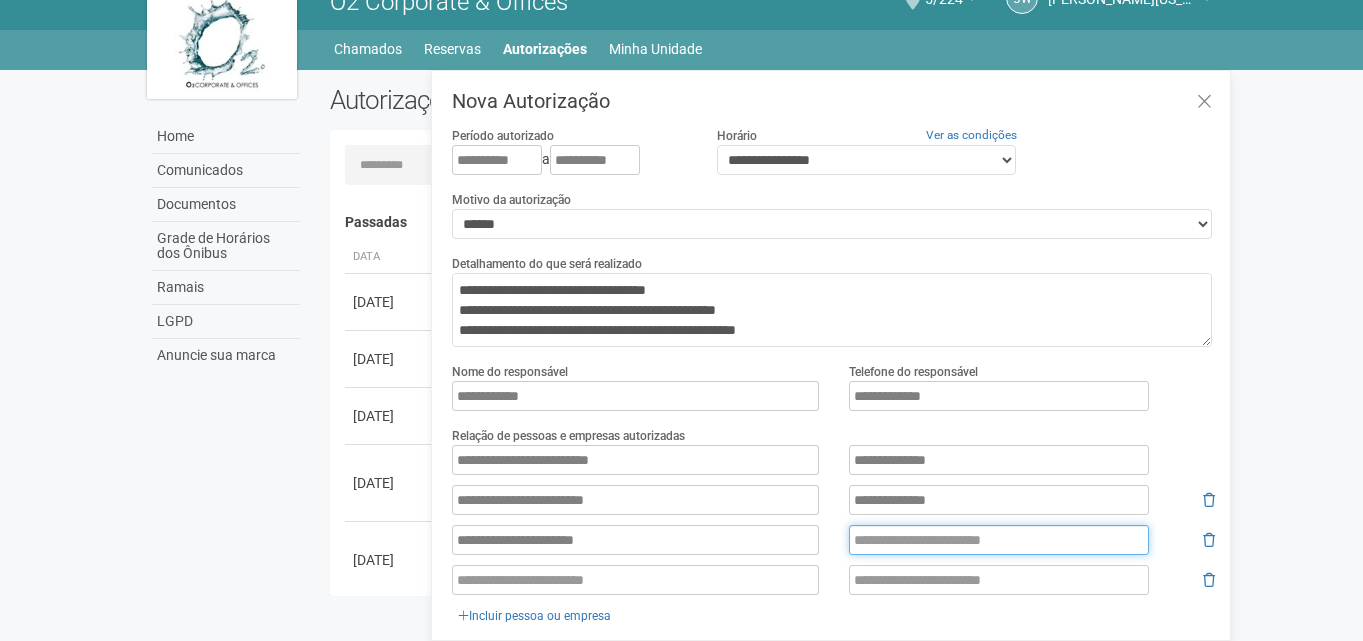 click at bounding box center [999, 540] 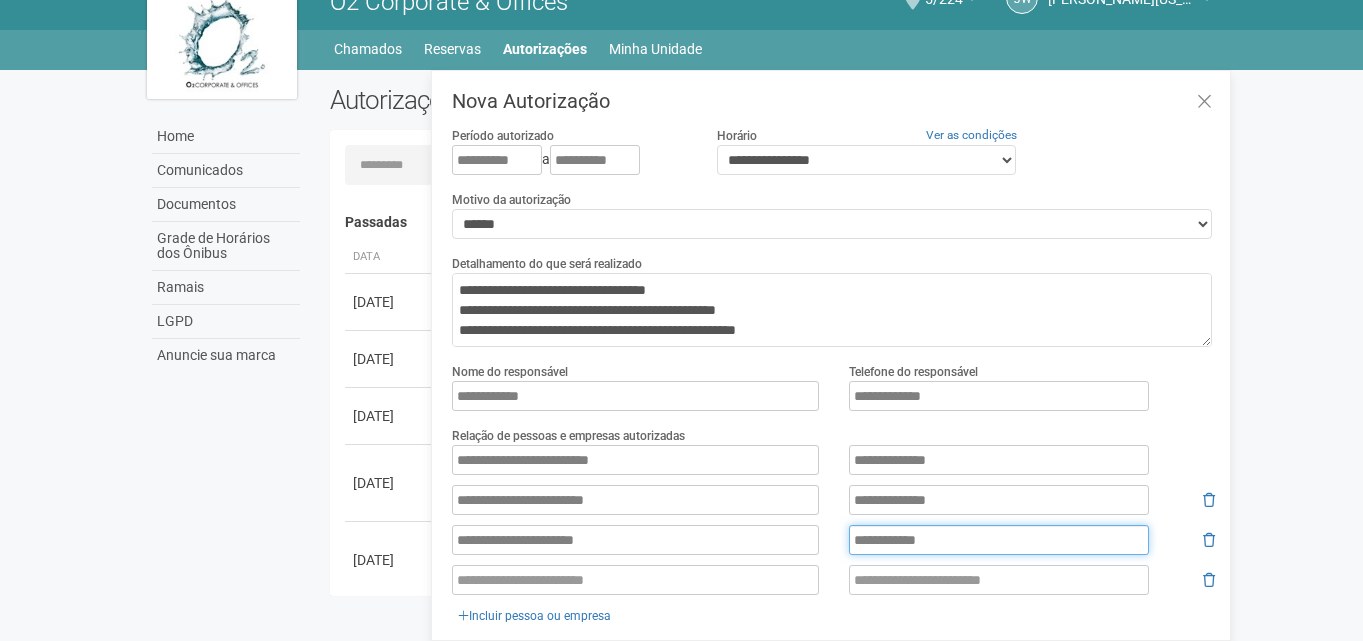 type on "**********" 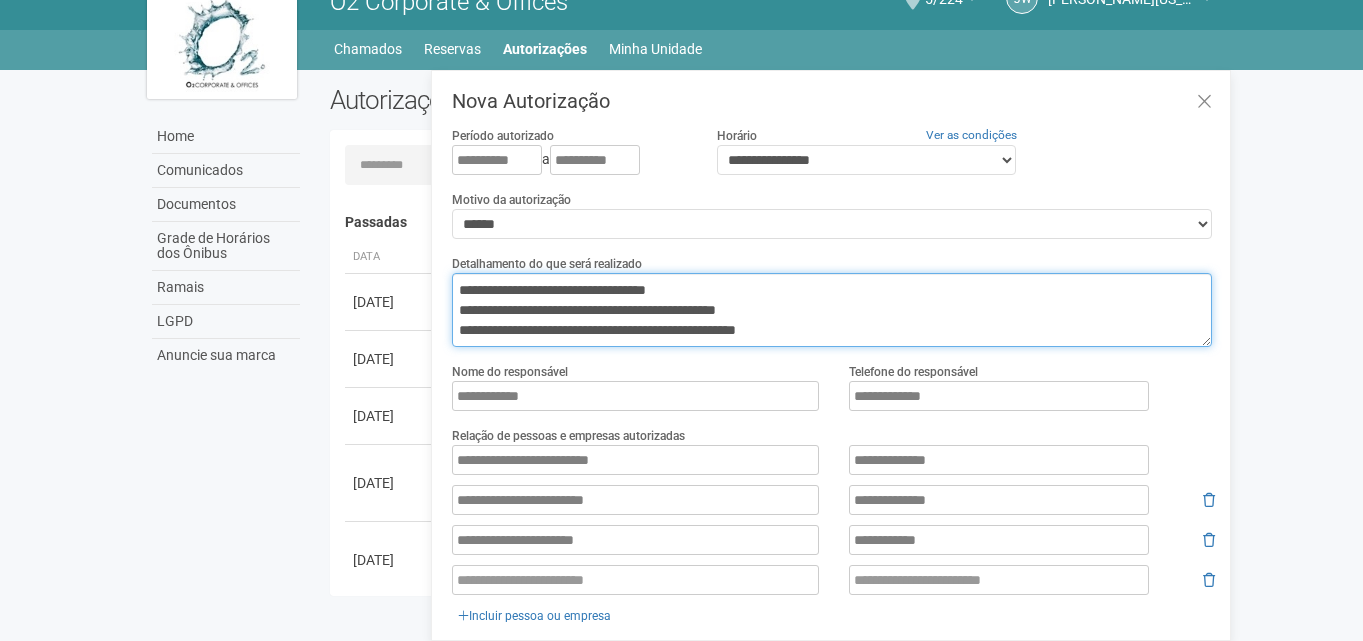 scroll, scrollTop: 200, scrollLeft: 0, axis: vertical 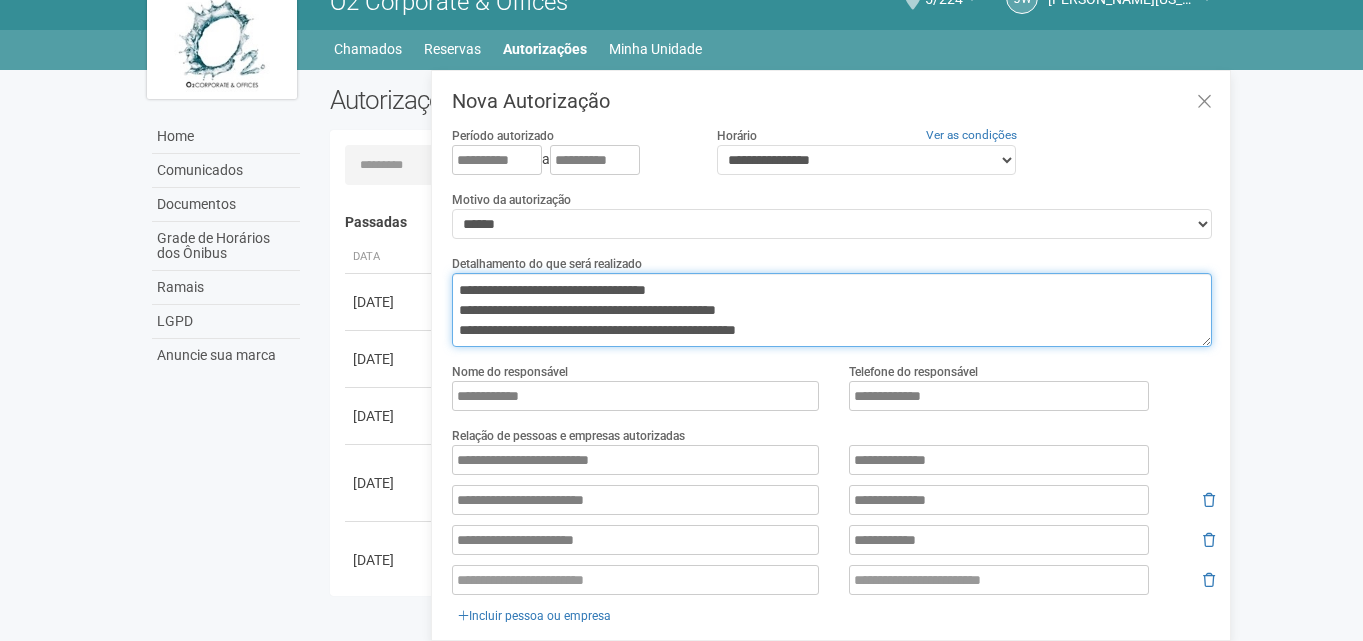 click on "**********" at bounding box center (832, 310) 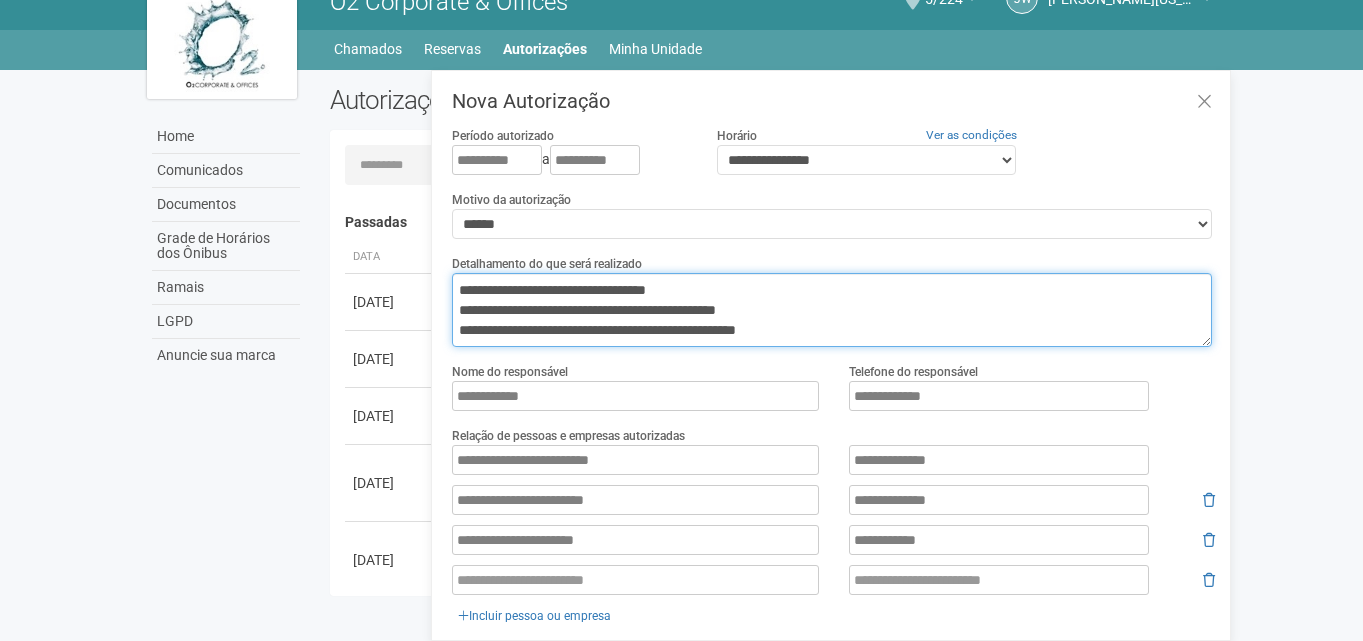 scroll, scrollTop: 200, scrollLeft: 0, axis: vertical 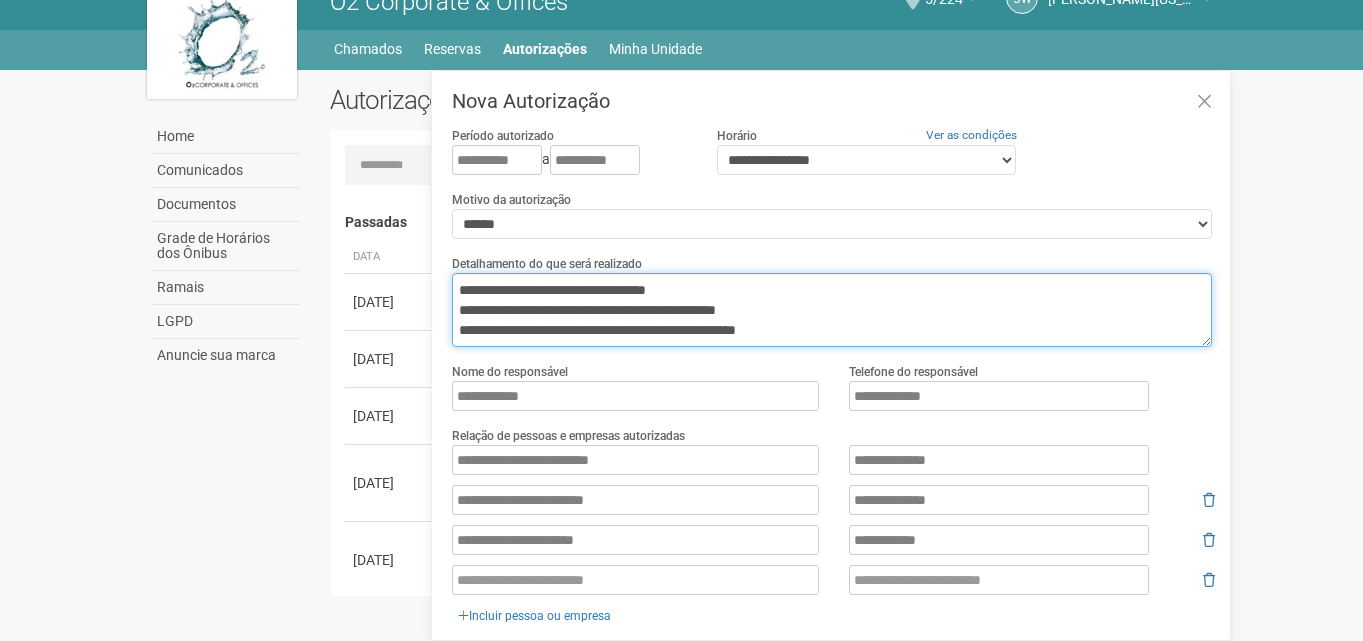 drag, startPoint x: 551, startPoint y: 329, endPoint x: 454, endPoint y: 293, distance: 103.46497 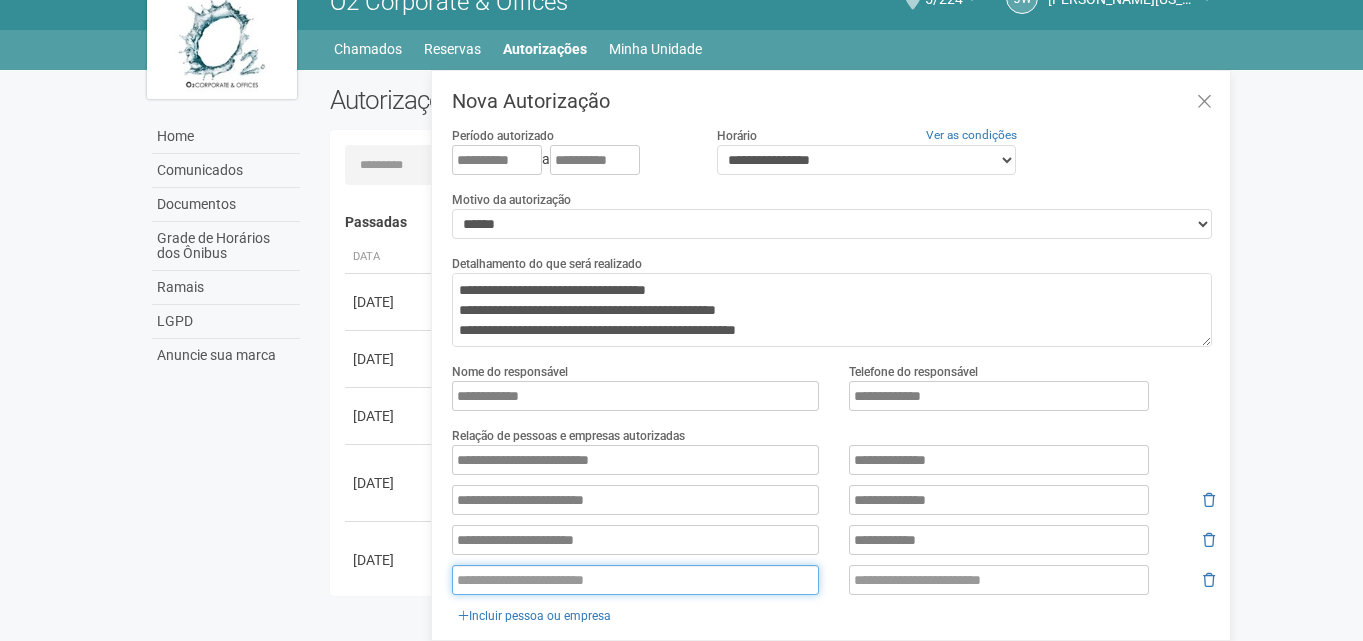 click at bounding box center [635, 580] 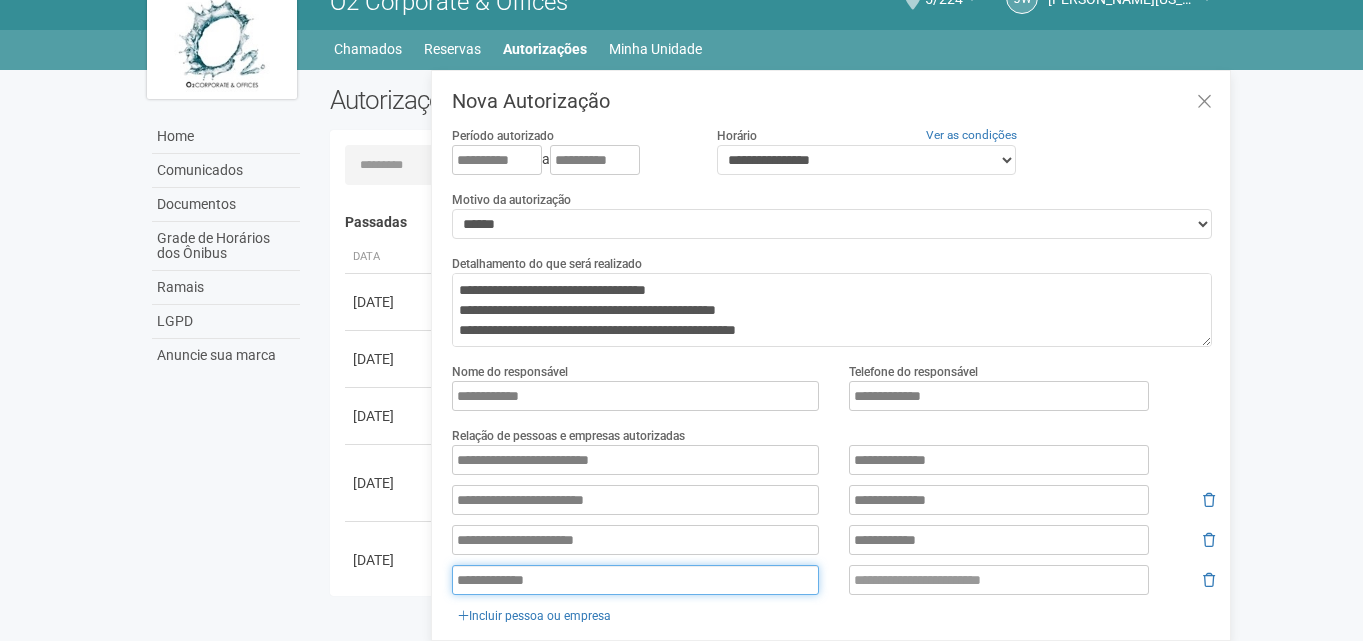 type on "**********" 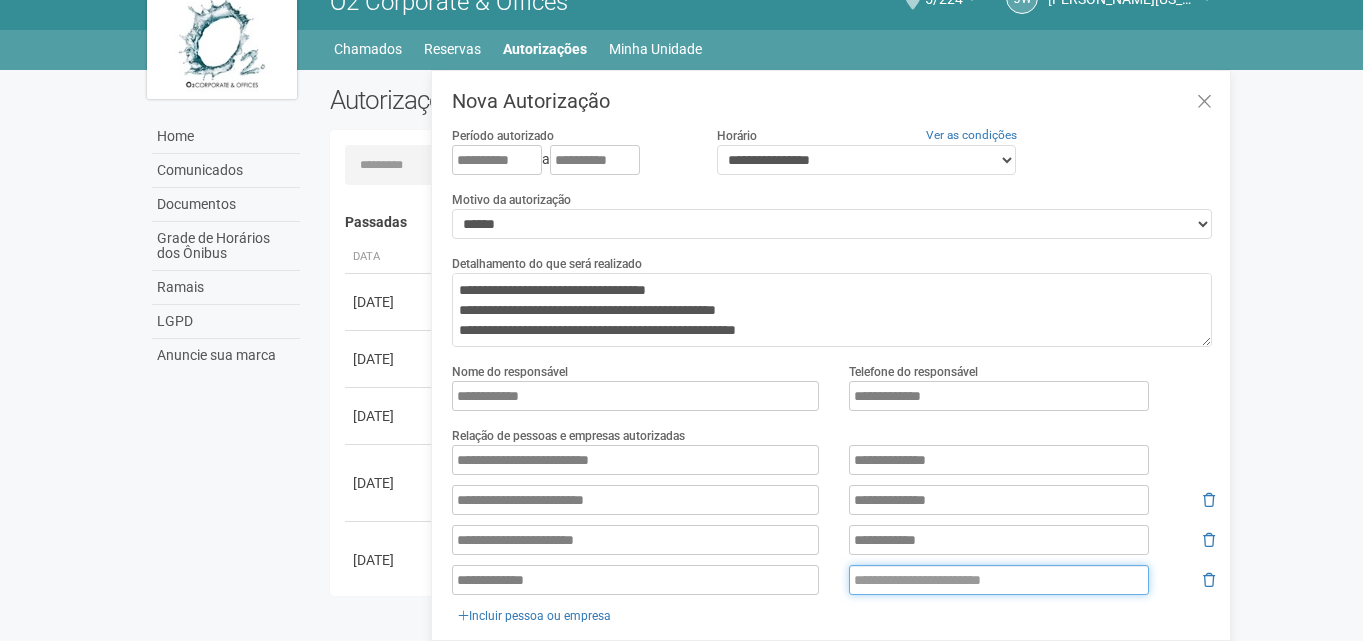 click at bounding box center [999, 580] 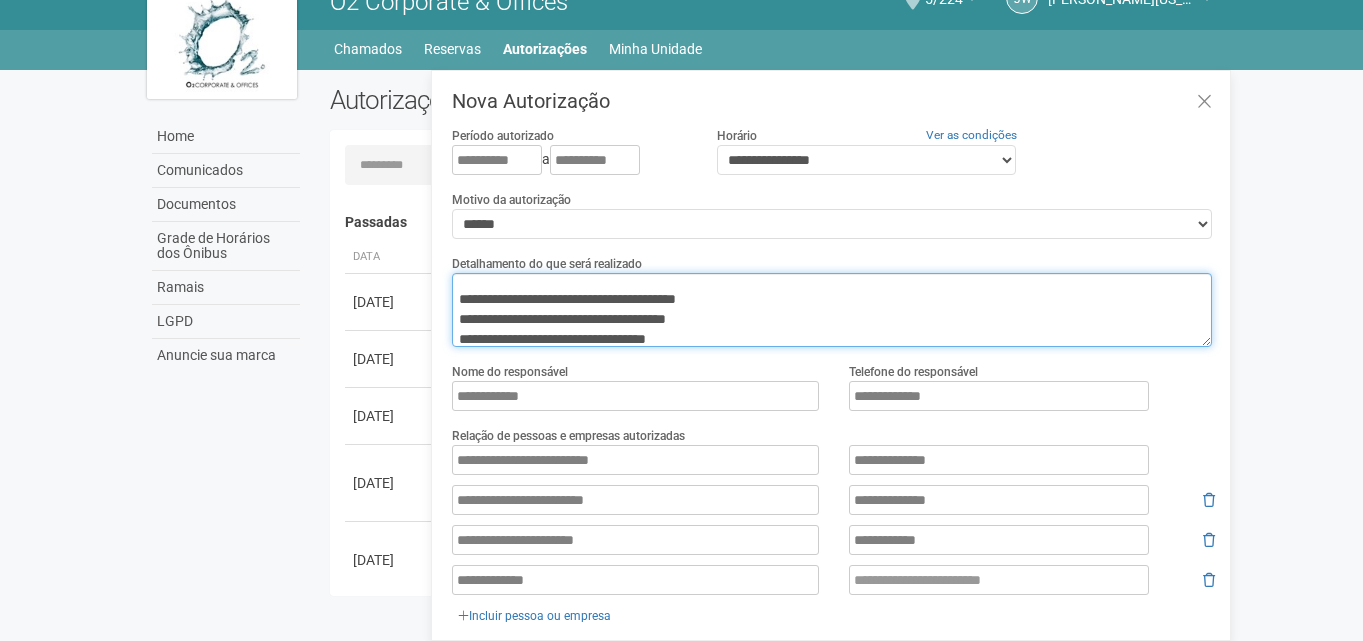 scroll, scrollTop: 200, scrollLeft: 0, axis: vertical 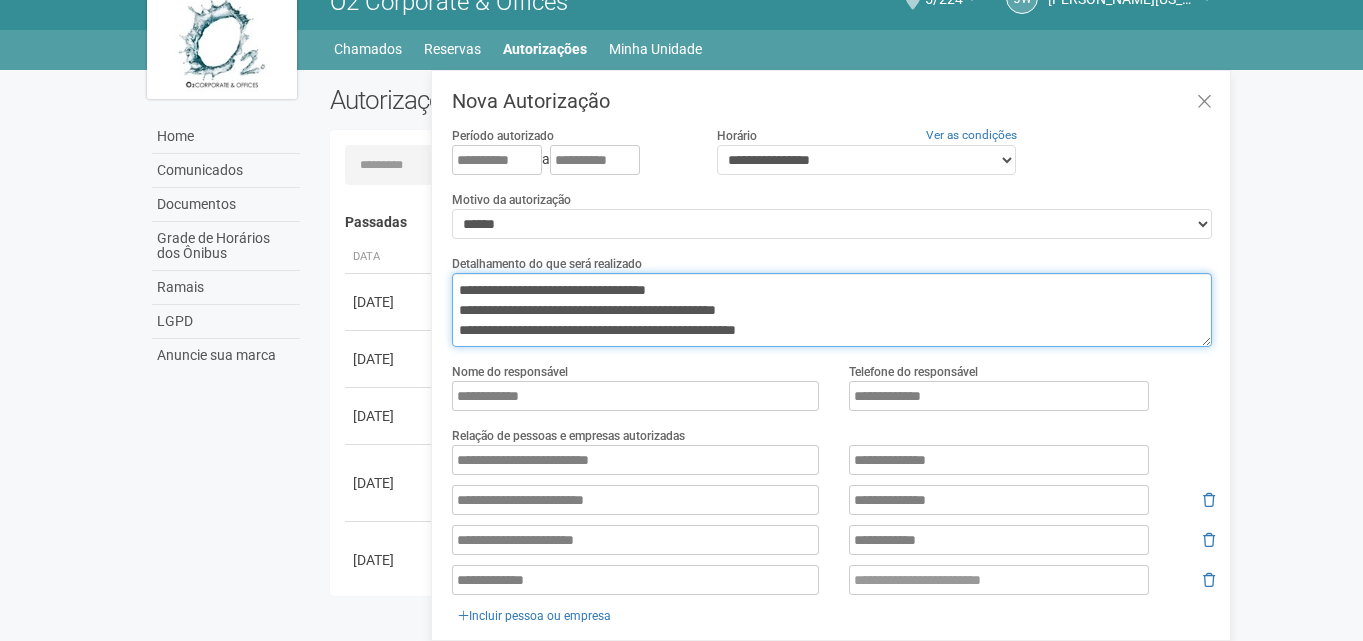 drag, startPoint x: 766, startPoint y: 282, endPoint x: 669, endPoint y: 293, distance: 97.62172 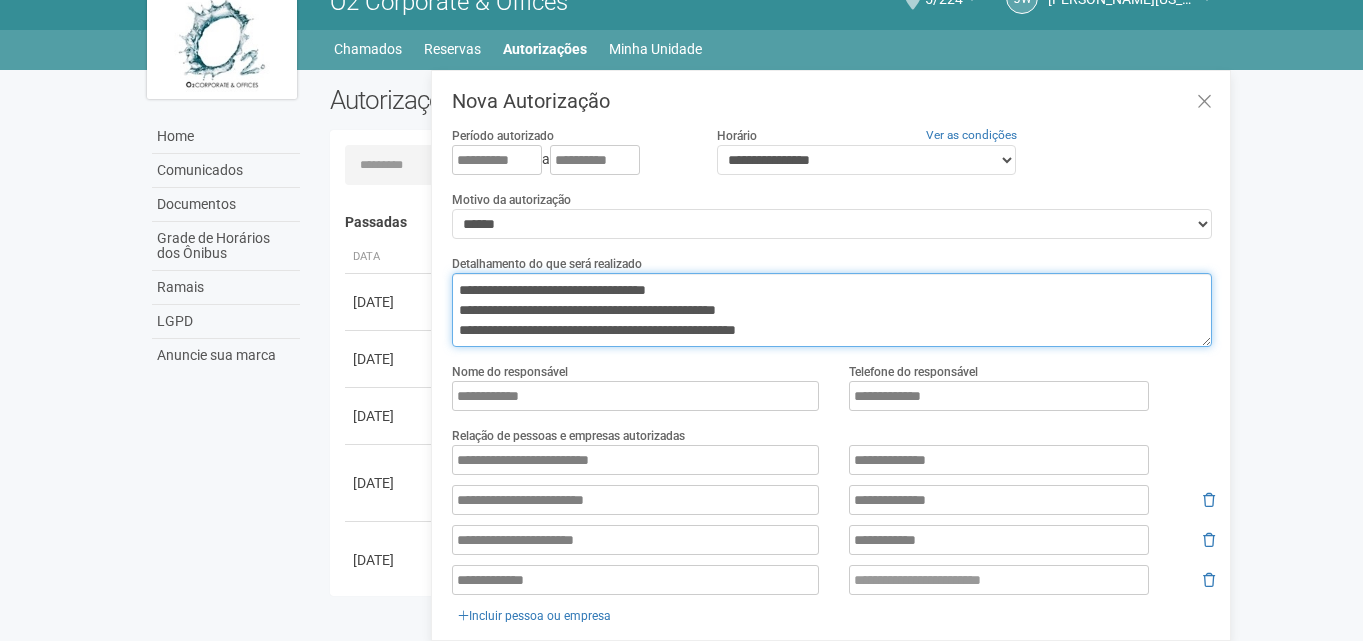 click on "**********" at bounding box center [832, 310] 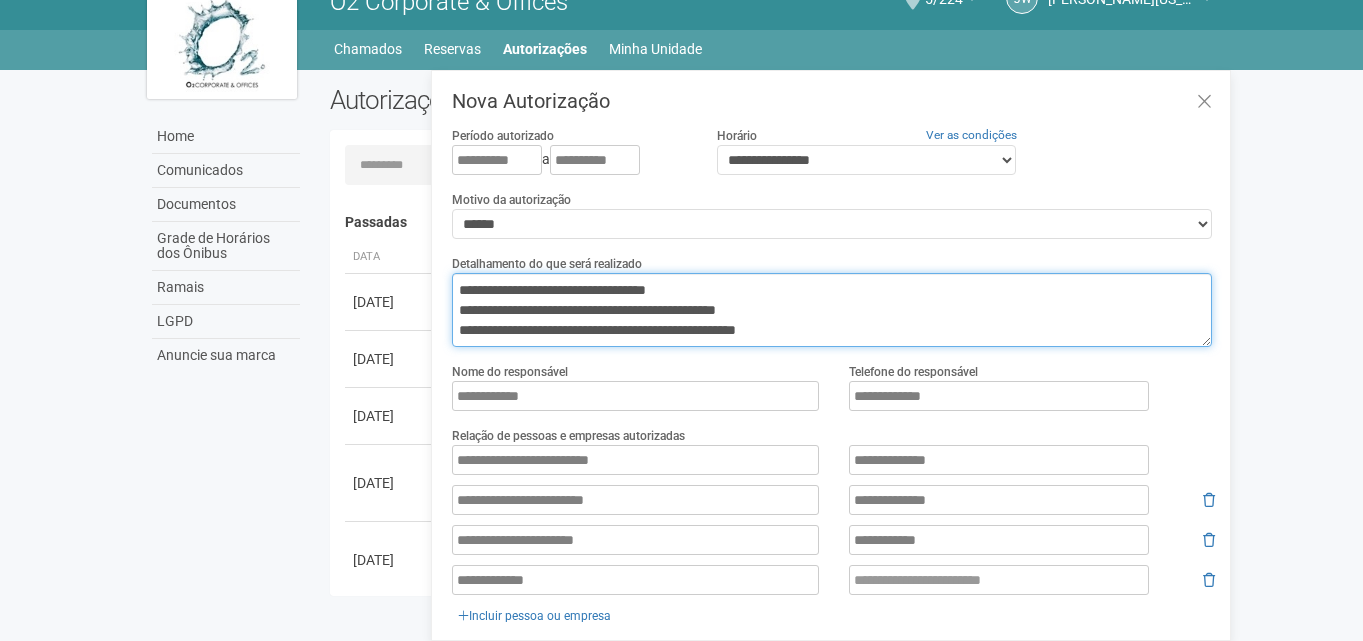 drag, startPoint x: 749, startPoint y: 288, endPoint x: 660, endPoint y: 295, distance: 89.27486 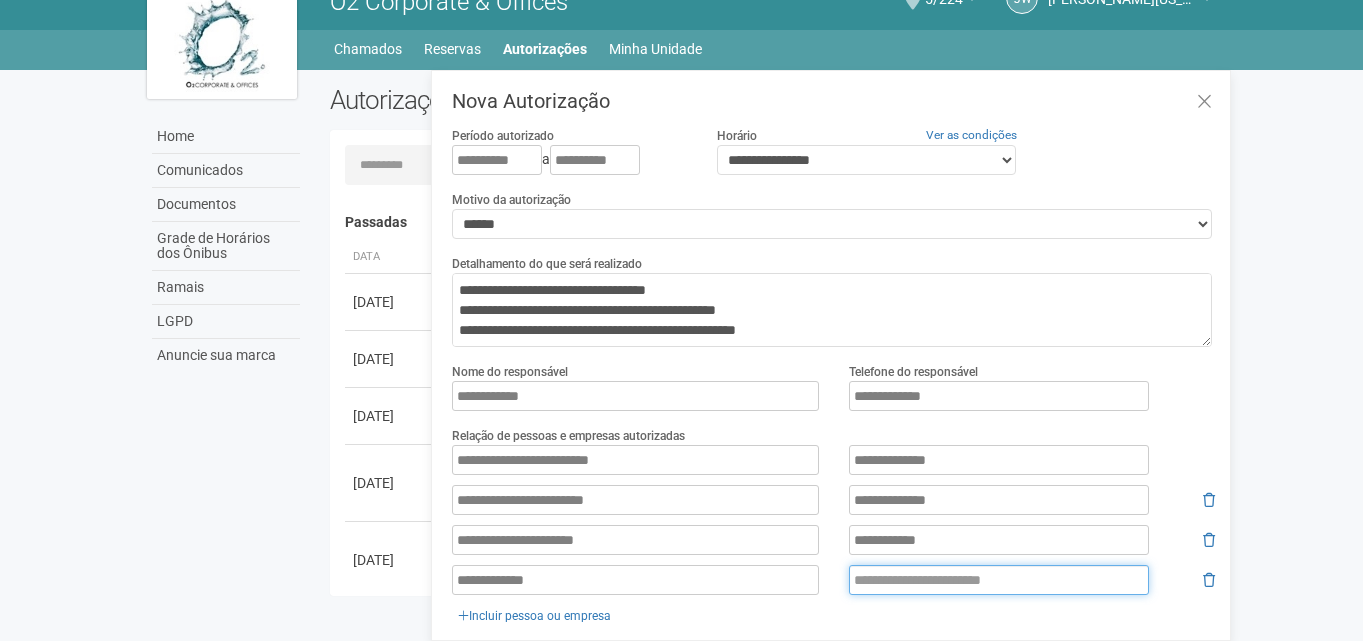 click at bounding box center (999, 580) 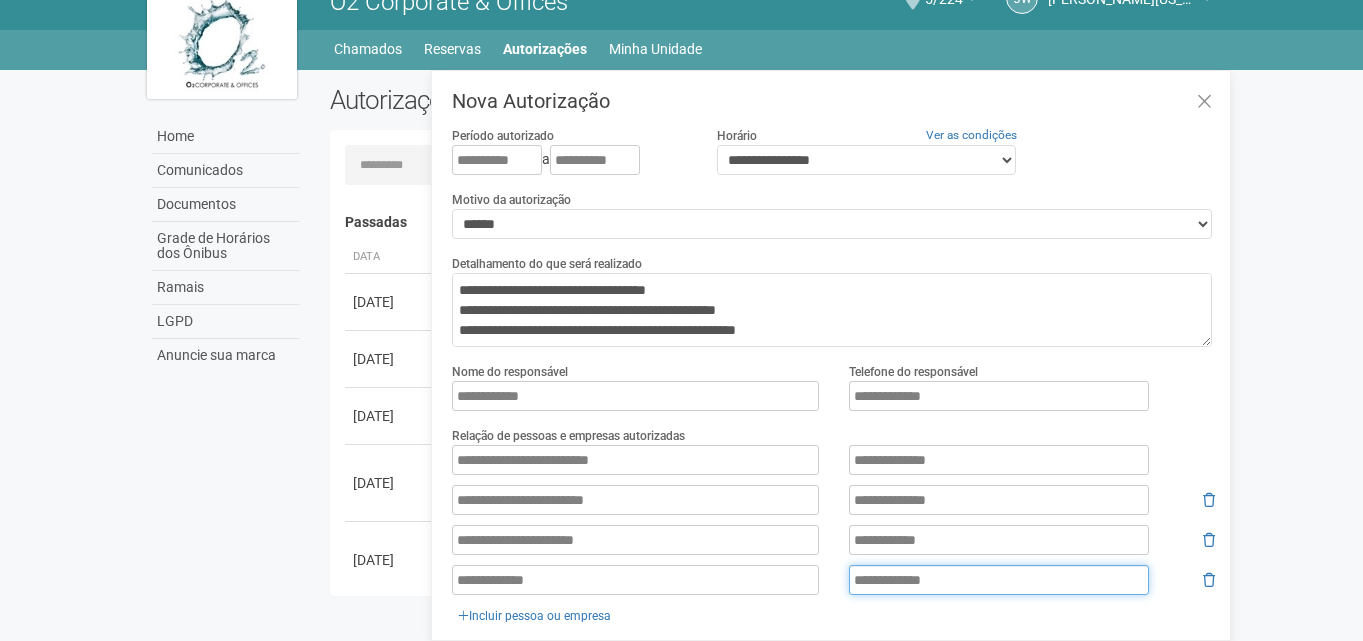 click on "**********" at bounding box center [999, 580] 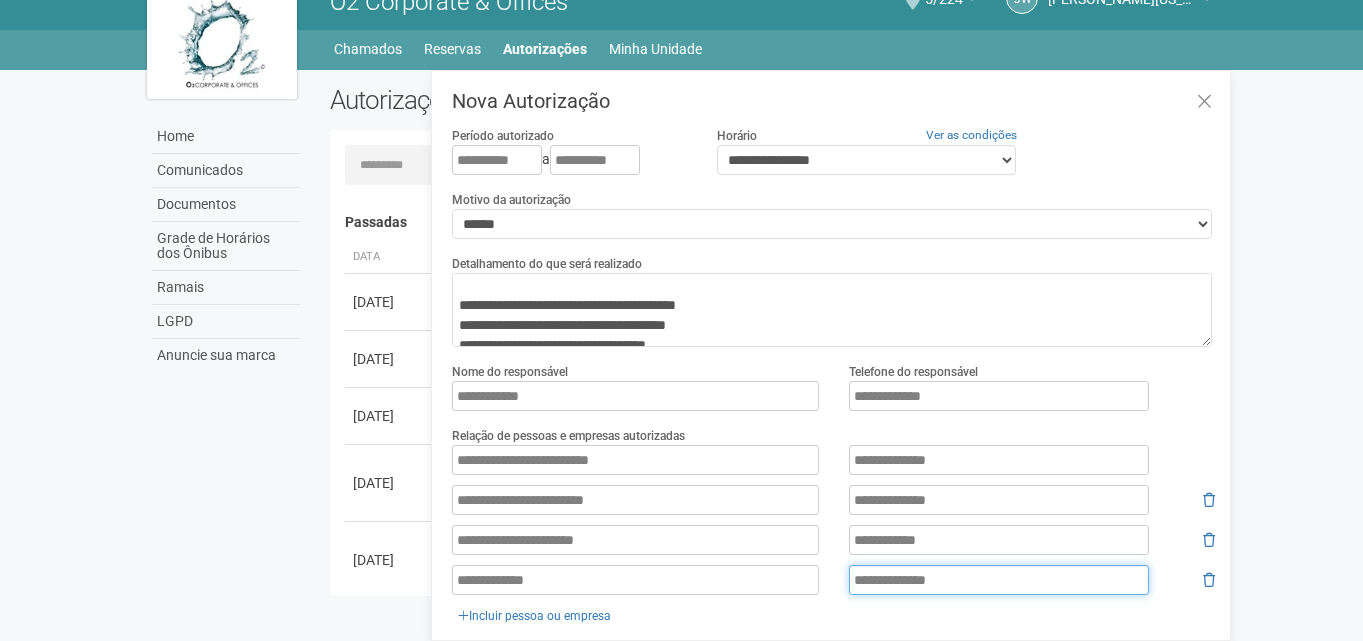 scroll, scrollTop: 100, scrollLeft: 0, axis: vertical 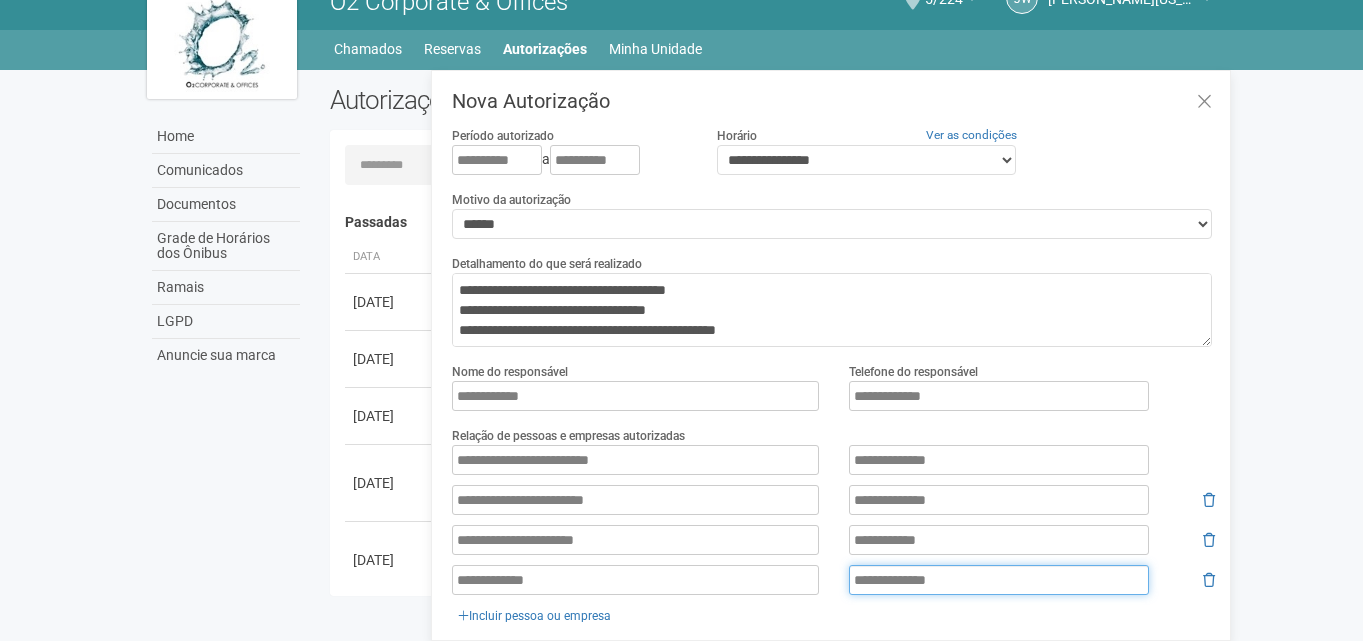 type on "**********" 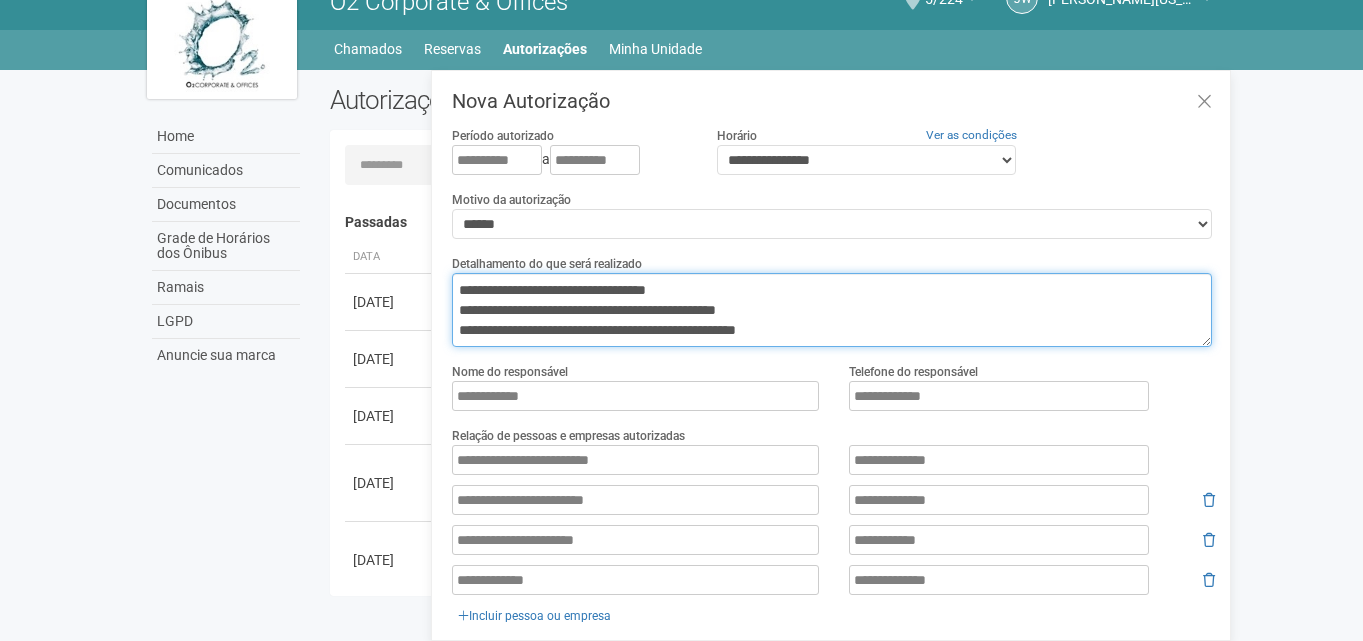 scroll, scrollTop: 200, scrollLeft: 0, axis: vertical 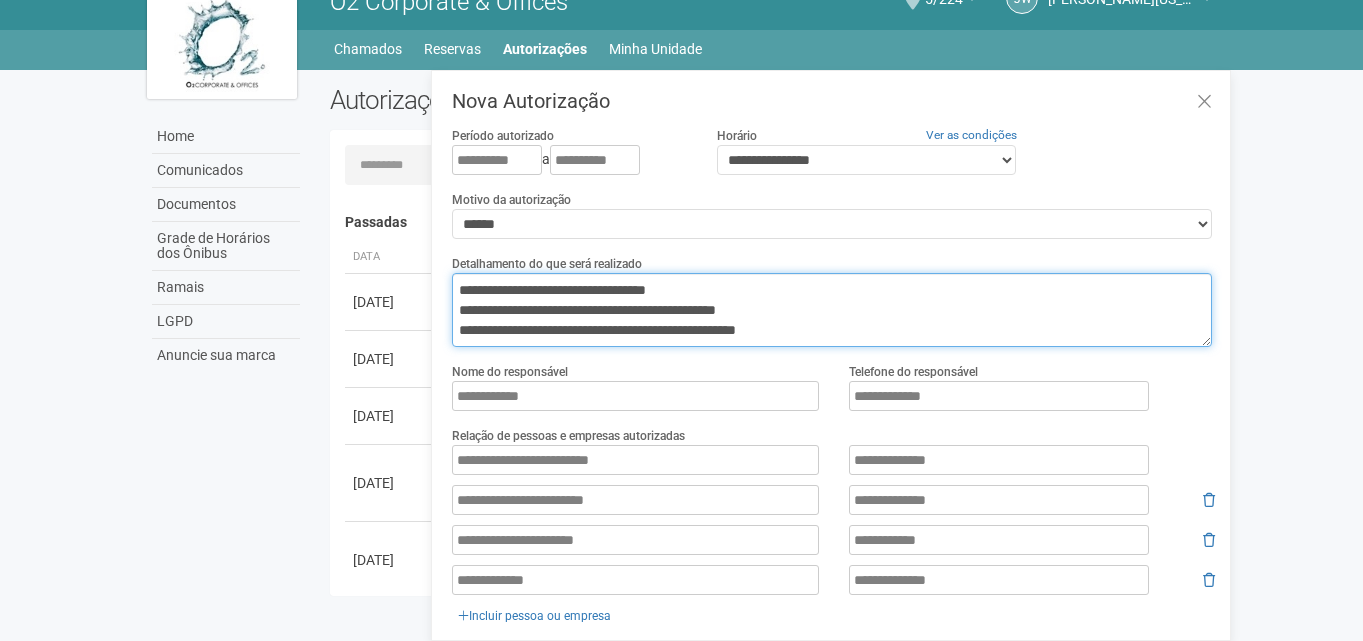 drag, startPoint x: 452, startPoint y: 308, endPoint x: 822, endPoint y: 329, distance: 370.59546 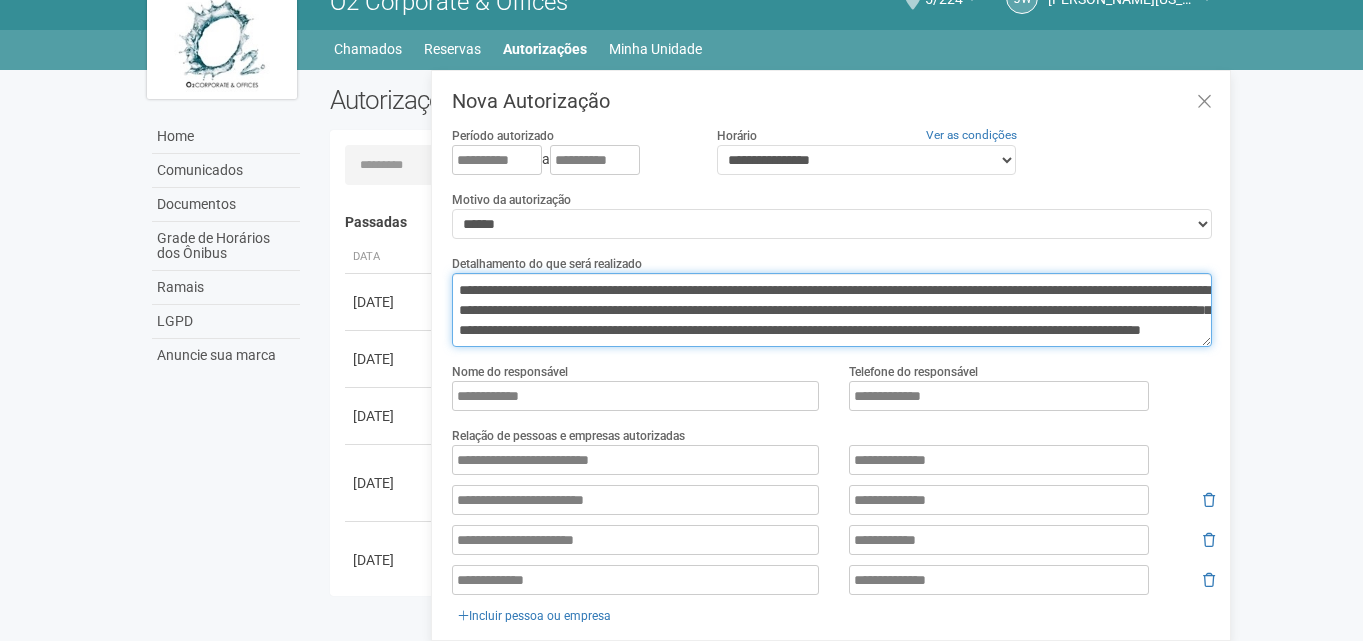 scroll, scrollTop: 40, scrollLeft: 0, axis: vertical 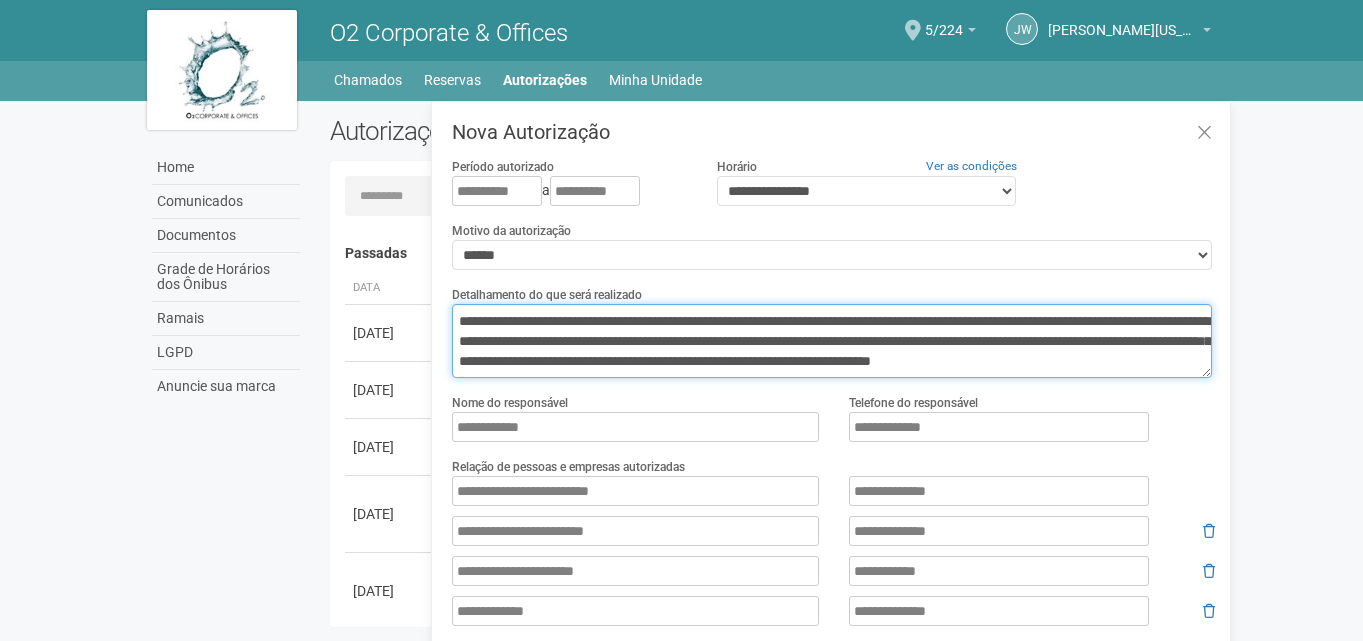 type on "**********" 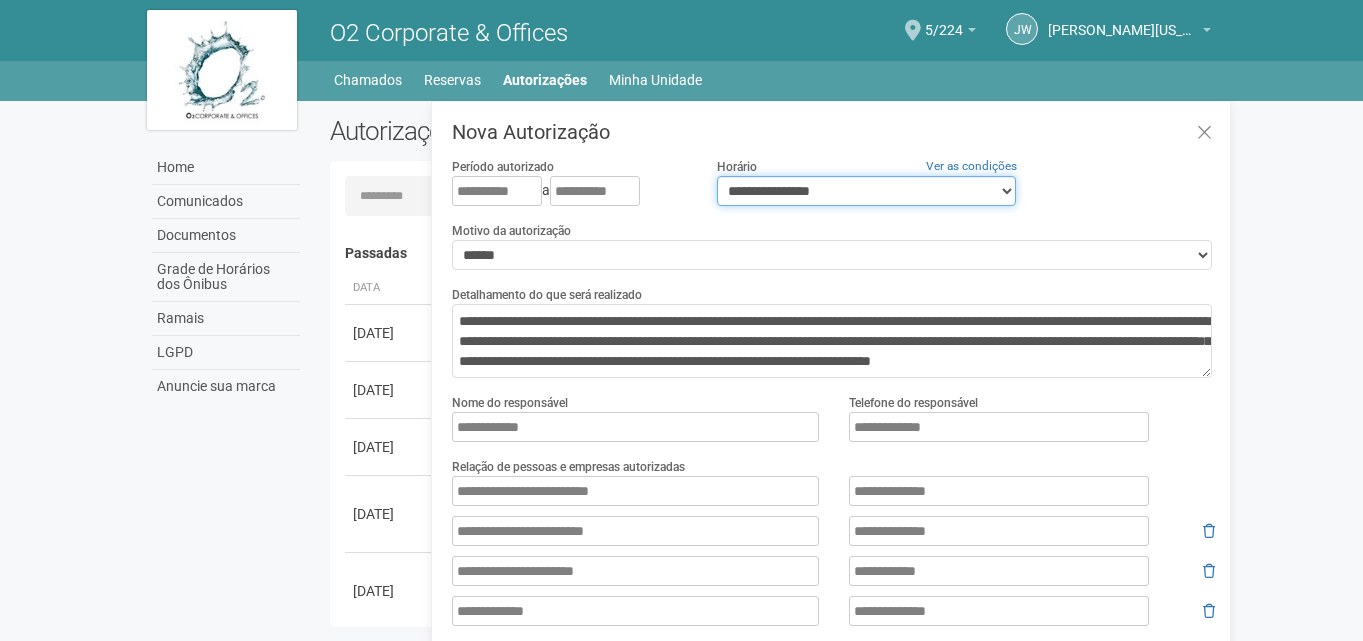 click on "**********" at bounding box center [866, 191] 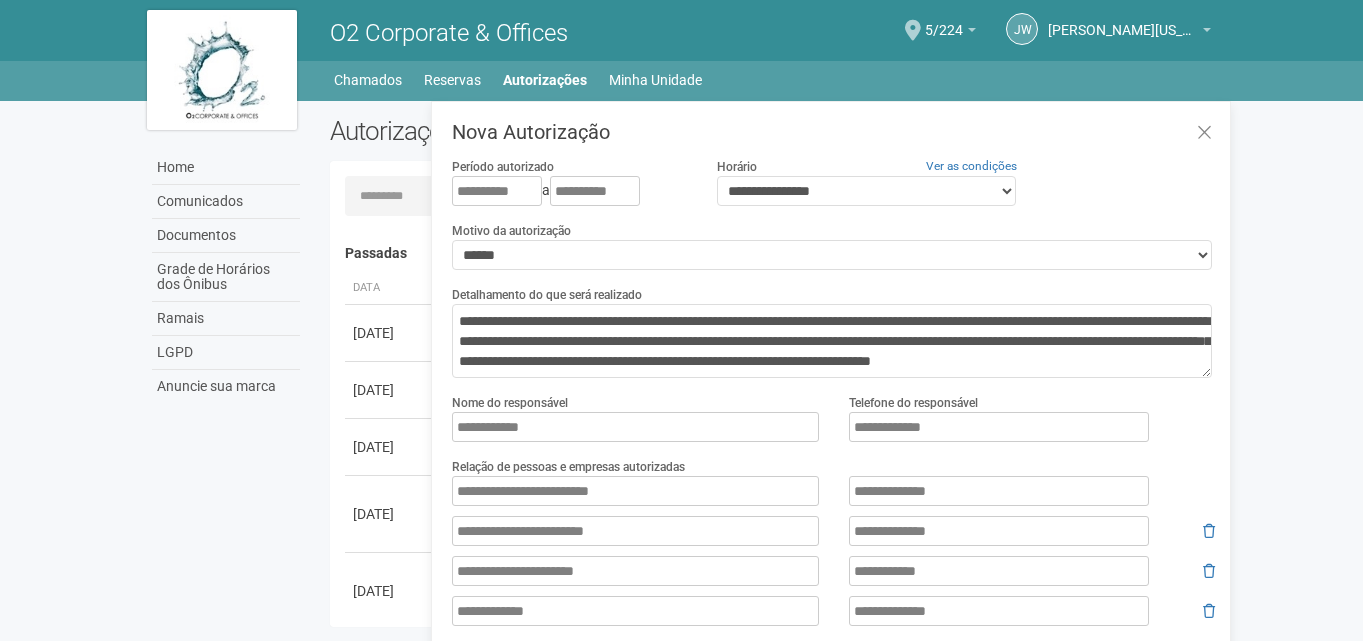 click on "**********" at bounding box center (833, 189) 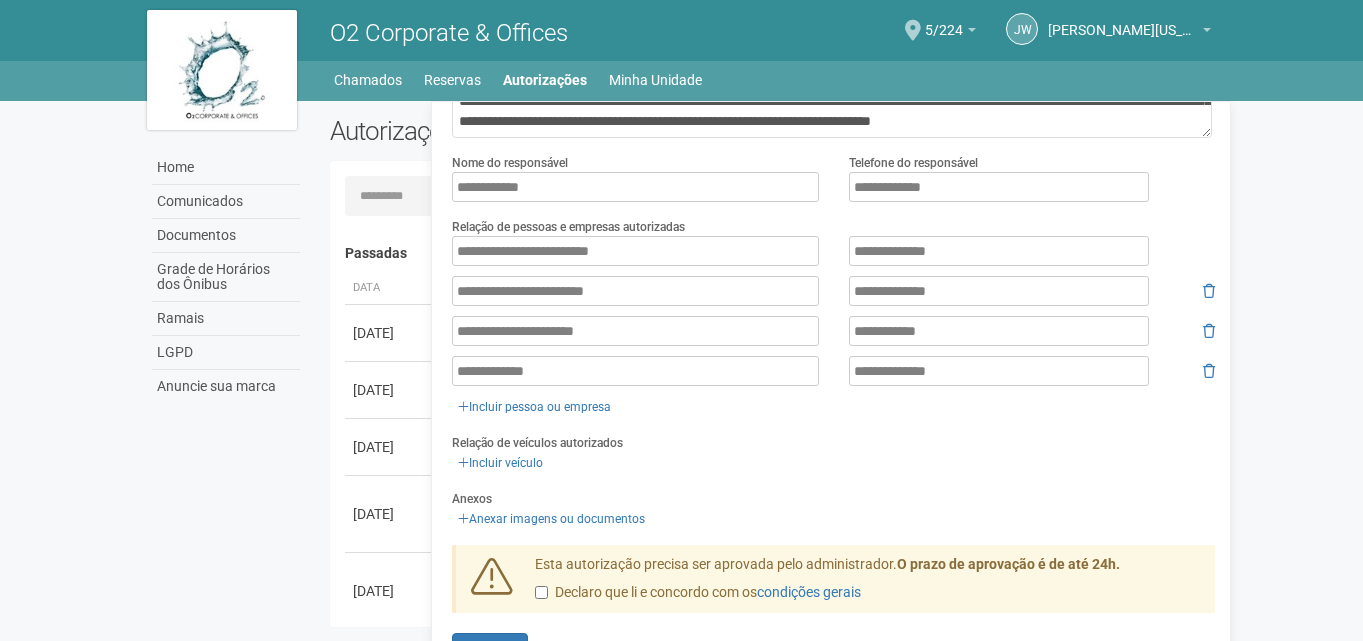 scroll, scrollTop: 262, scrollLeft: 0, axis: vertical 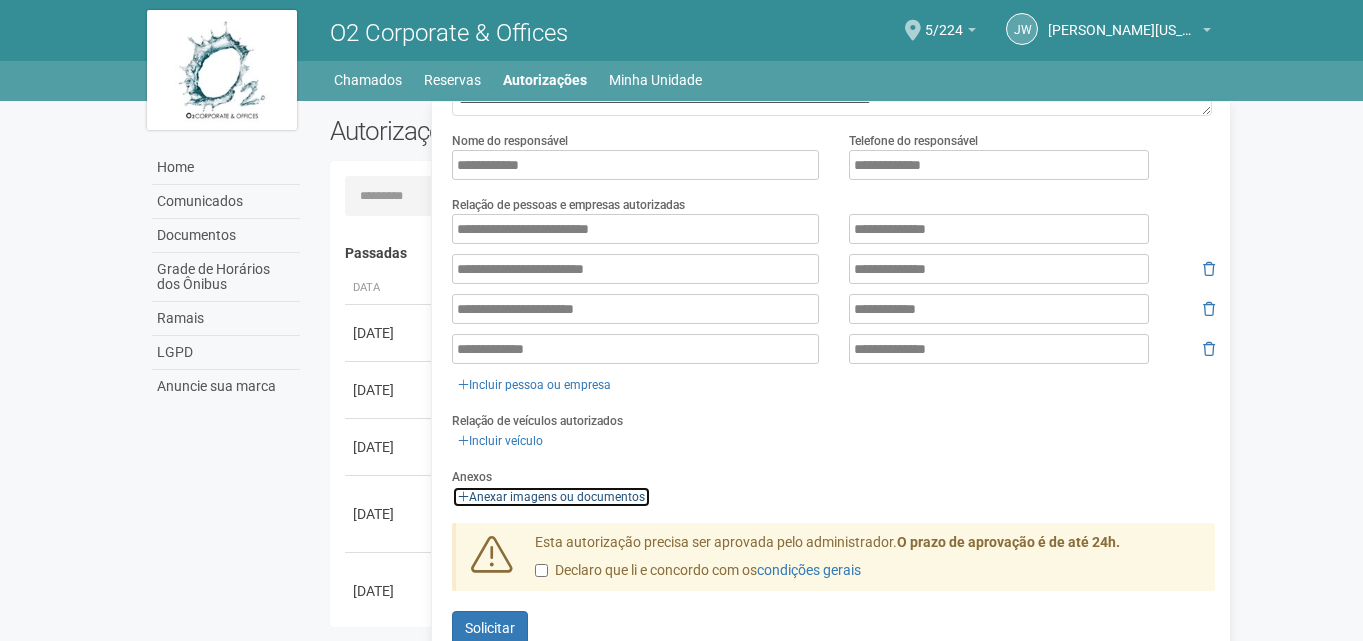 click on "Anexar imagens ou documentos" at bounding box center [551, 497] 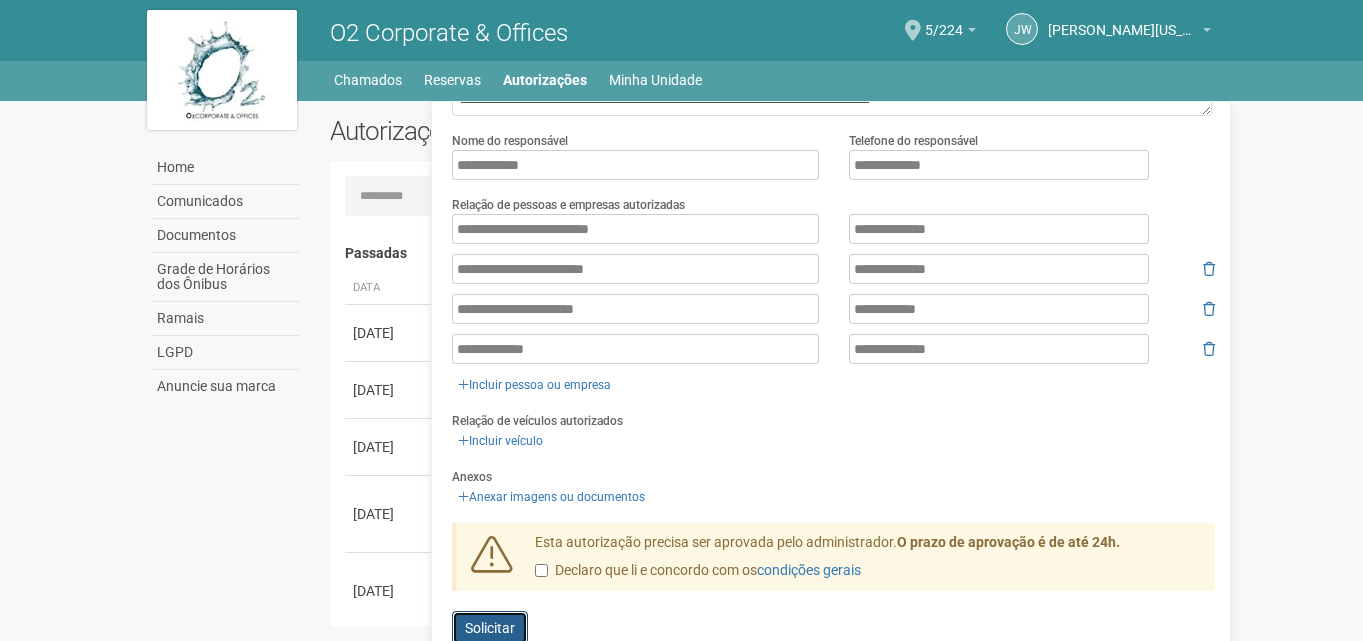 click on "Solicitar" at bounding box center [490, 628] 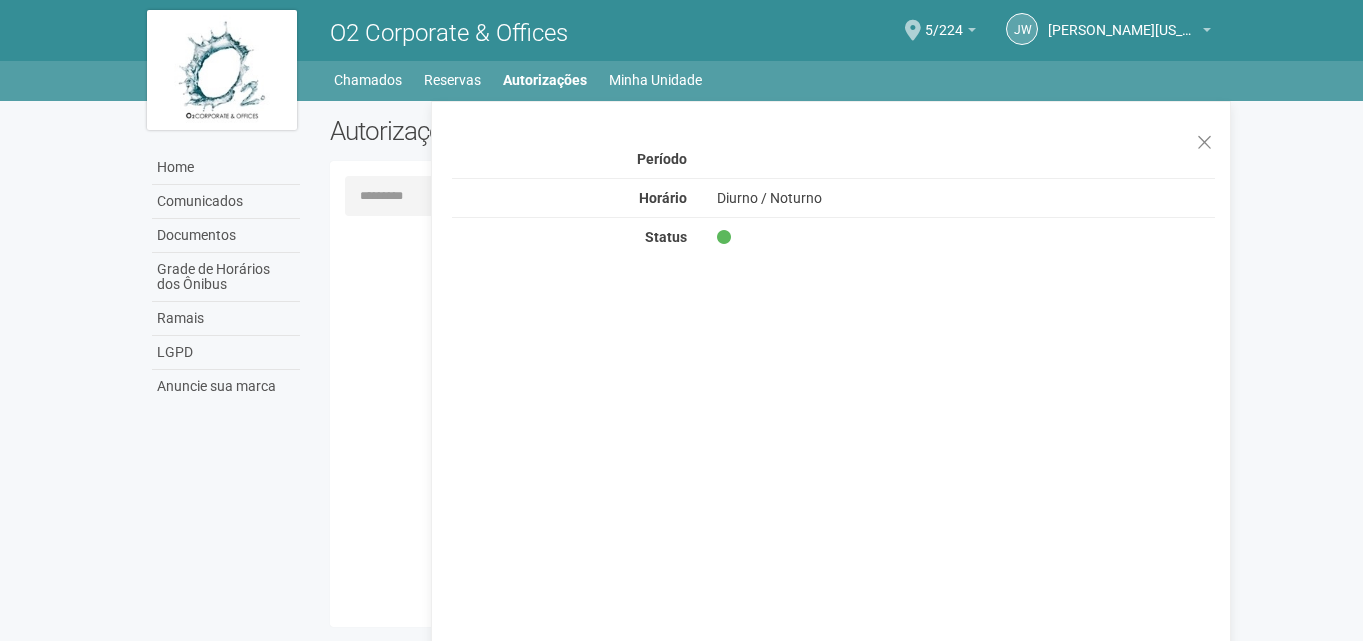 scroll, scrollTop: 0, scrollLeft: 0, axis: both 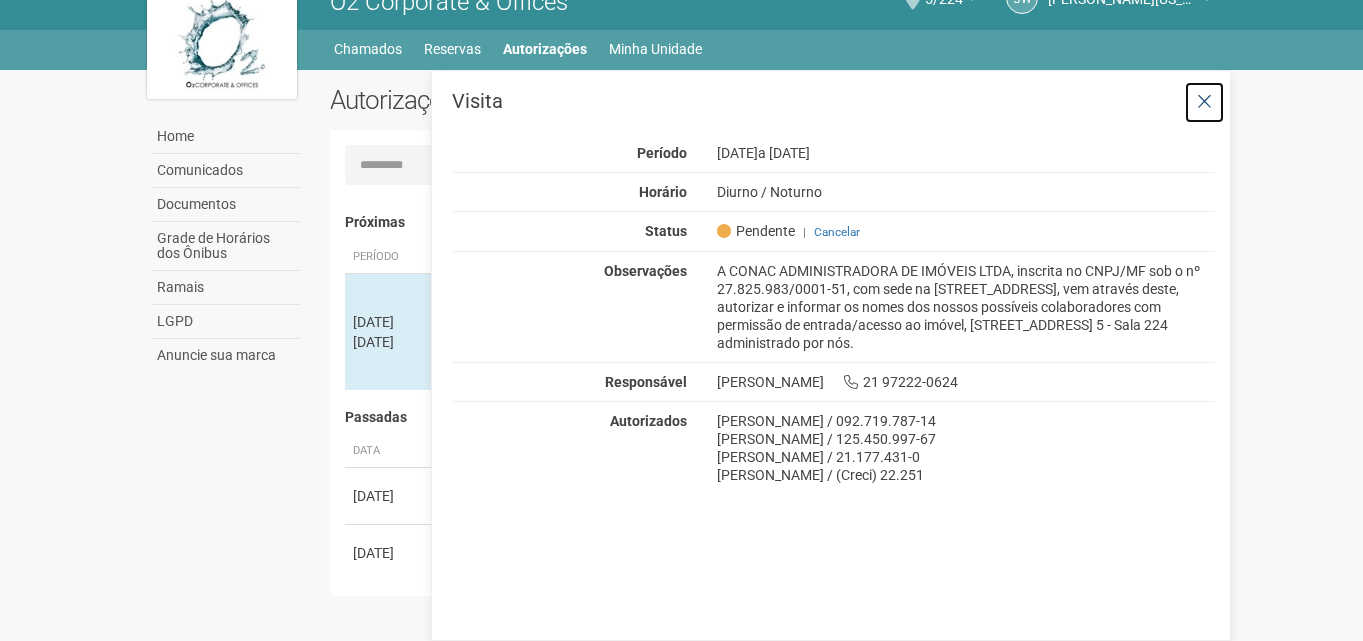 click at bounding box center [1204, 102] 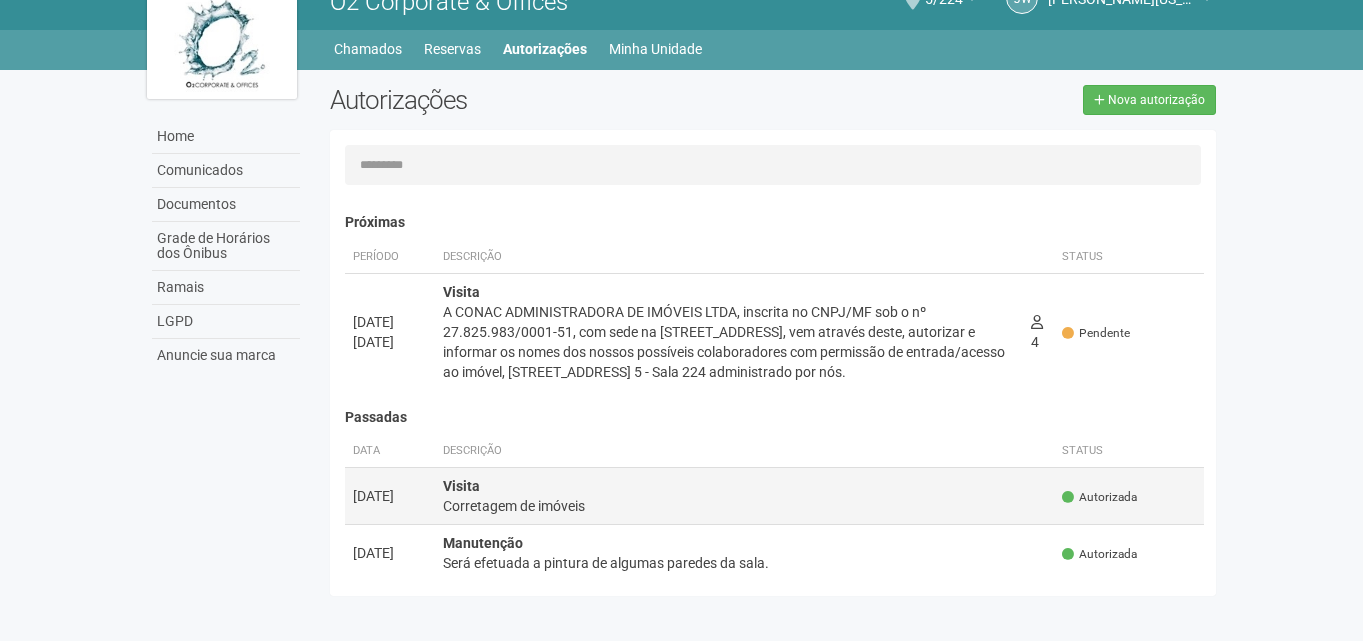 click on "Visita
Corretagem de imóveis" at bounding box center (745, 496) 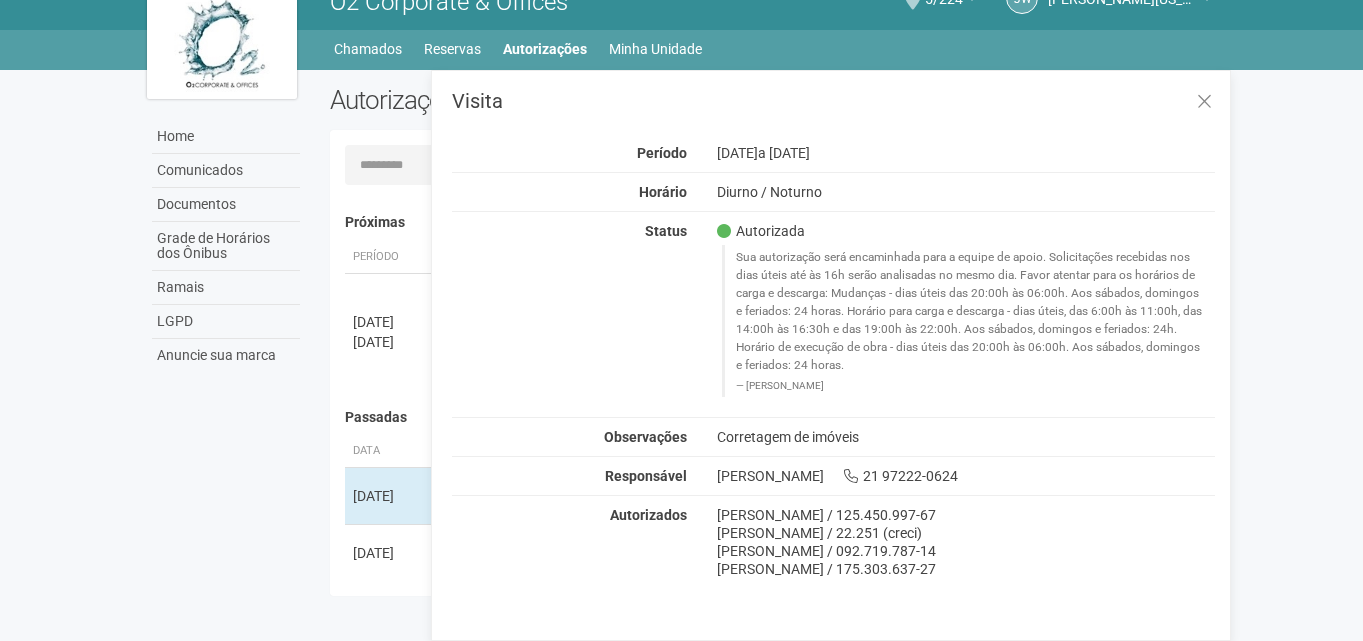 click on "Aguarde...
O2 Corporate & Offices
JW
Jackson Washington de Souza Machado
Jackson Washington de Souza Machado
ficha@conac.com.br
Meu perfil
Alterar senha
Sair
5/224
Você está na unidade
5/224
Ir para a unidade
Home
Home
Comunicados
Documentos
Grade de Horários dos Ônibus
Ramais
LGPD
Anuncie sua marca" at bounding box center [681, 289] 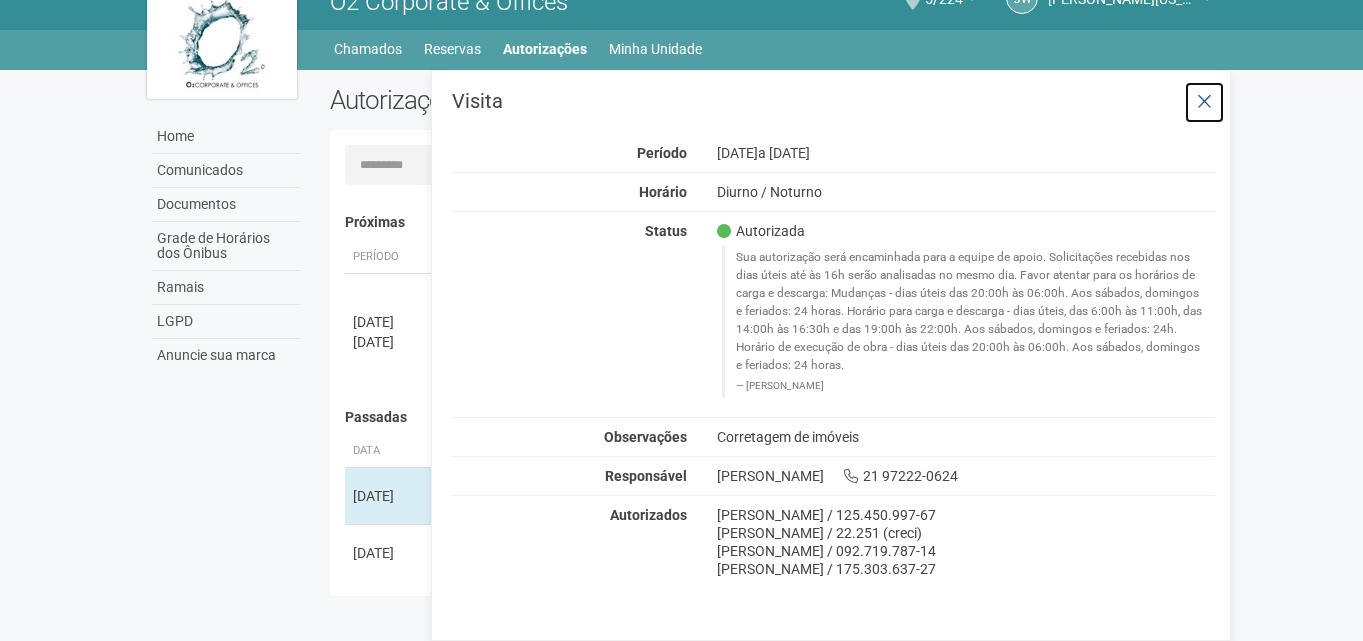 click at bounding box center [1204, 102] 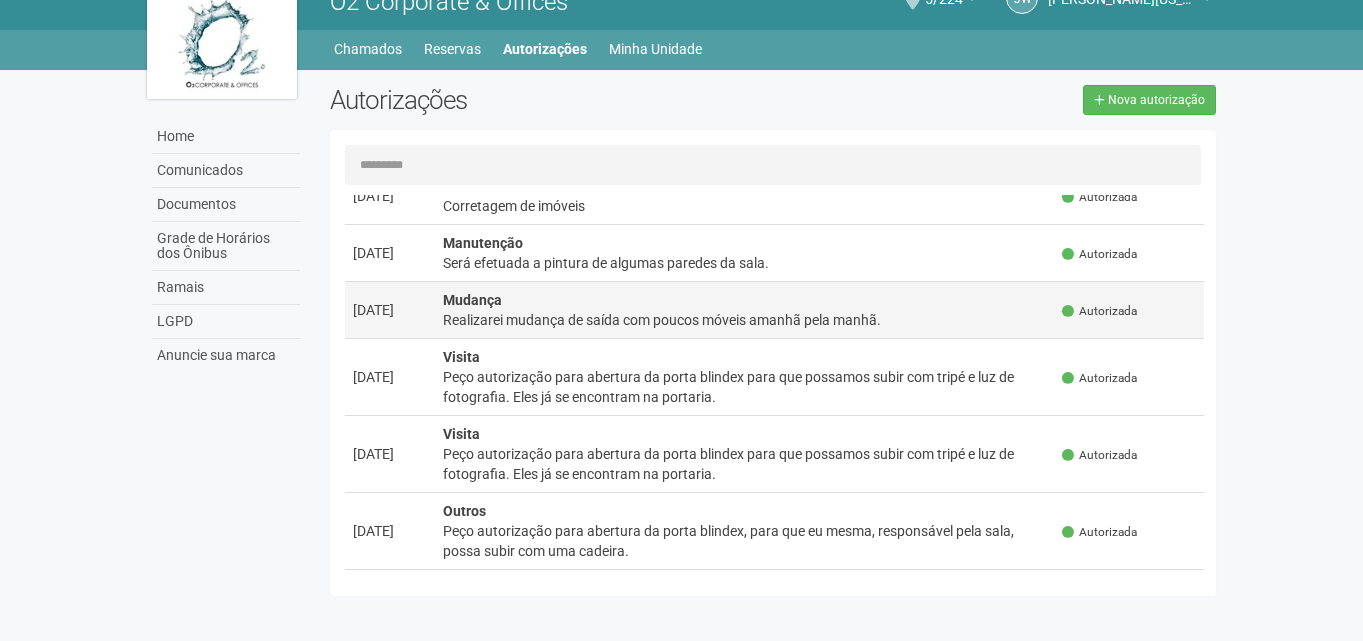 scroll, scrollTop: 0, scrollLeft: 0, axis: both 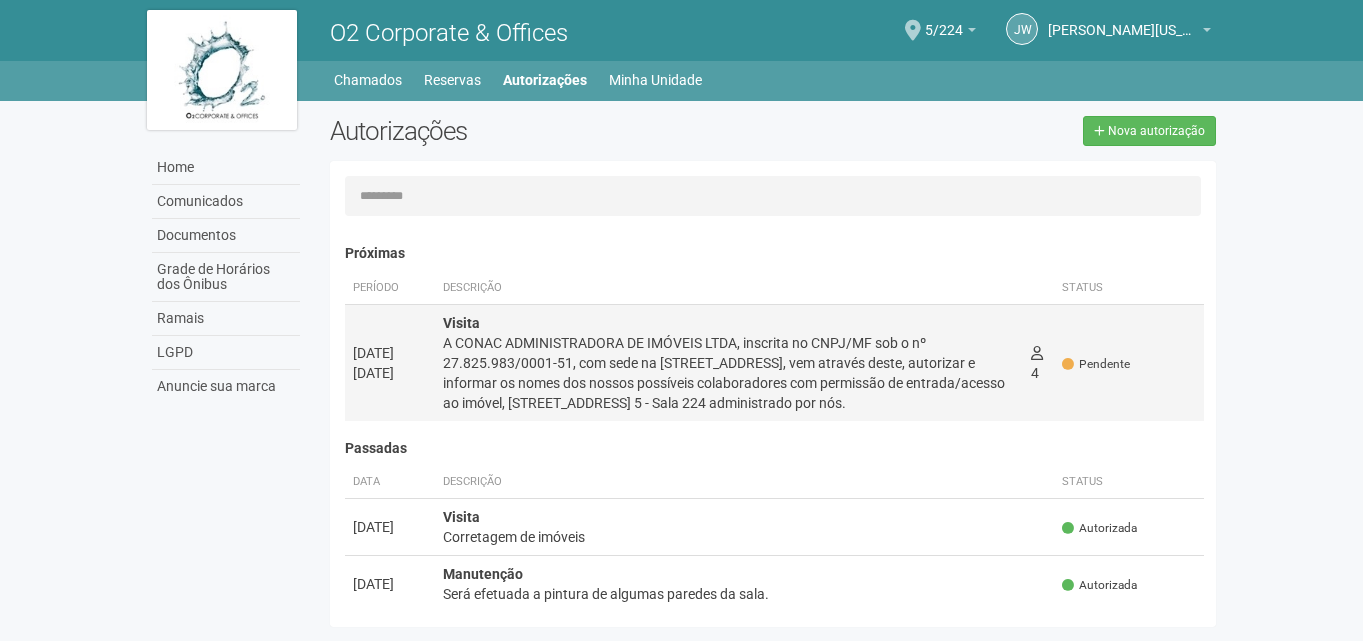 click on "A CONAC ADMINISTRADORA DE IMÓVEIS LTDA, inscrita no CNPJ/MF sob o nº 27.825.983/0001-51, com sede na [STREET_ADDRESS], vem através deste, autorizar e informar os nomes dos nossos possíveis colaboradores com permissão de entrada/acesso ao imóvel, [STREET_ADDRESS] 5 - Sala 224 administrado por nós." at bounding box center [729, 373] 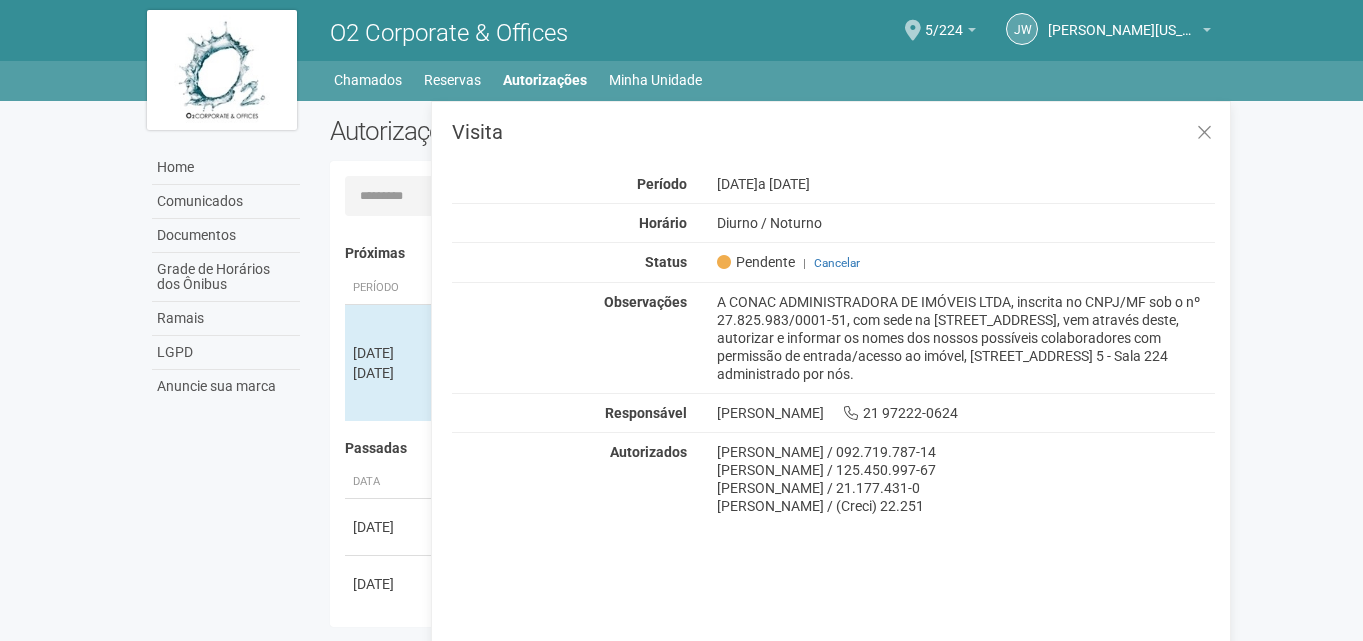click on "Aguarde...
O2 Corporate & Offices
JW
[PERSON_NAME][US_STATE]
[PERSON_NAME][US_STATE]
[EMAIL_ADDRESS][DOMAIN_NAME]
Meu perfil
Alterar senha
Sair
5/224
Você está na unidade
5/224
Ir para a unidade
Home
Home
Comunicados
Documentos
Grade de Horários dos Ônibus
Ramais
LGPD
Anuncie sua marca" at bounding box center [681, 320] 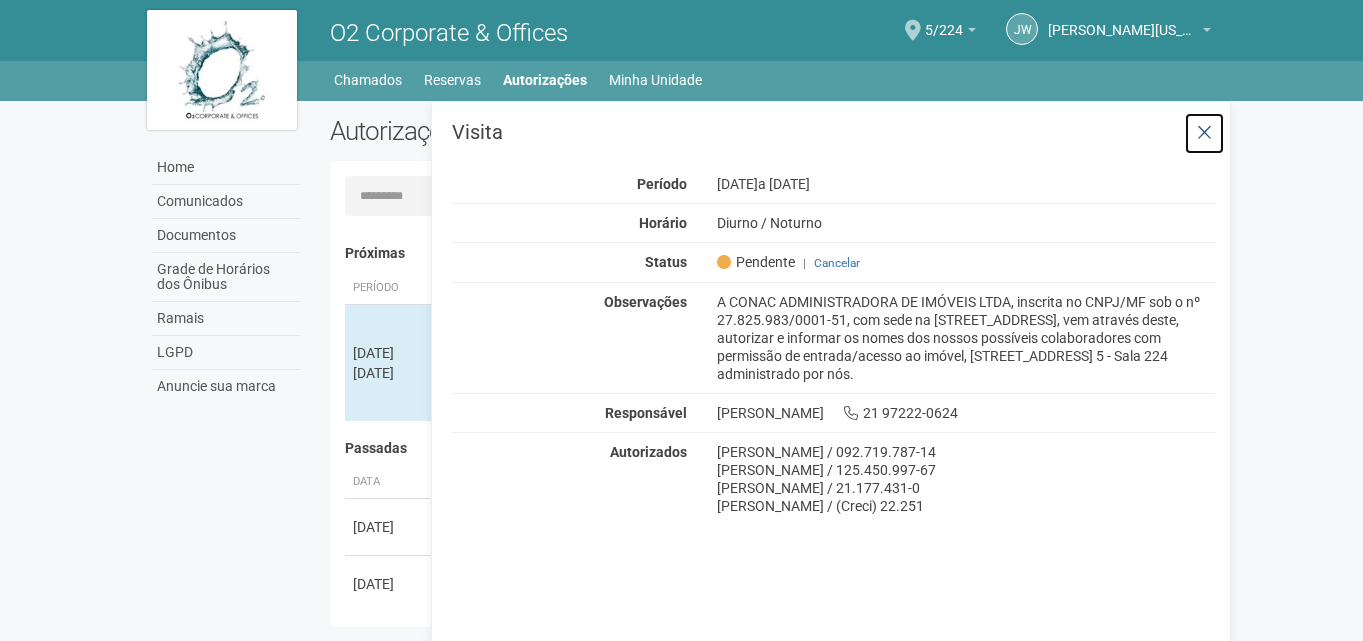 click at bounding box center (1204, 133) 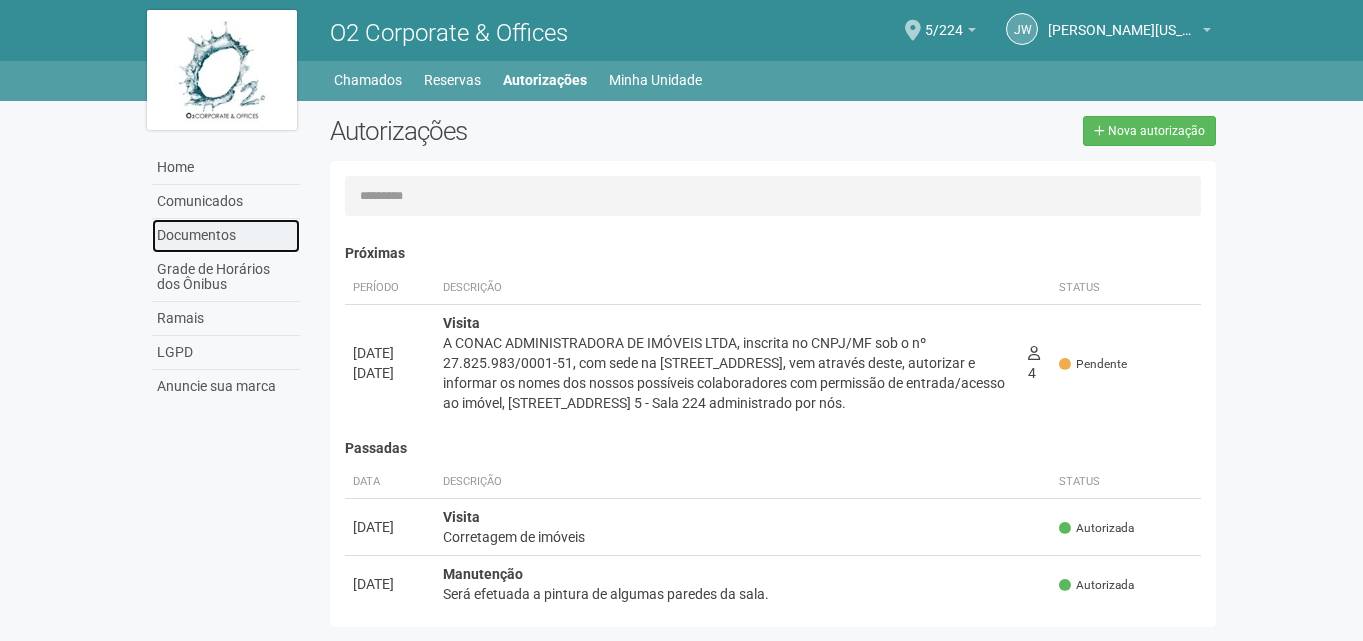 click on "Documentos" at bounding box center [226, 236] 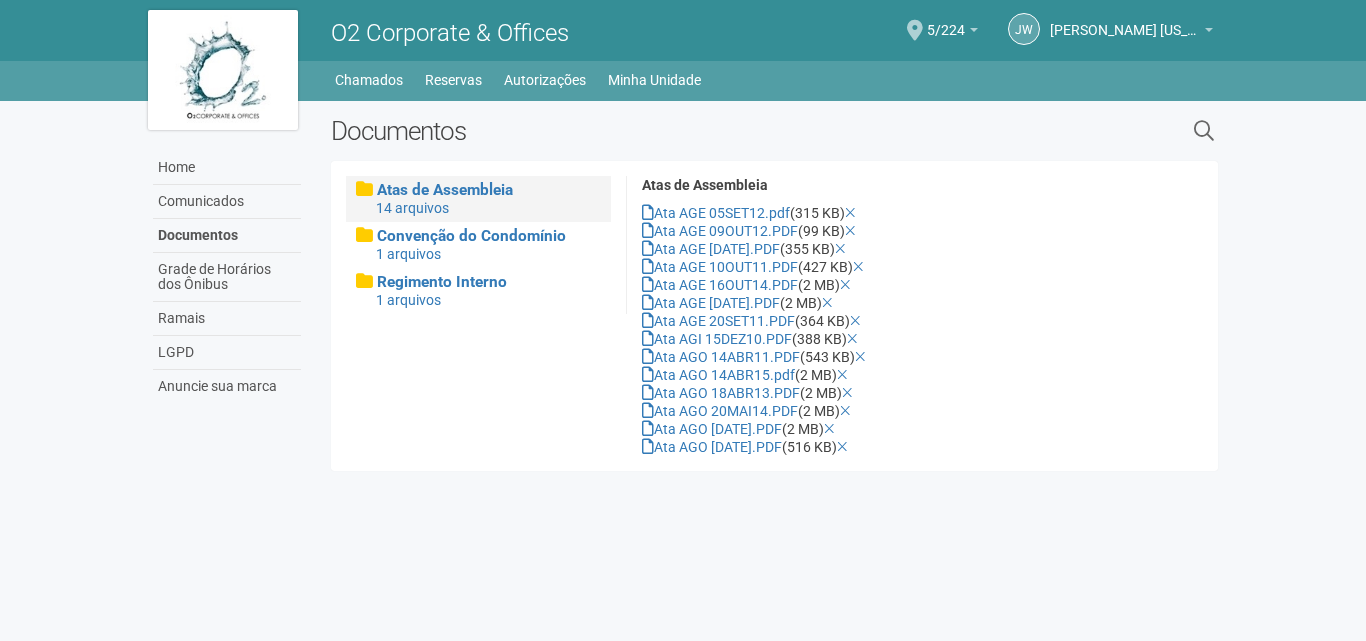 scroll, scrollTop: 0, scrollLeft: 0, axis: both 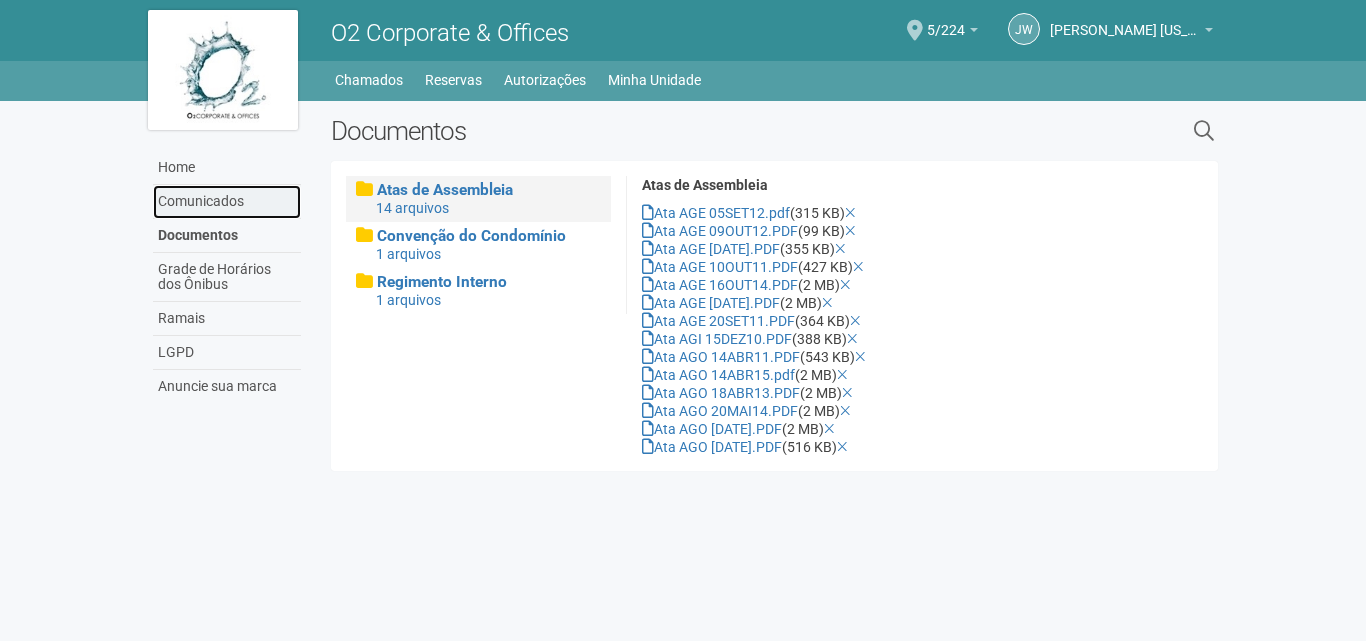 click on "Comunicados" at bounding box center (227, 202) 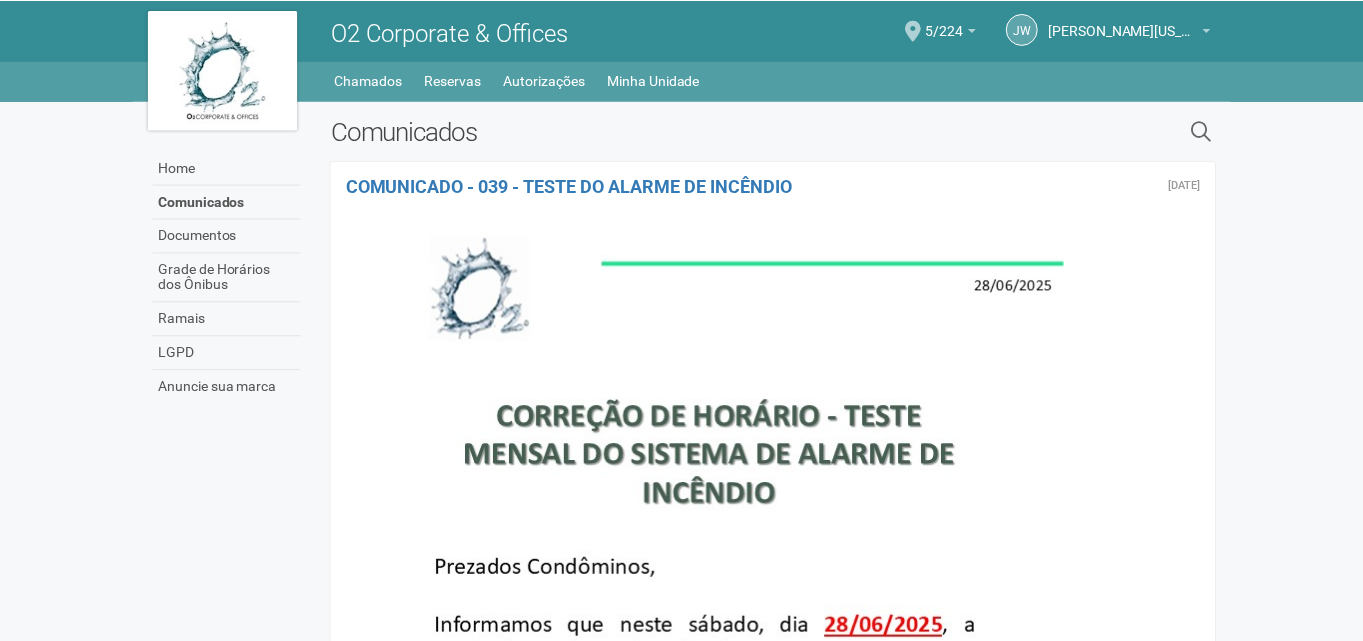 scroll, scrollTop: 0, scrollLeft: 0, axis: both 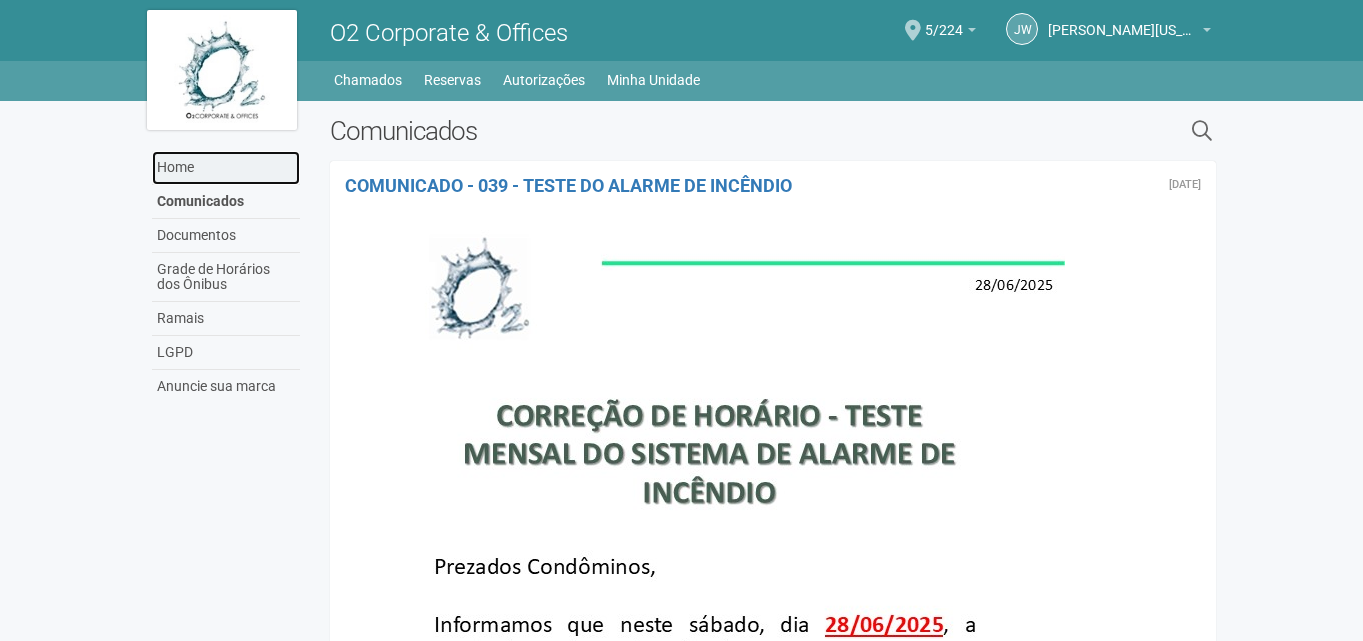 click on "Home" at bounding box center (226, 168) 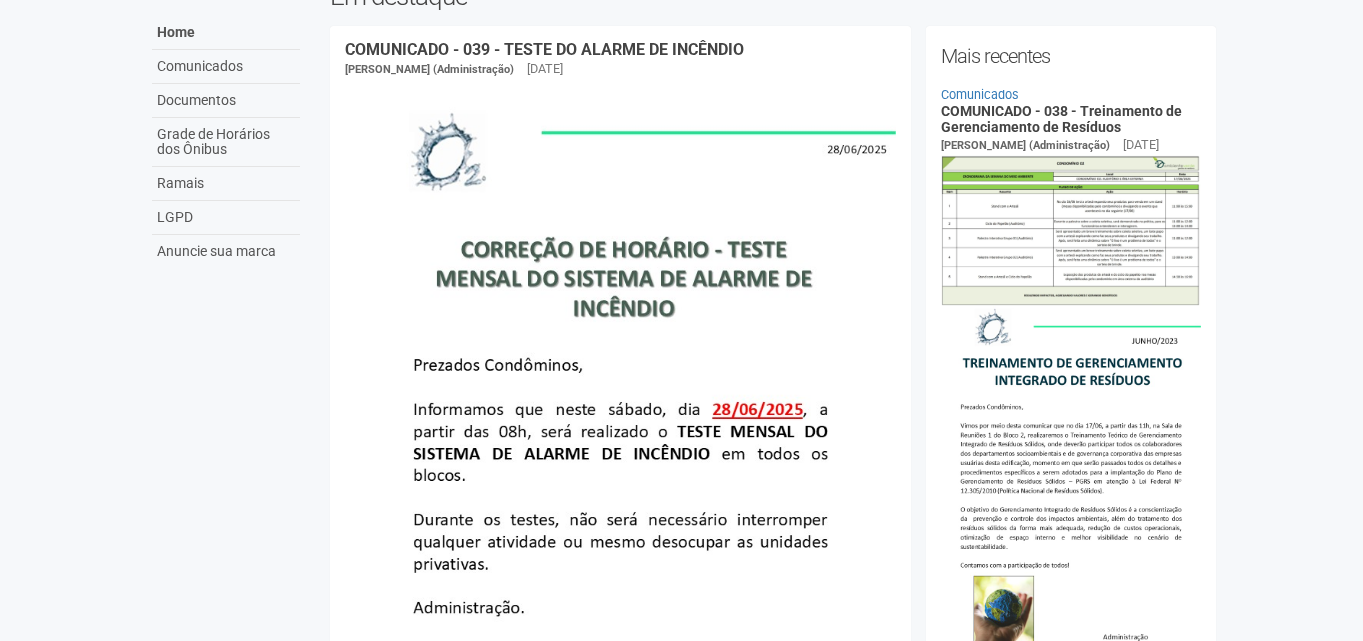 scroll, scrollTop: 100, scrollLeft: 0, axis: vertical 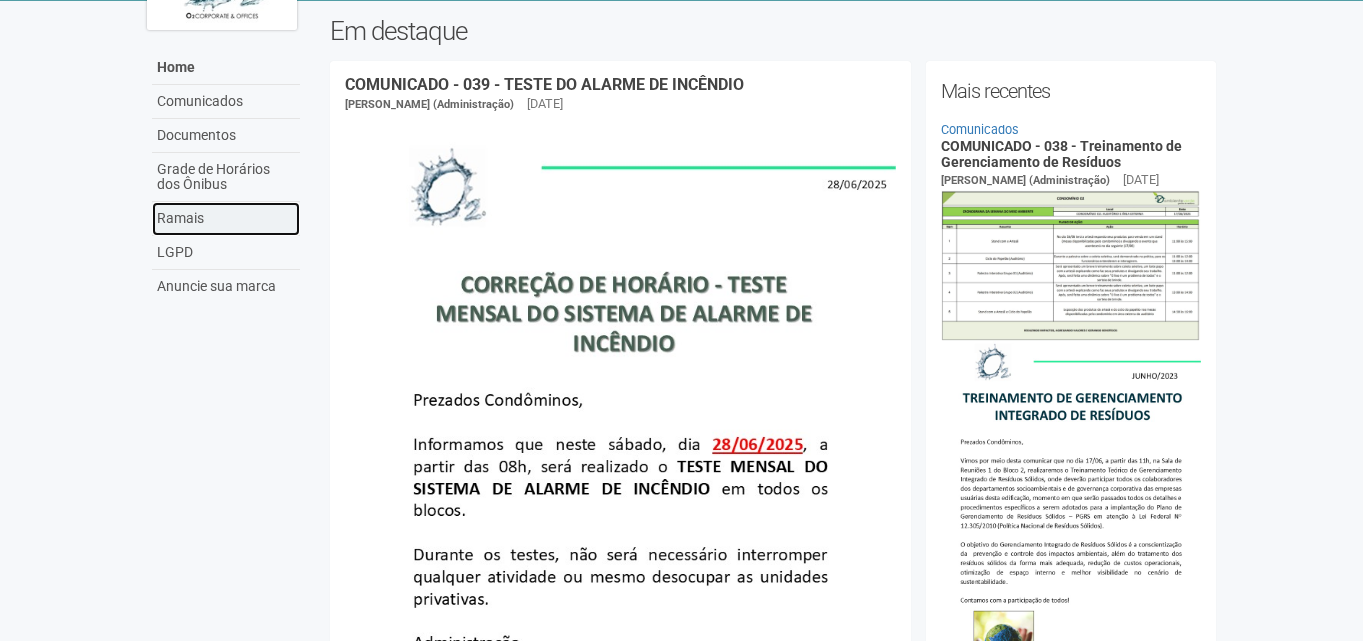 click on "Ramais" at bounding box center (226, 219) 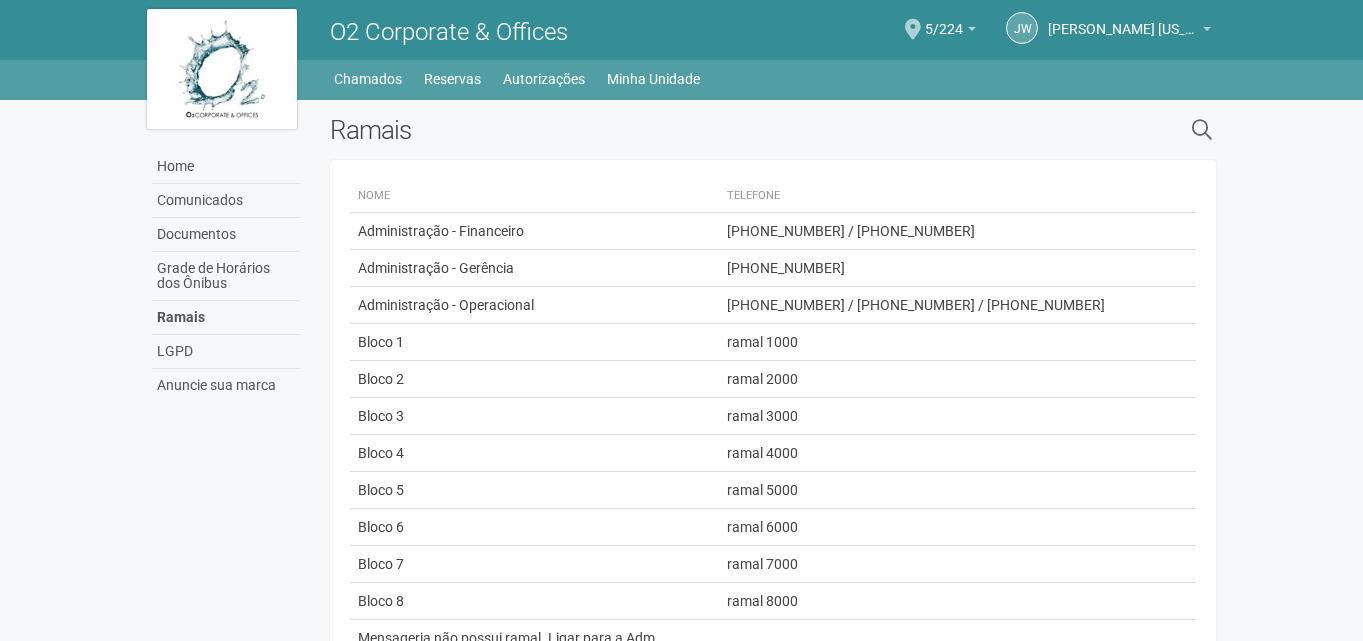 scroll, scrollTop: 0, scrollLeft: 0, axis: both 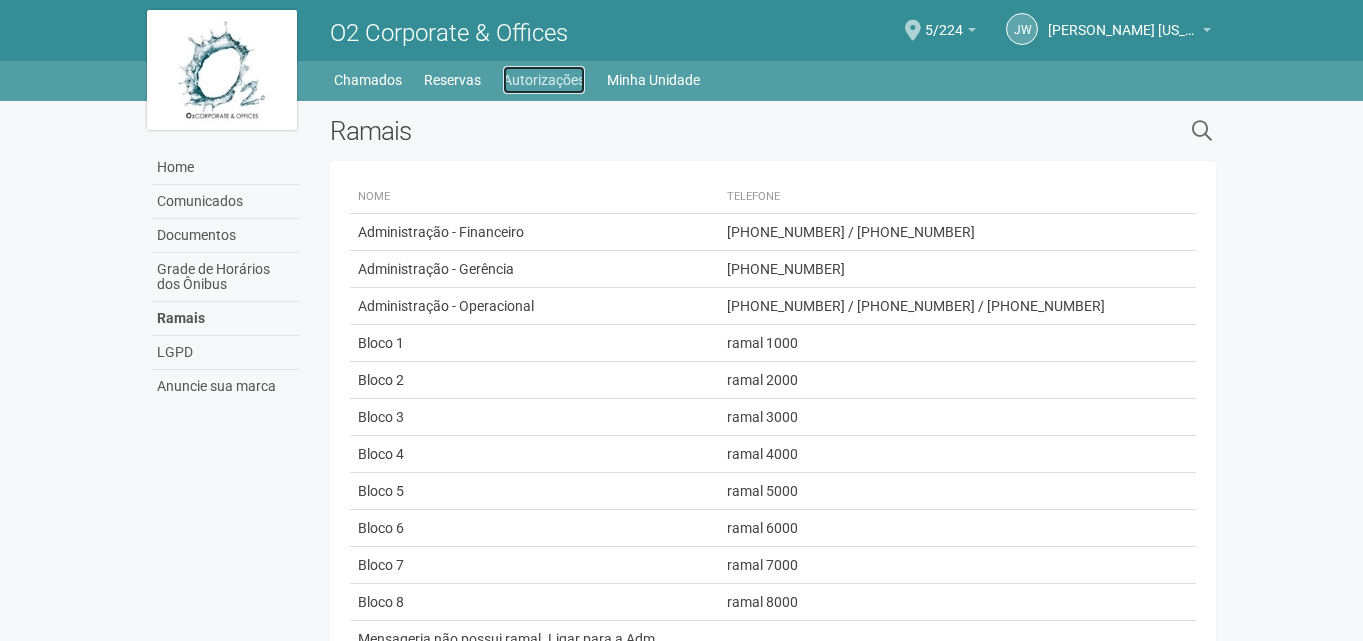 click on "Autorizações" at bounding box center [544, 80] 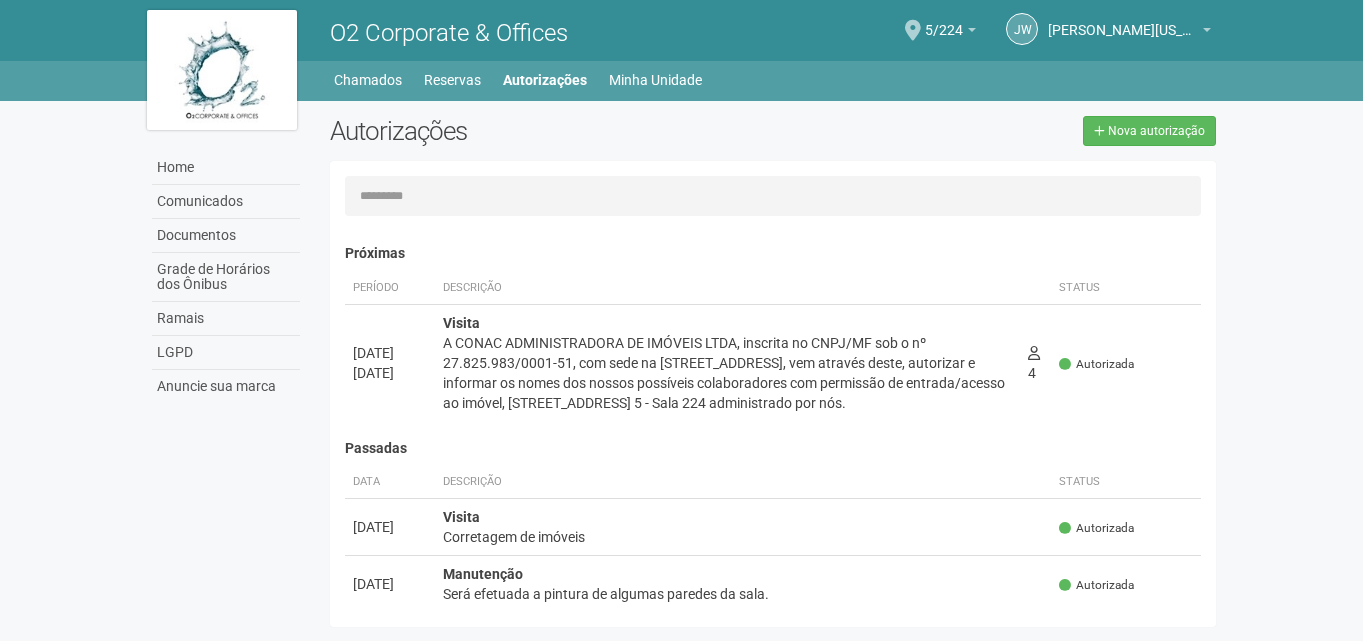 scroll, scrollTop: 0, scrollLeft: 0, axis: both 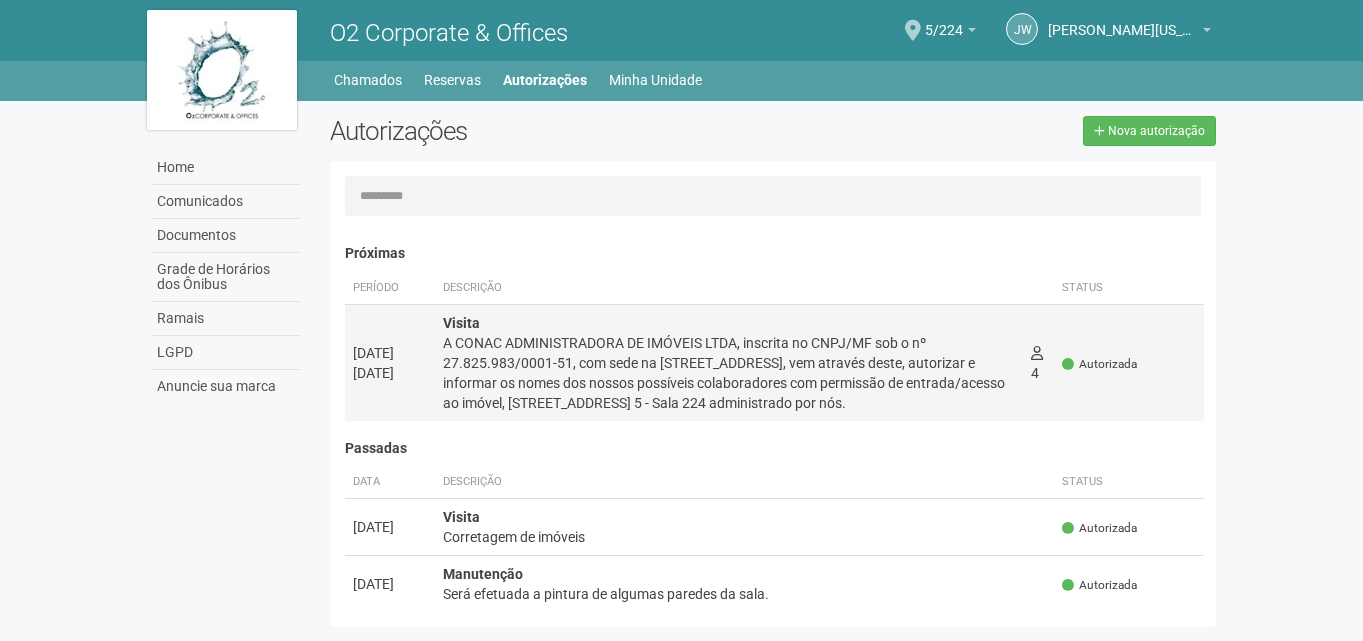 click on "A CONAC ADMINISTRADORA DE IMÓVEIS LTDA, inscrita no CNPJ/MF sob o nº 27.825.983/0001-51, com sede na [STREET_ADDRESS], vem através deste, autorizar e informar os nomes dos nossos possíveis colaboradores com permissão de entrada/acesso ao imóvel, [STREET_ADDRESS] 5 - Sala 224 administrado por nós." at bounding box center (729, 373) 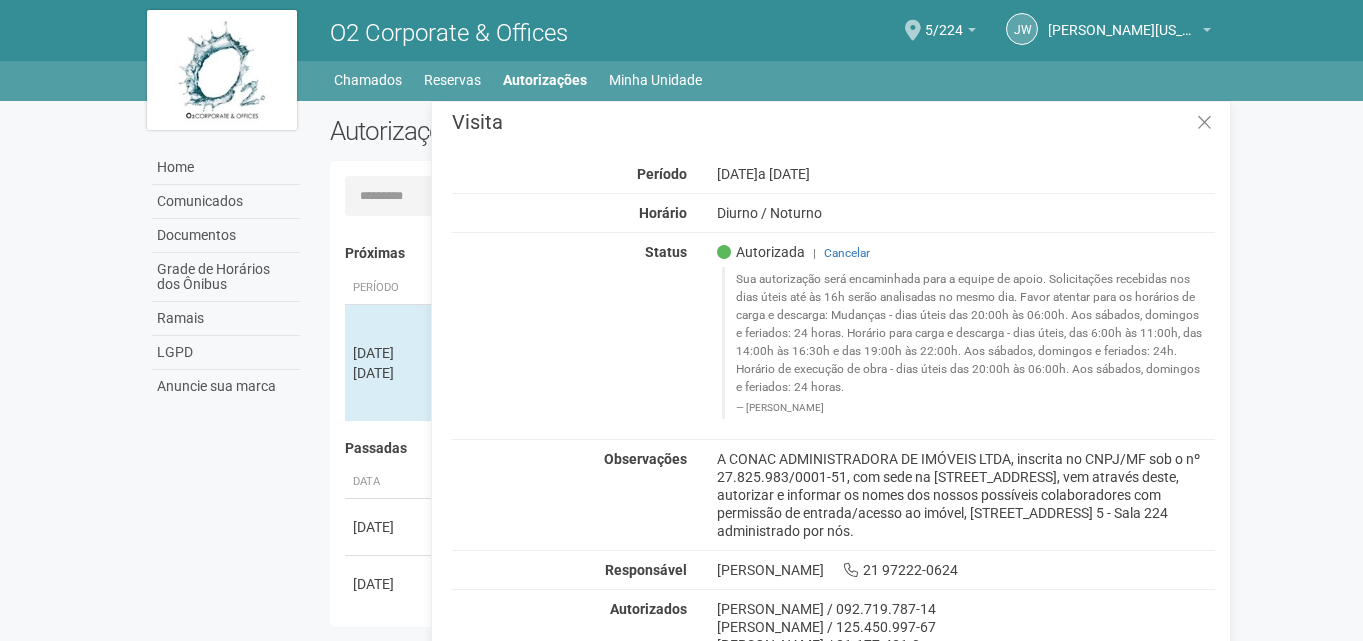 scroll, scrollTop: 27, scrollLeft: 0, axis: vertical 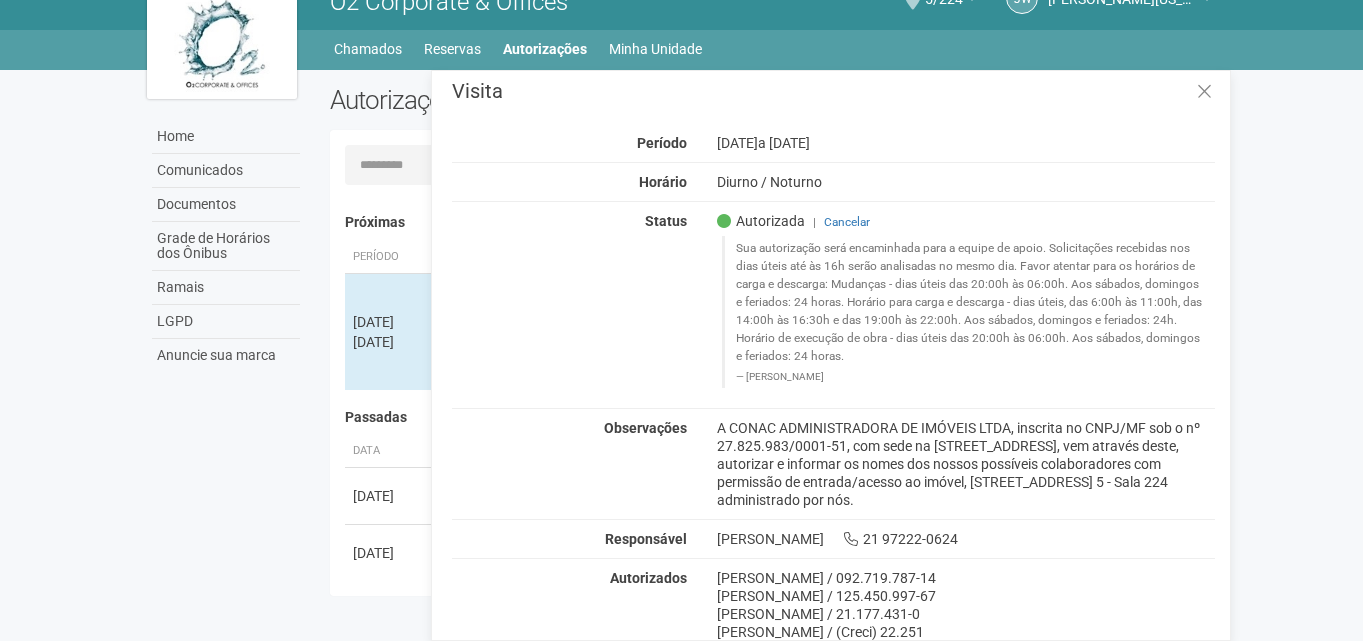 click on "Home
Comunicados
Documentos
Grade de Horários dos Ônibus
Ramais
LGPD
Anuncie sua marca
Autorizações
Nova autorização
[GEOGRAPHIC_DATA]...
Nenhuma autorização foi solicitada
Próximas
Período Descrição Status |" at bounding box center [682, 338] 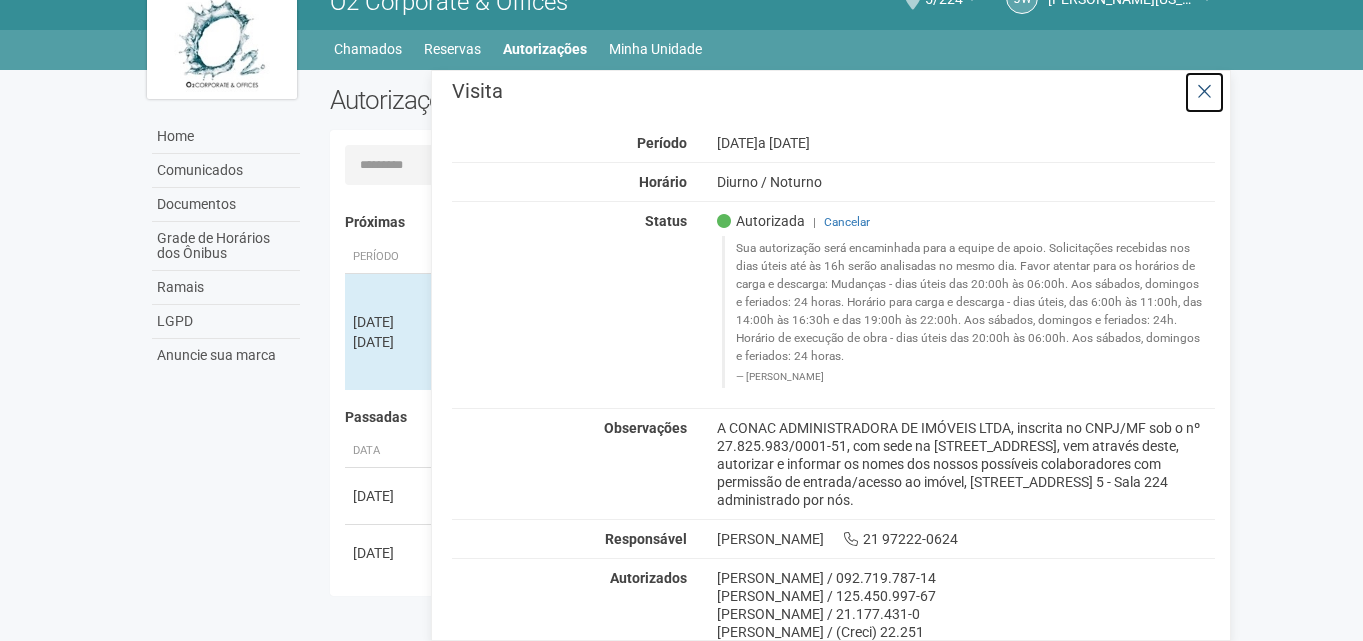 click at bounding box center [1204, 92] 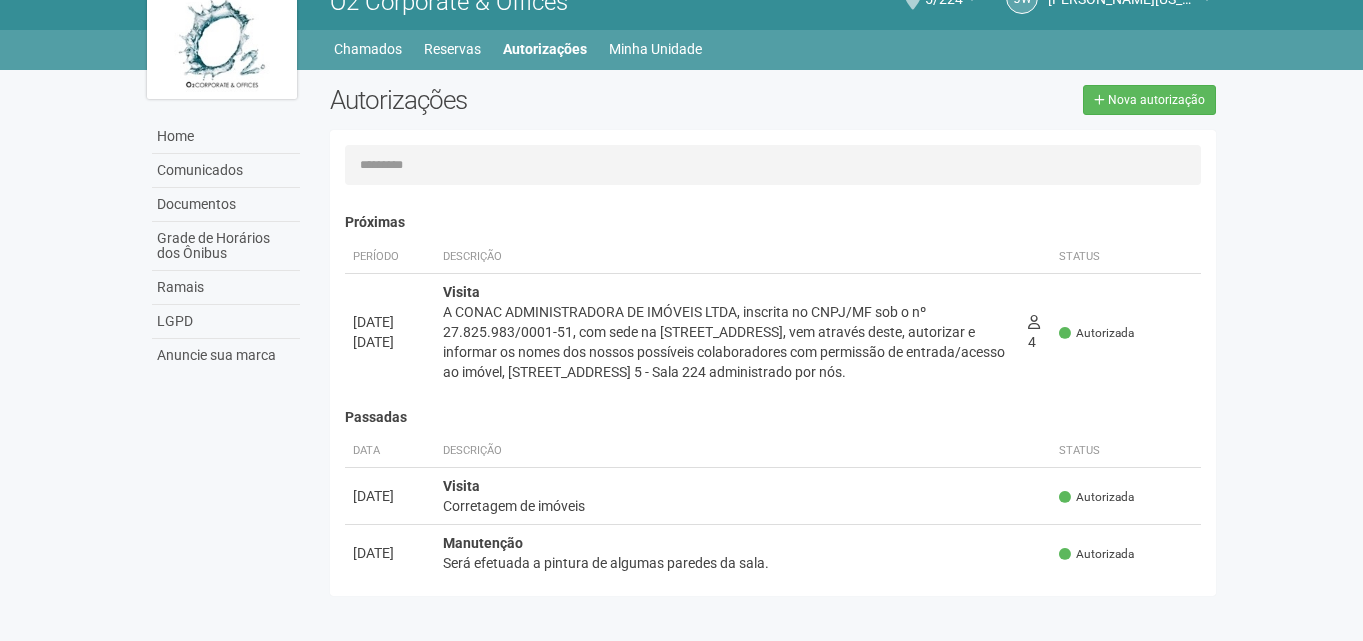 scroll, scrollTop: 0, scrollLeft: 0, axis: both 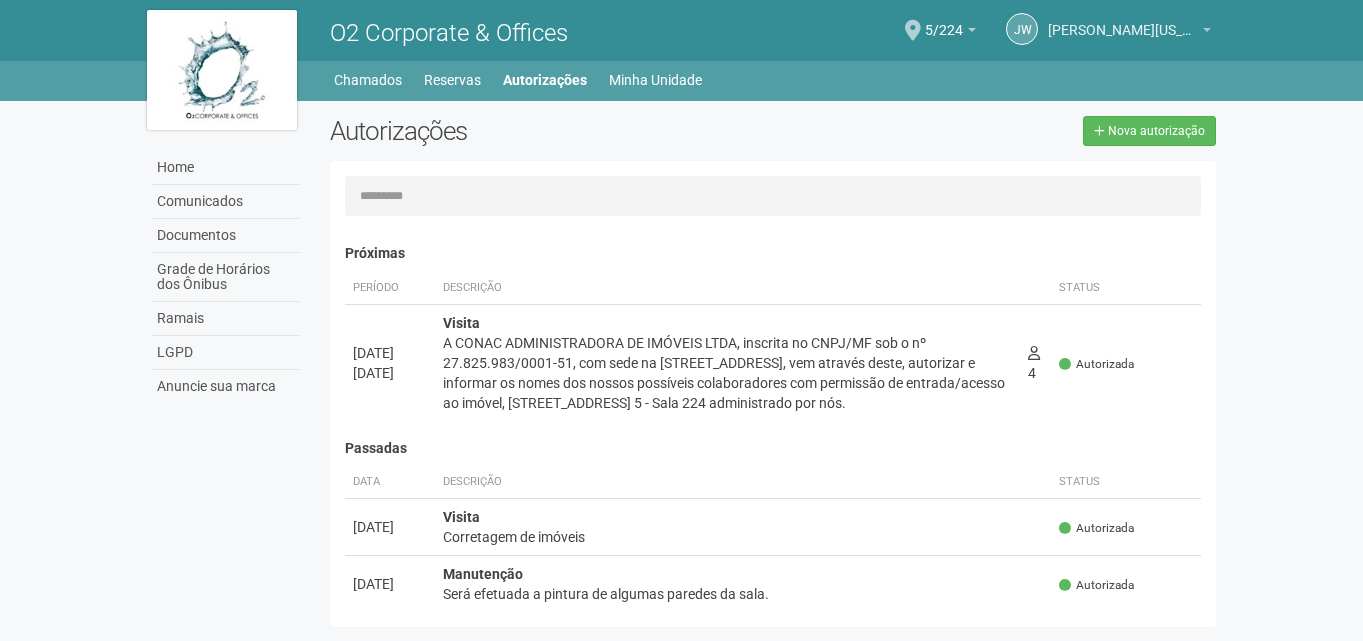 click on "[PERSON_NAME][US_STATE]" at bounding box center [1123, 20] 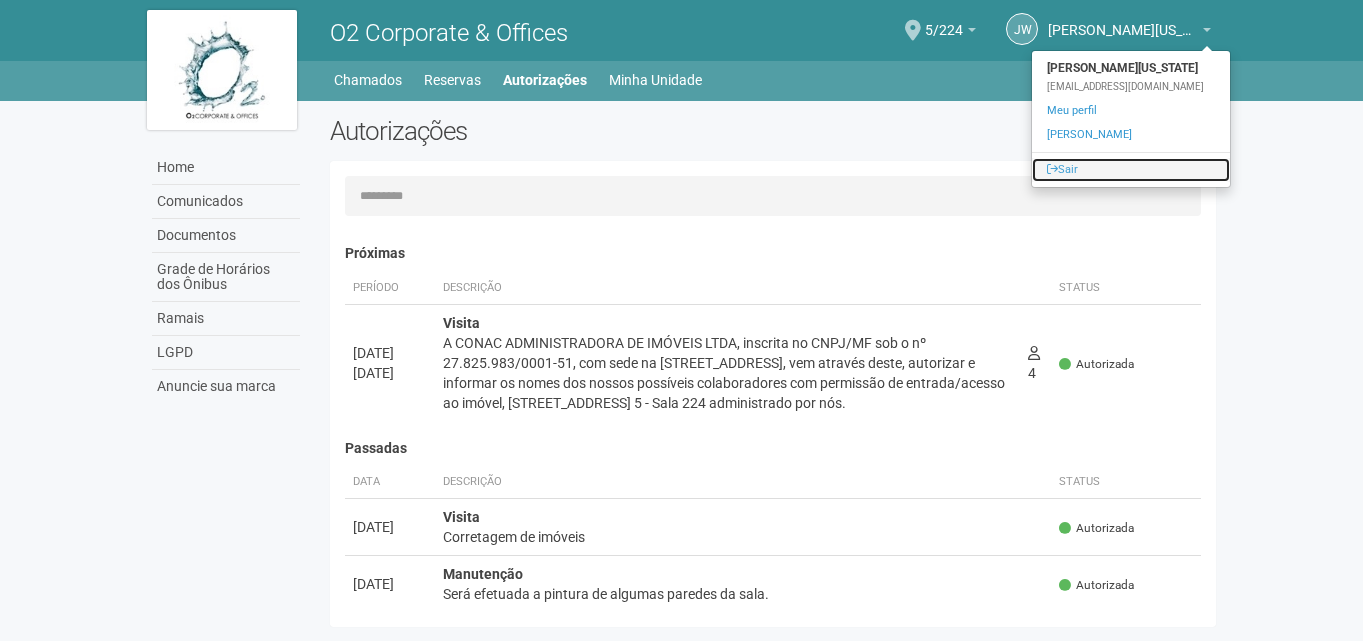 click on "Sair" at bounding box center [1131, 170] 